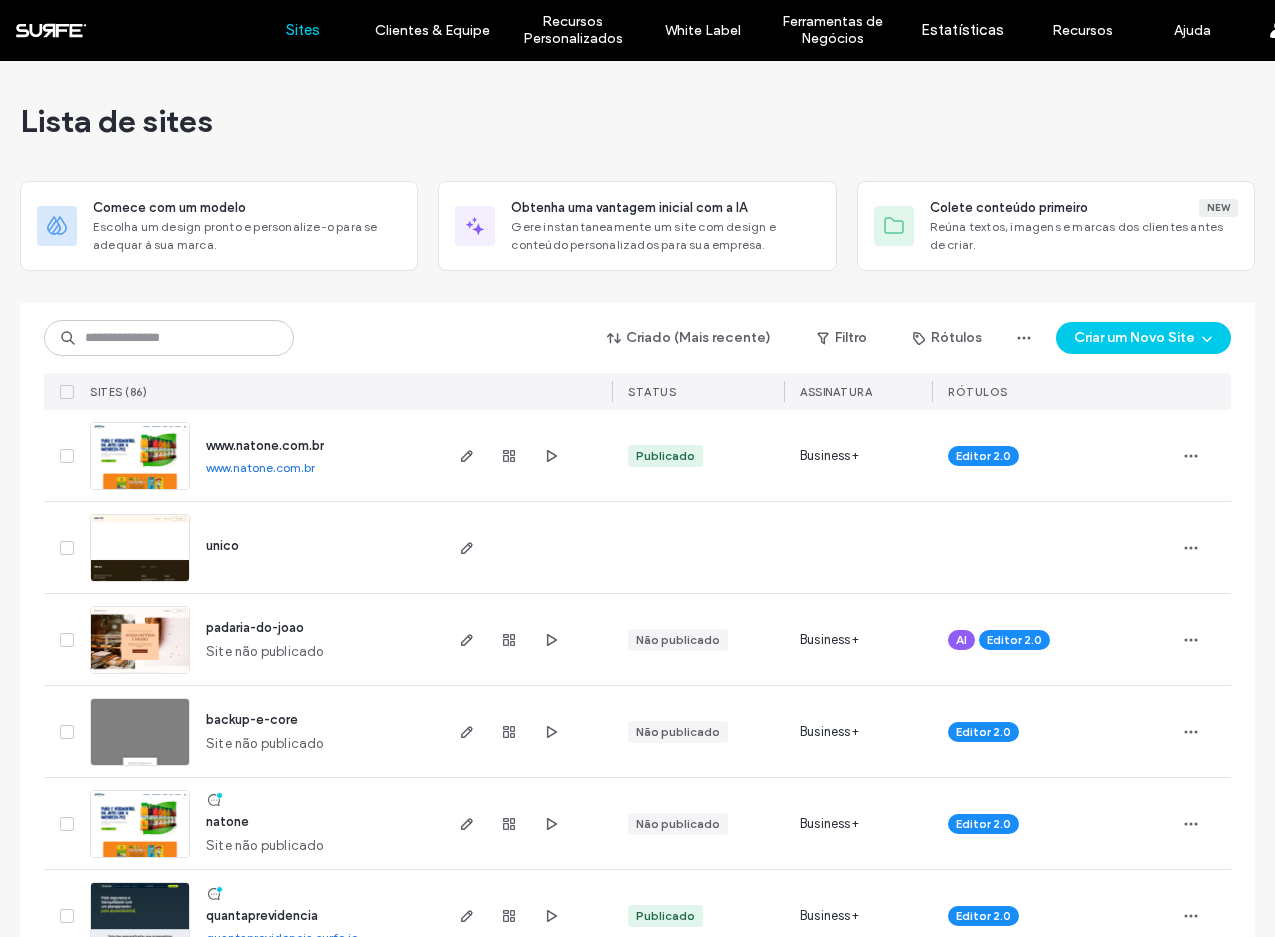 scroll, scrollTop: 0, scrollLeft: 0, axis: both 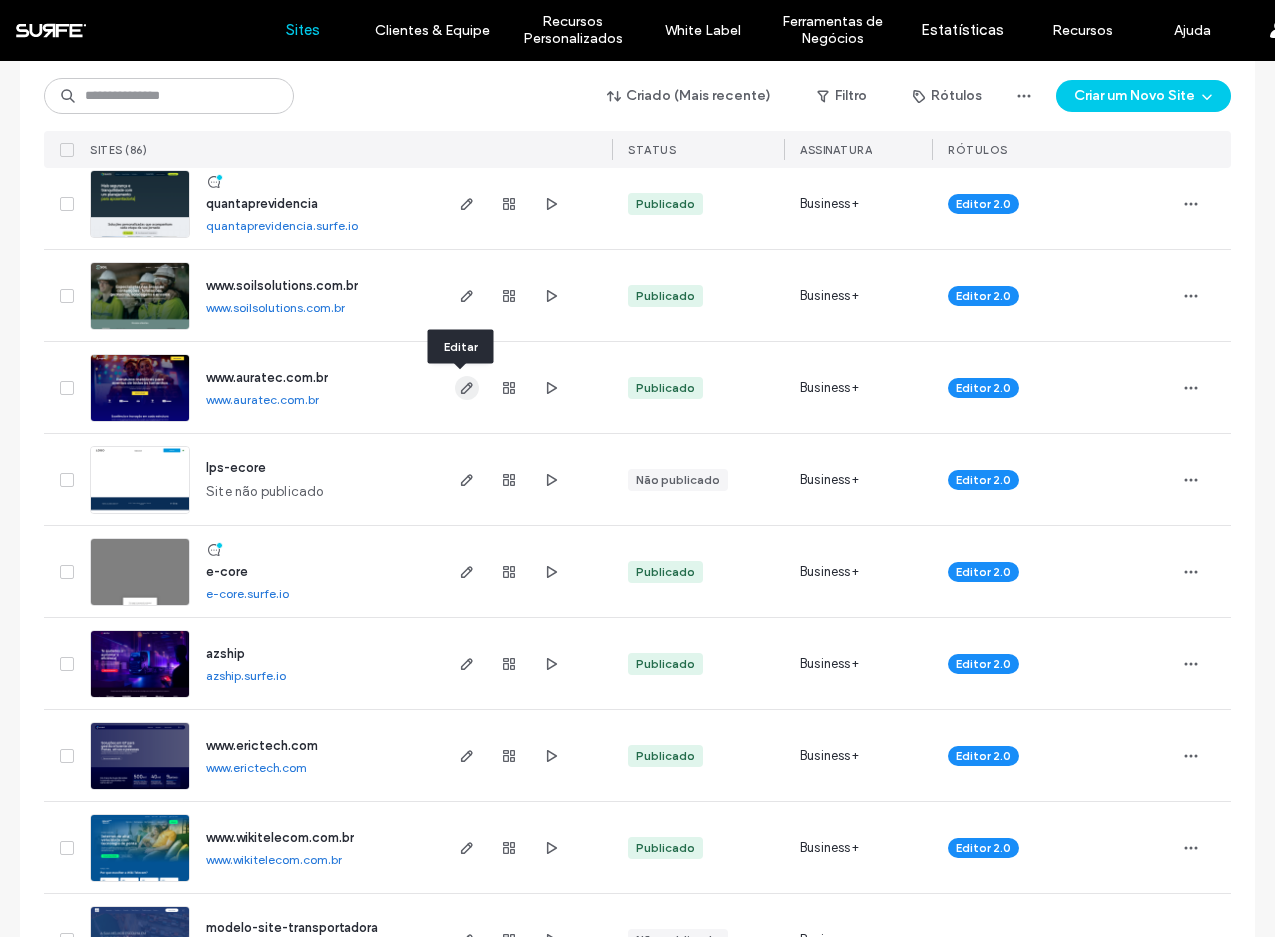 click 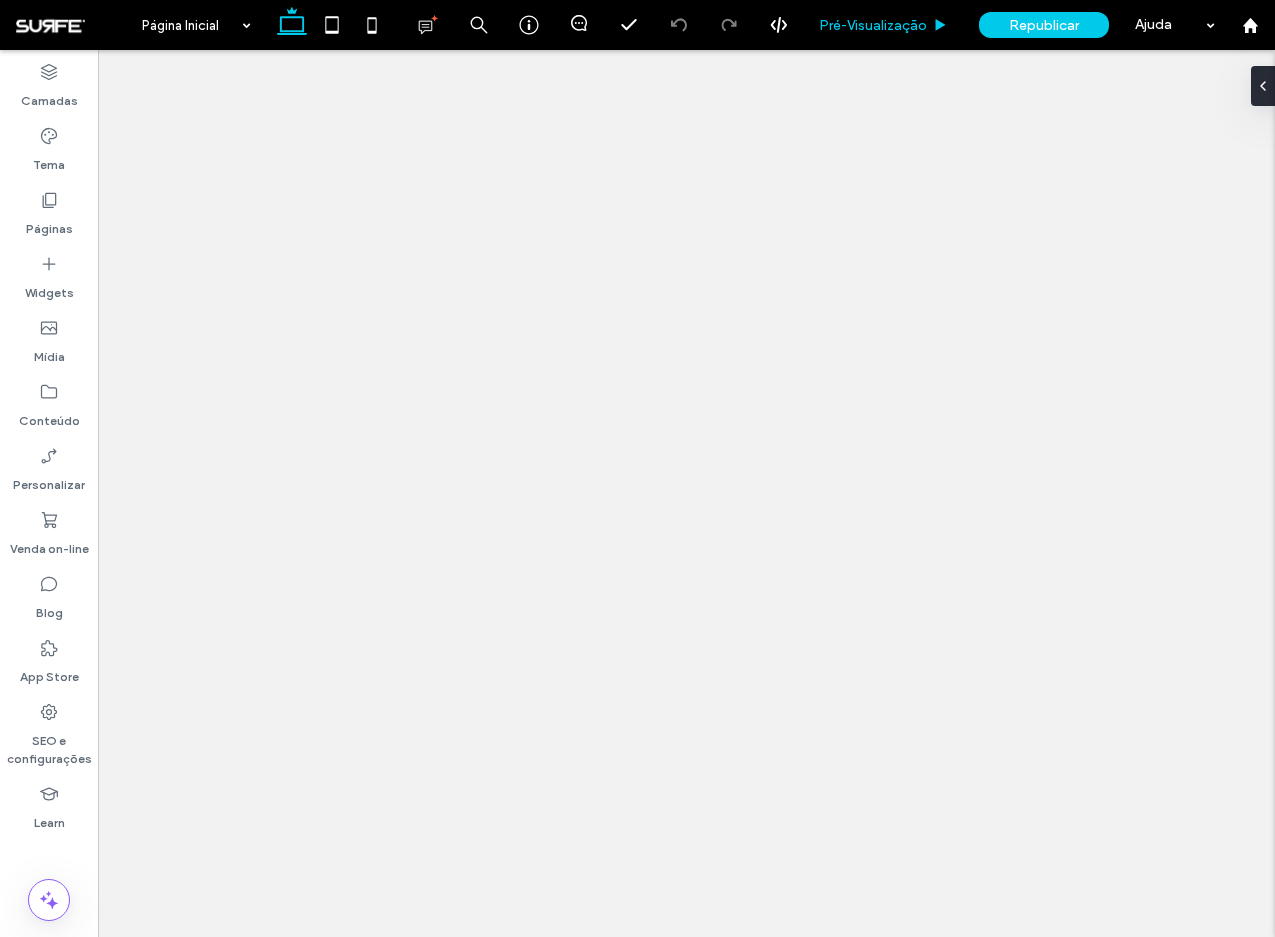 scroll, scrollTop: 0, scrollLeft: 0, axis: both 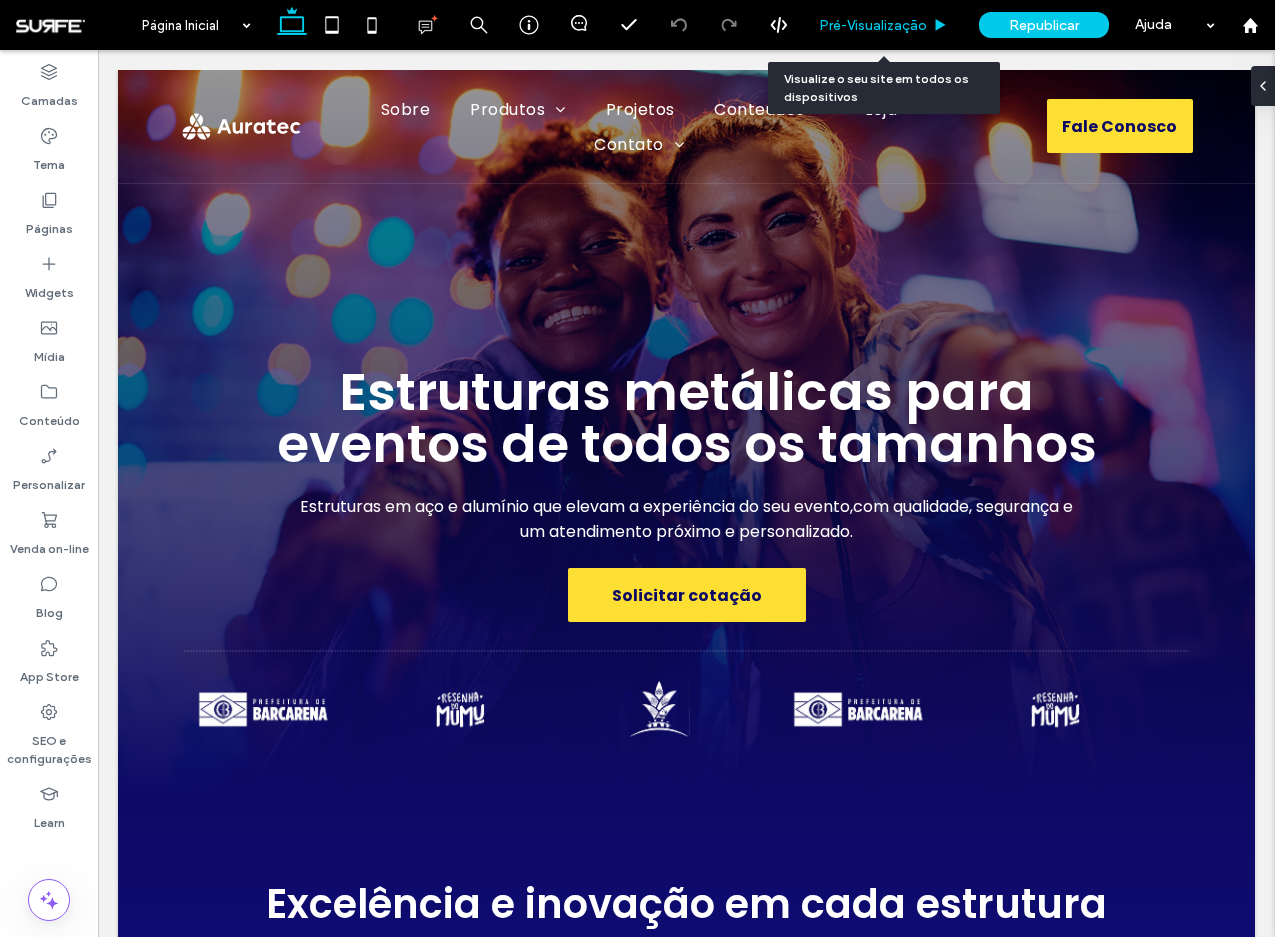 click on "Pré-Visualizaçāo" at bounding box center [873, 25] 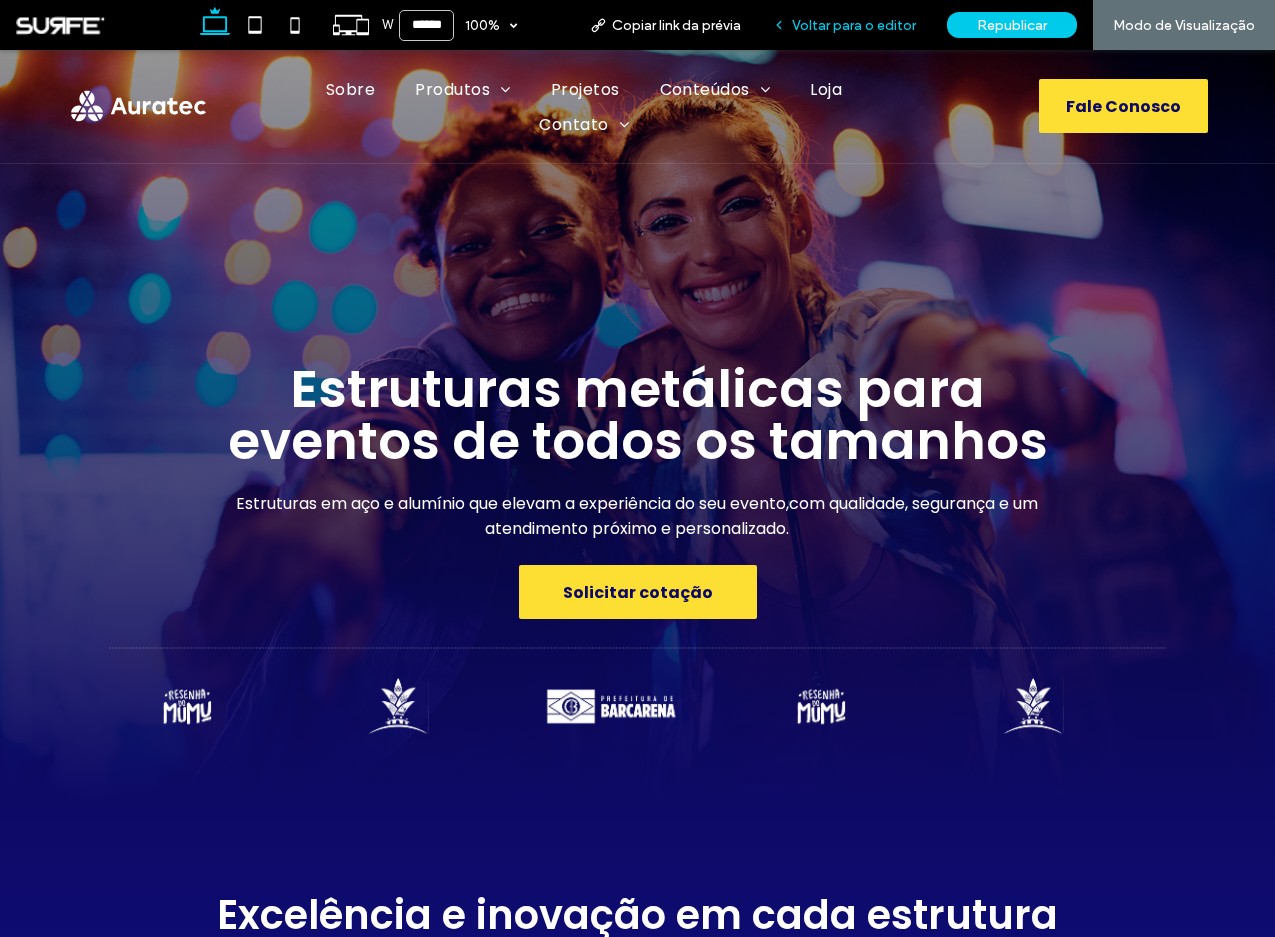 click on "Voltar para o editor" at bounding box center [844, 25] 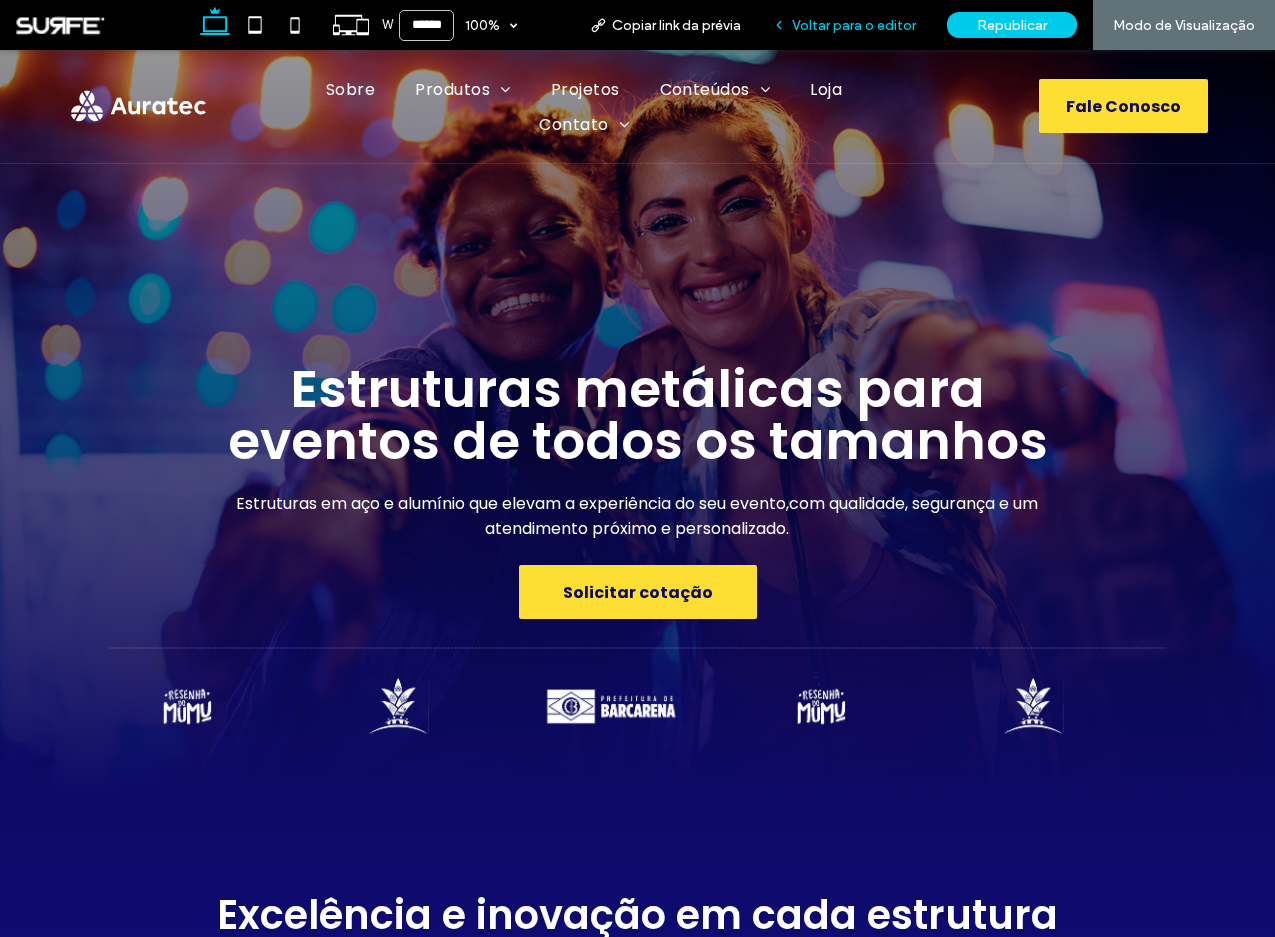 click on "Voltar para o editor" at bounding box center [854, 25] 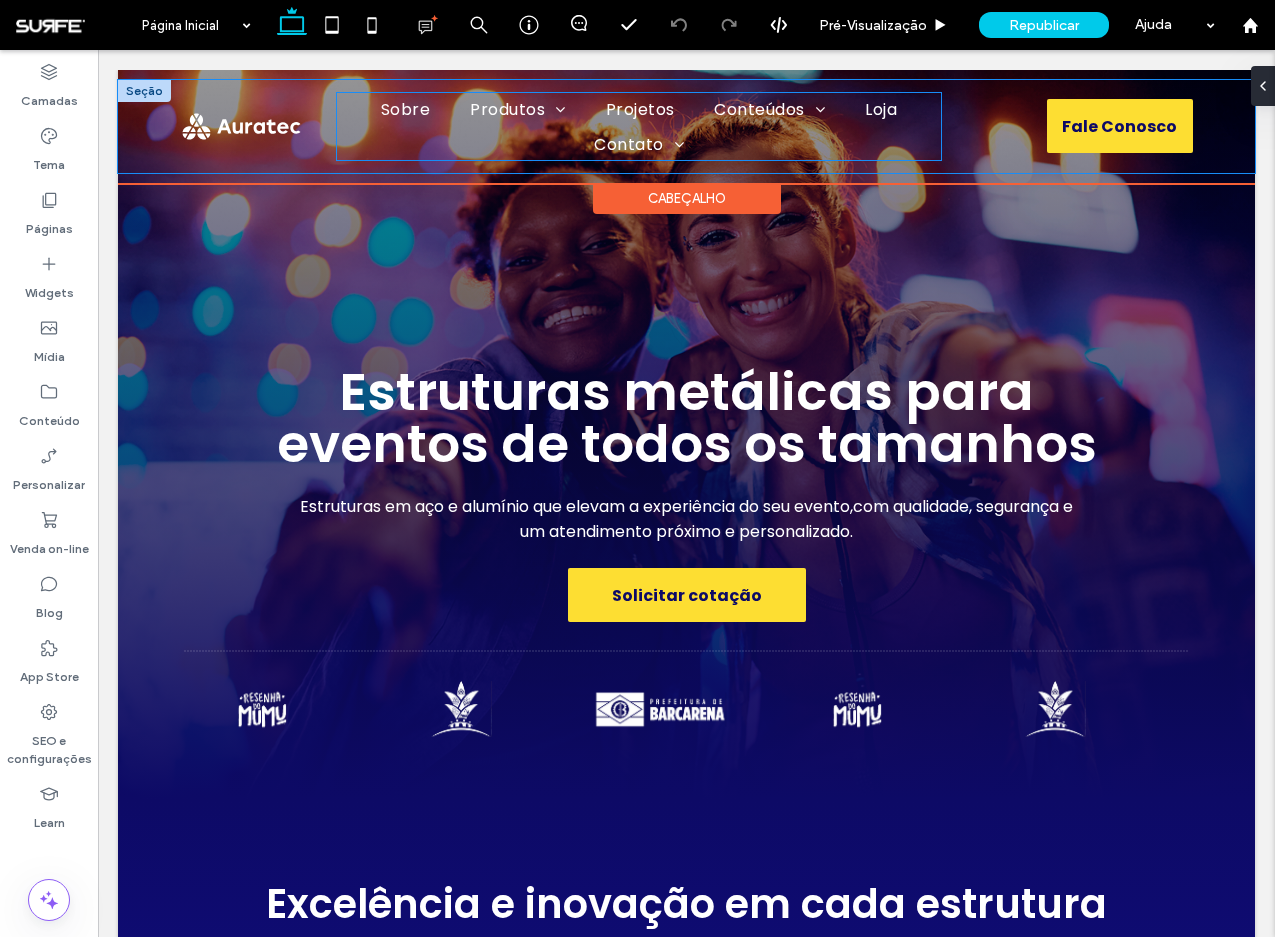 click on "Sobre
Produtos
Box truss linhas leves e pesadas
Pisos & Praticáveis
Gradis e Barricadas
Acessórios
Projetos
Conteúdos
Blog
Materiais
Loja
Contato
Fale Conosco
Dúvidas Frequentes
Trabalhe Conosco" at bounding box center (639, 126) 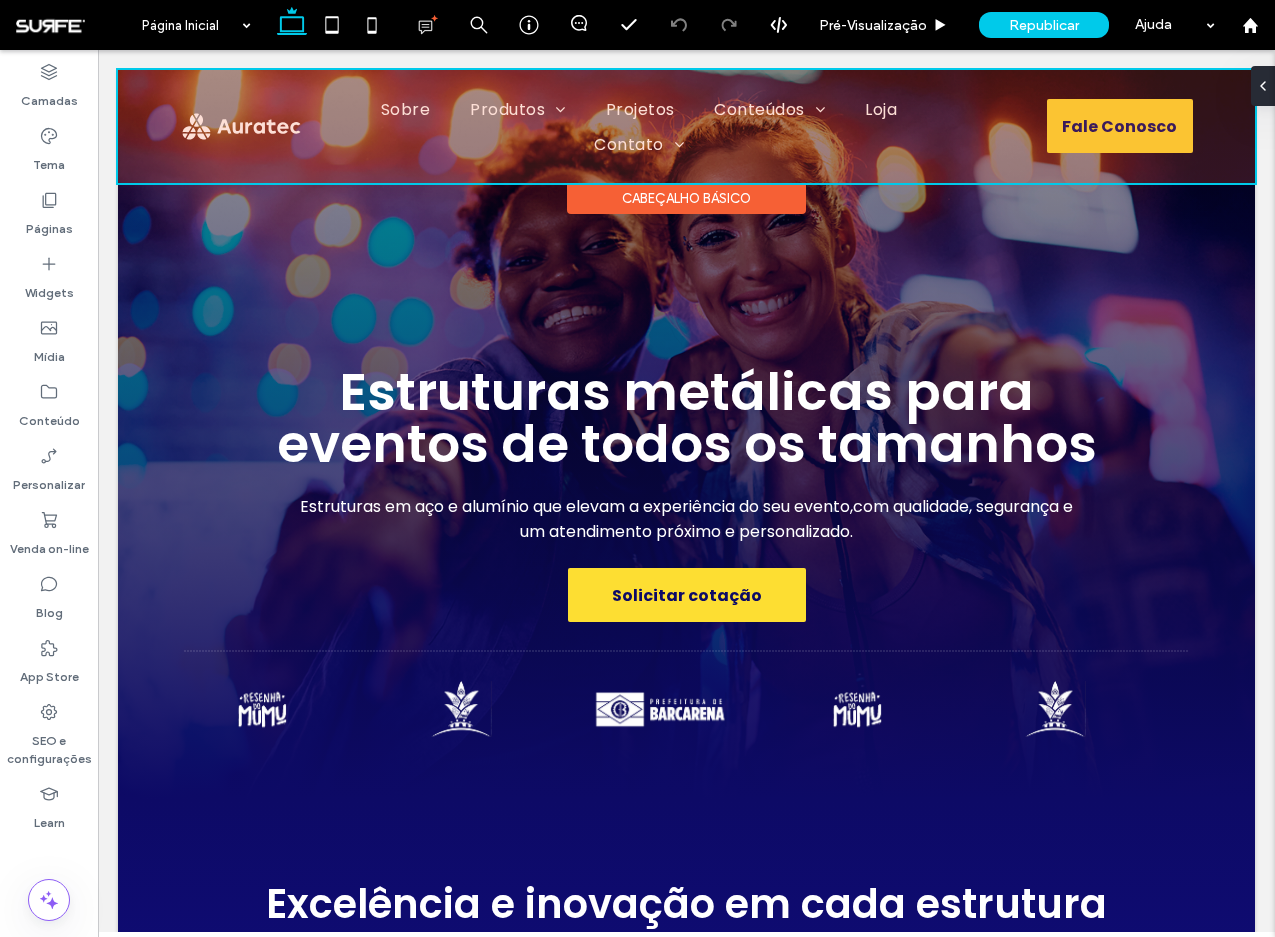 click at bounding box center [686, 126] 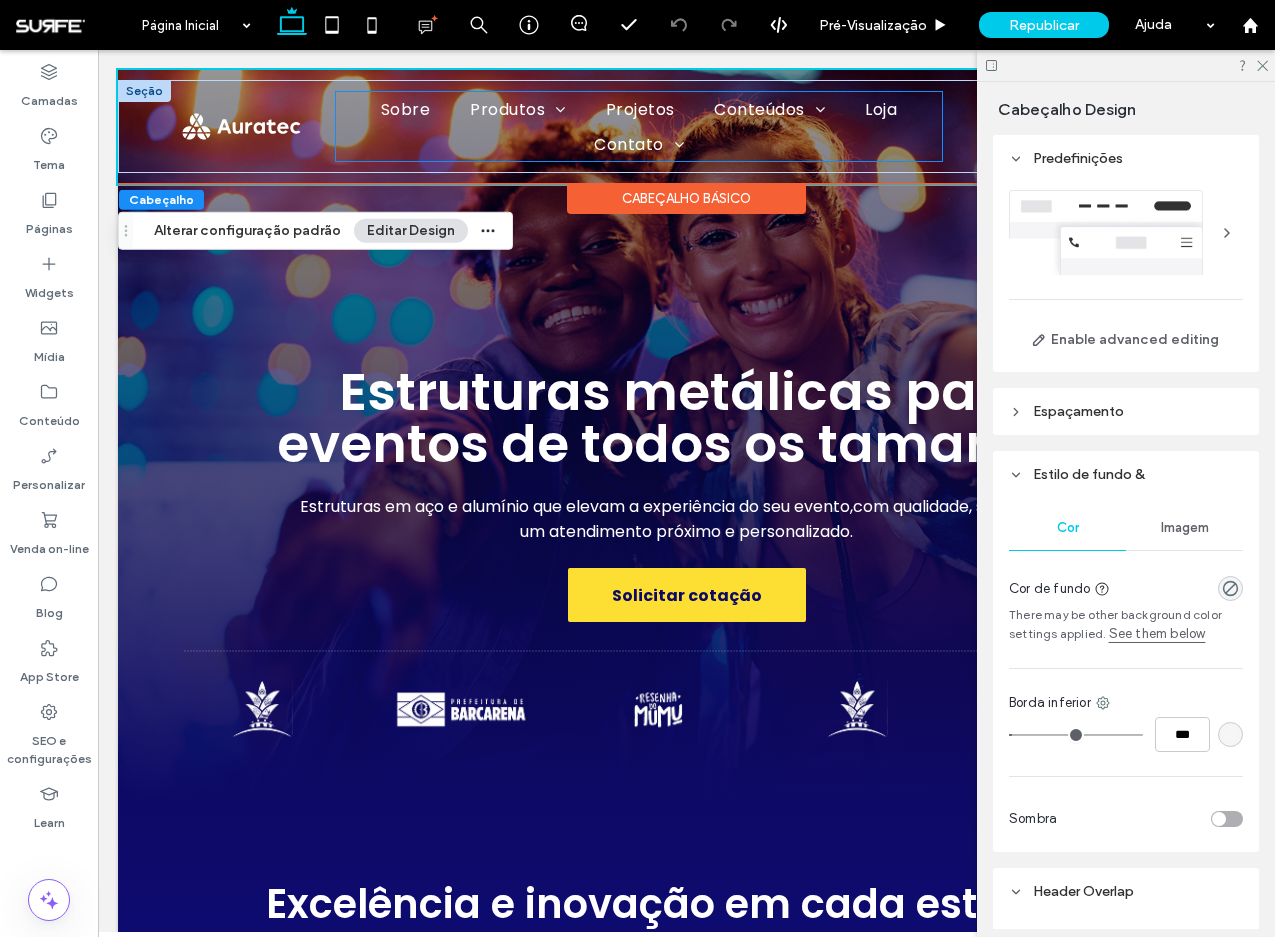 click on "Sobre
Produtos
Box truss linhas leves e pesadas
Pisos & Praticáveis
Gradis e Barricadas
Acessórios
Projetos
Conteúdos
Blog
Materiais
Loja
Contato
Fale Conosco
Dúvidas Frequentes
Trabalhe Conosco" at bounding box center [639, 126] 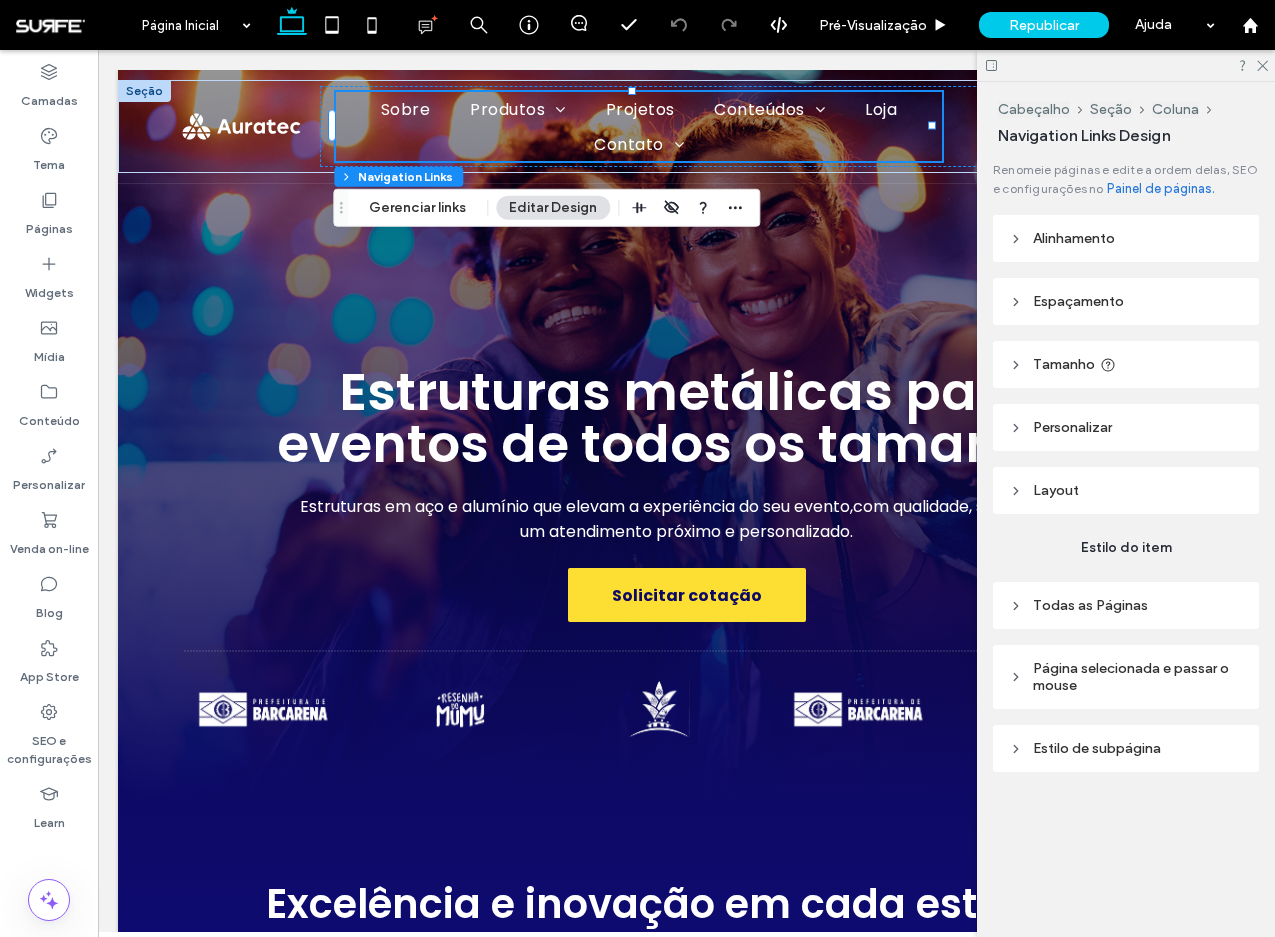 click 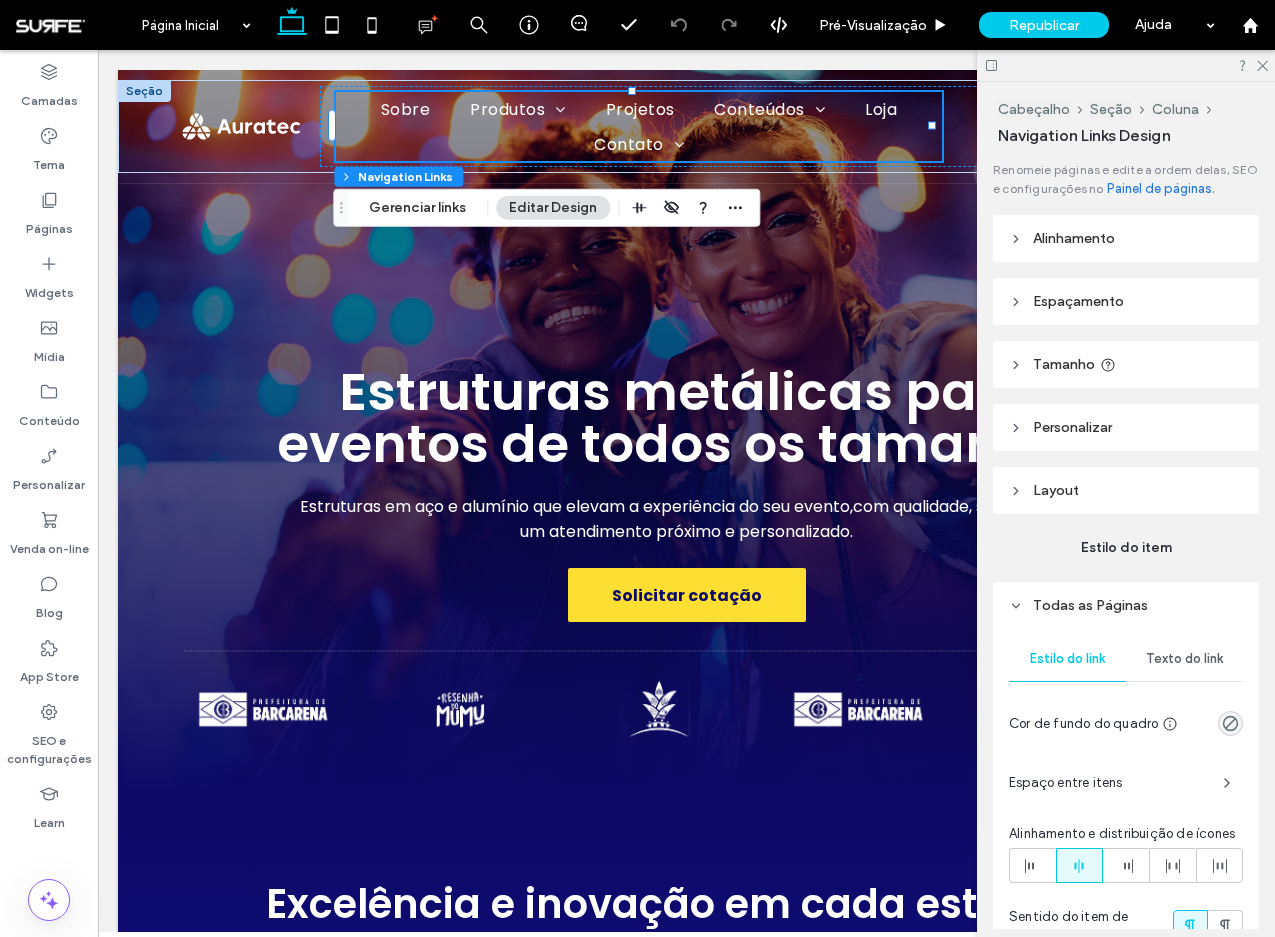 scroll, scrollTop: 220, scrollLeft: 0, axis: vertical 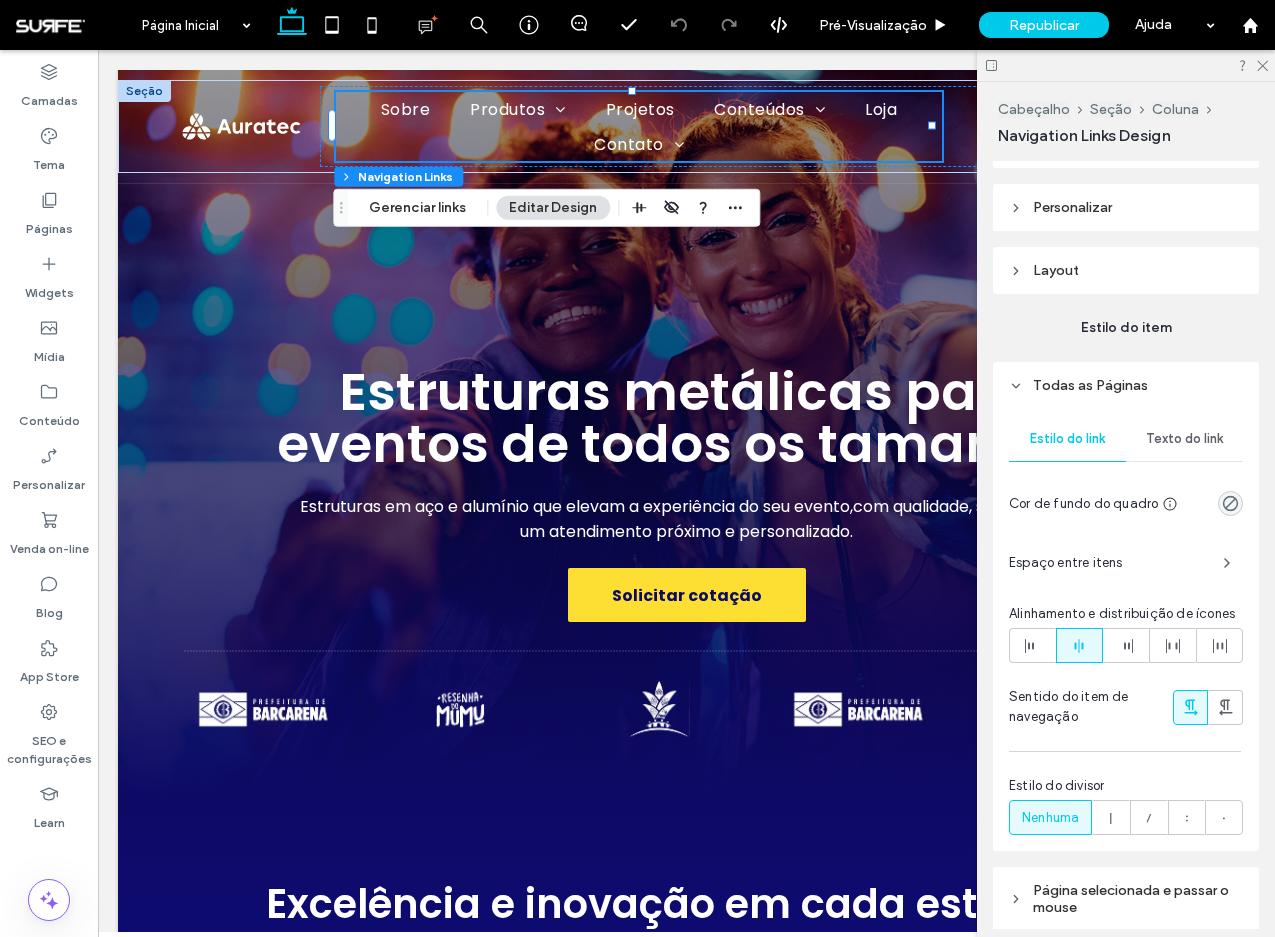 click on "Alinhamento e distribuição de ícones" at bounding box center (1122, 614) 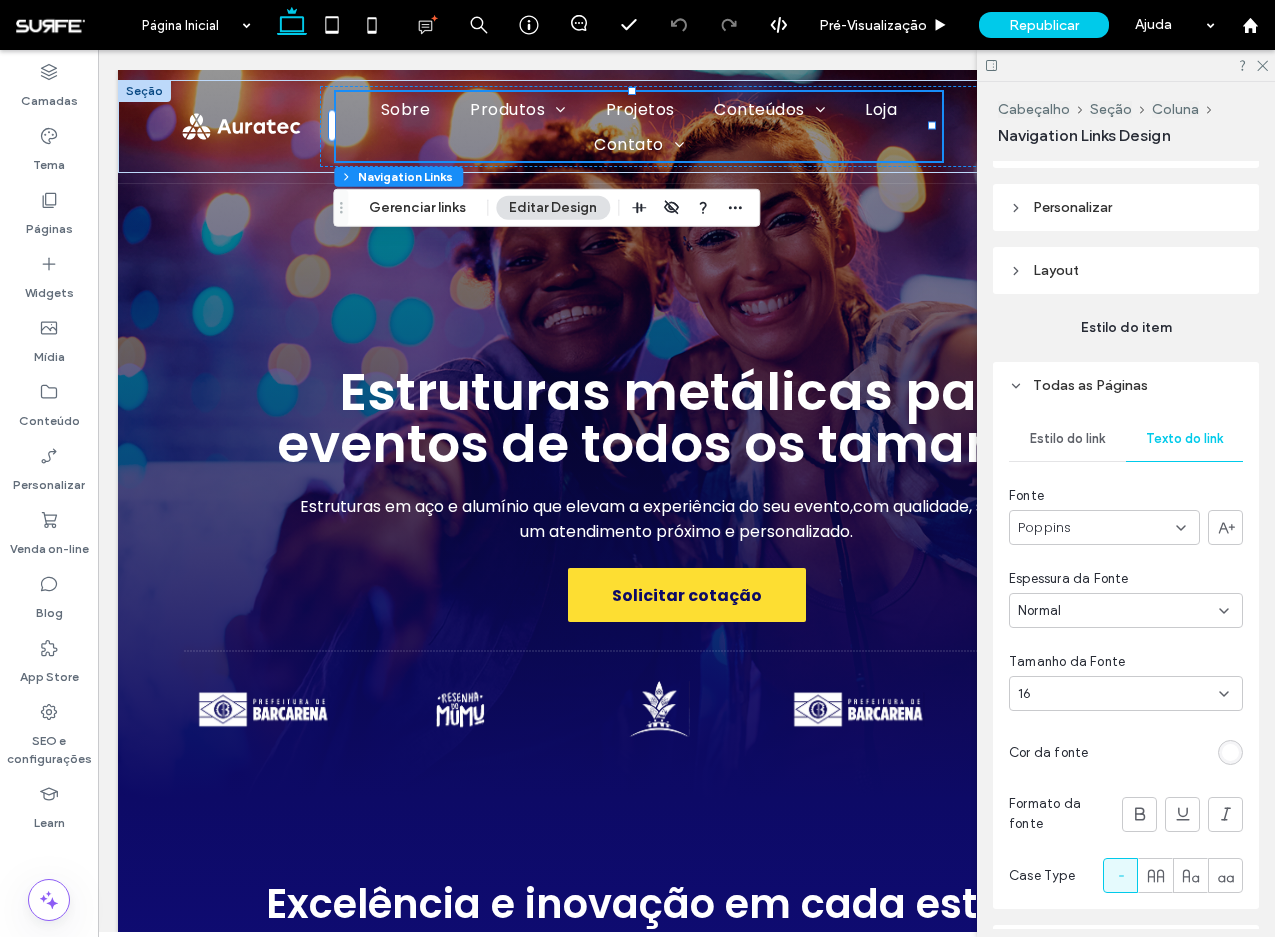 click on "16" at bounding box center [1126, 693] 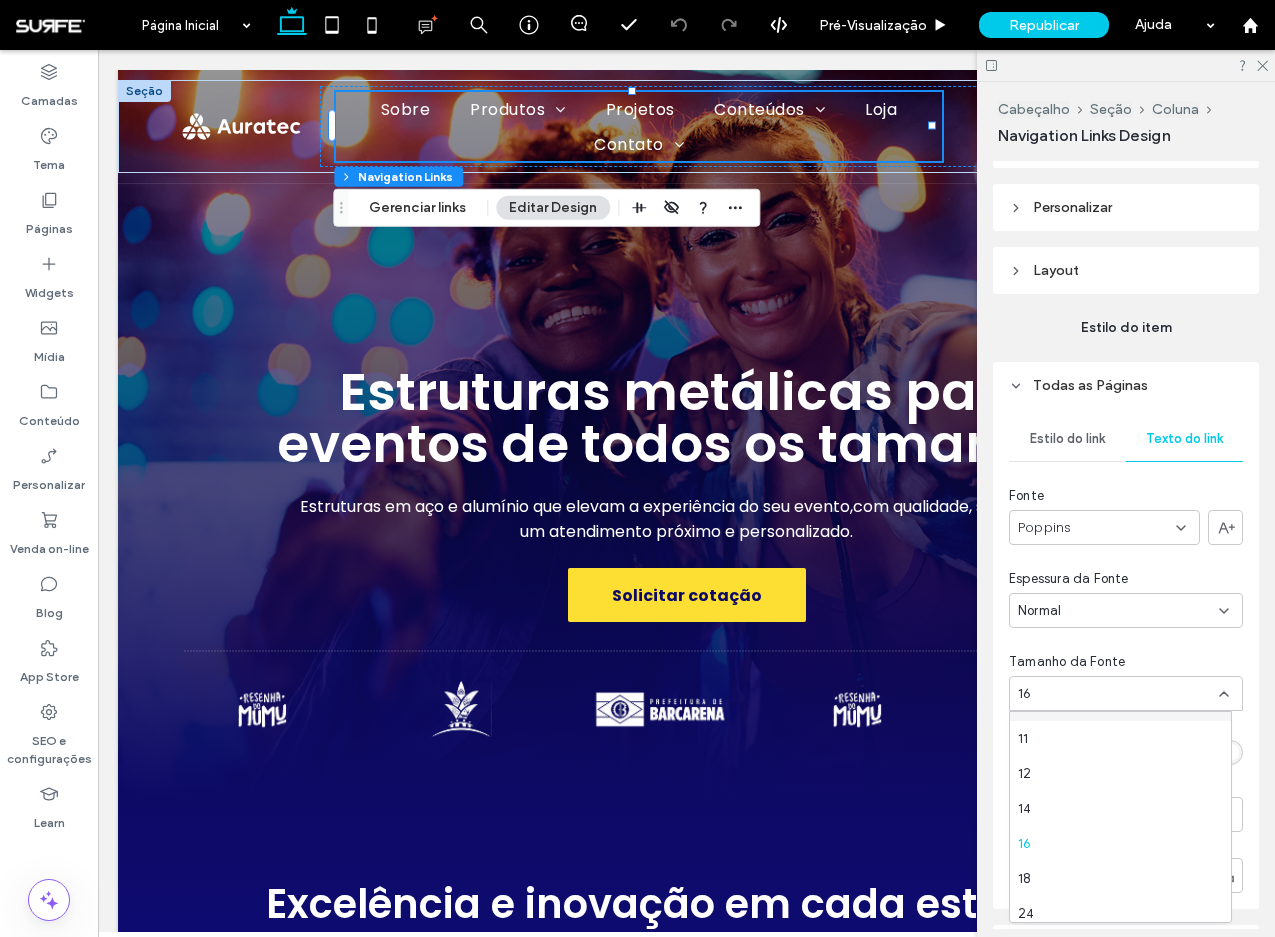 scroll, scrollTop: 100, scrollLeft: 0, axis: vertical 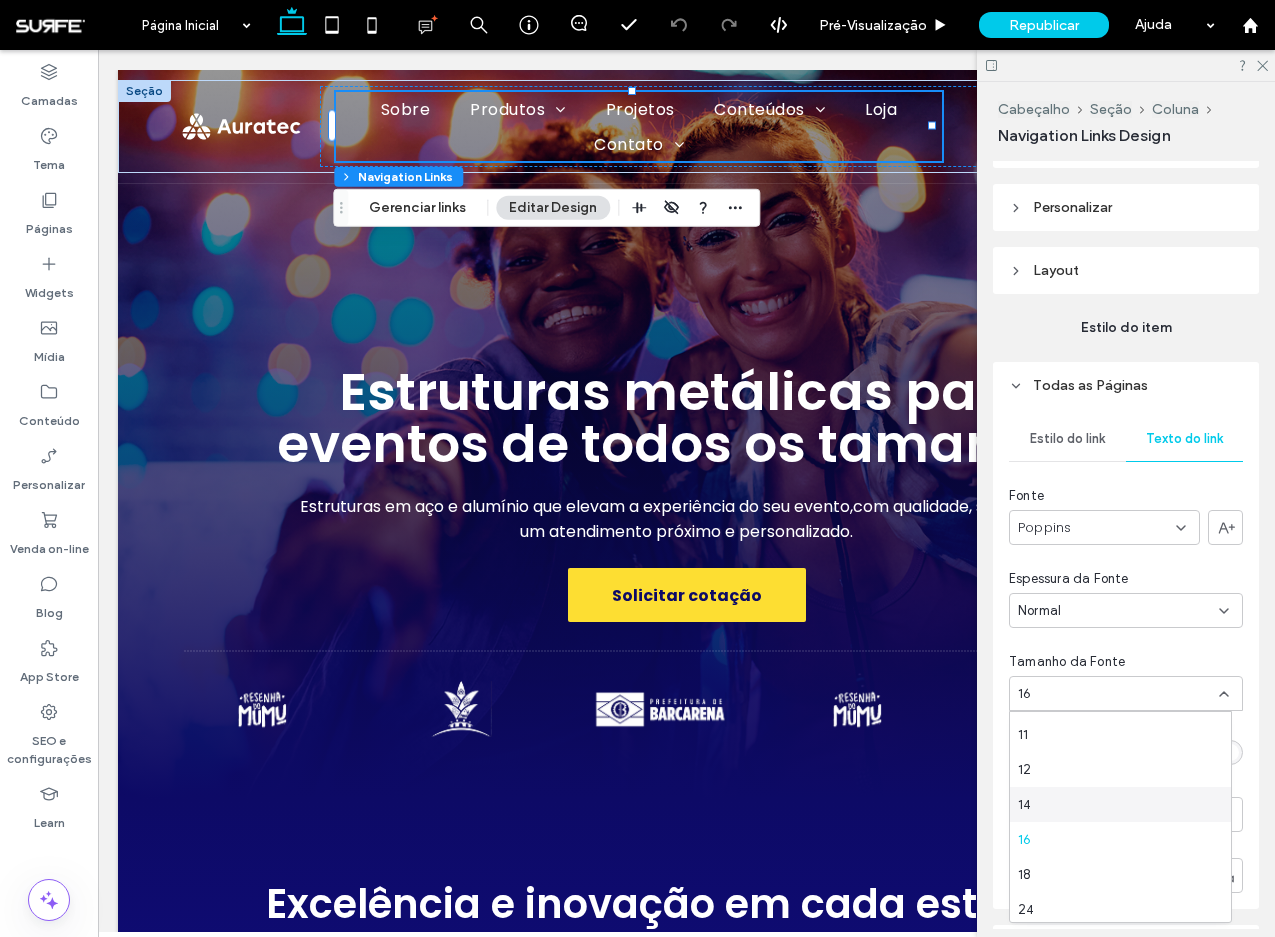 click on "14" at bounding box center (1120, 804) 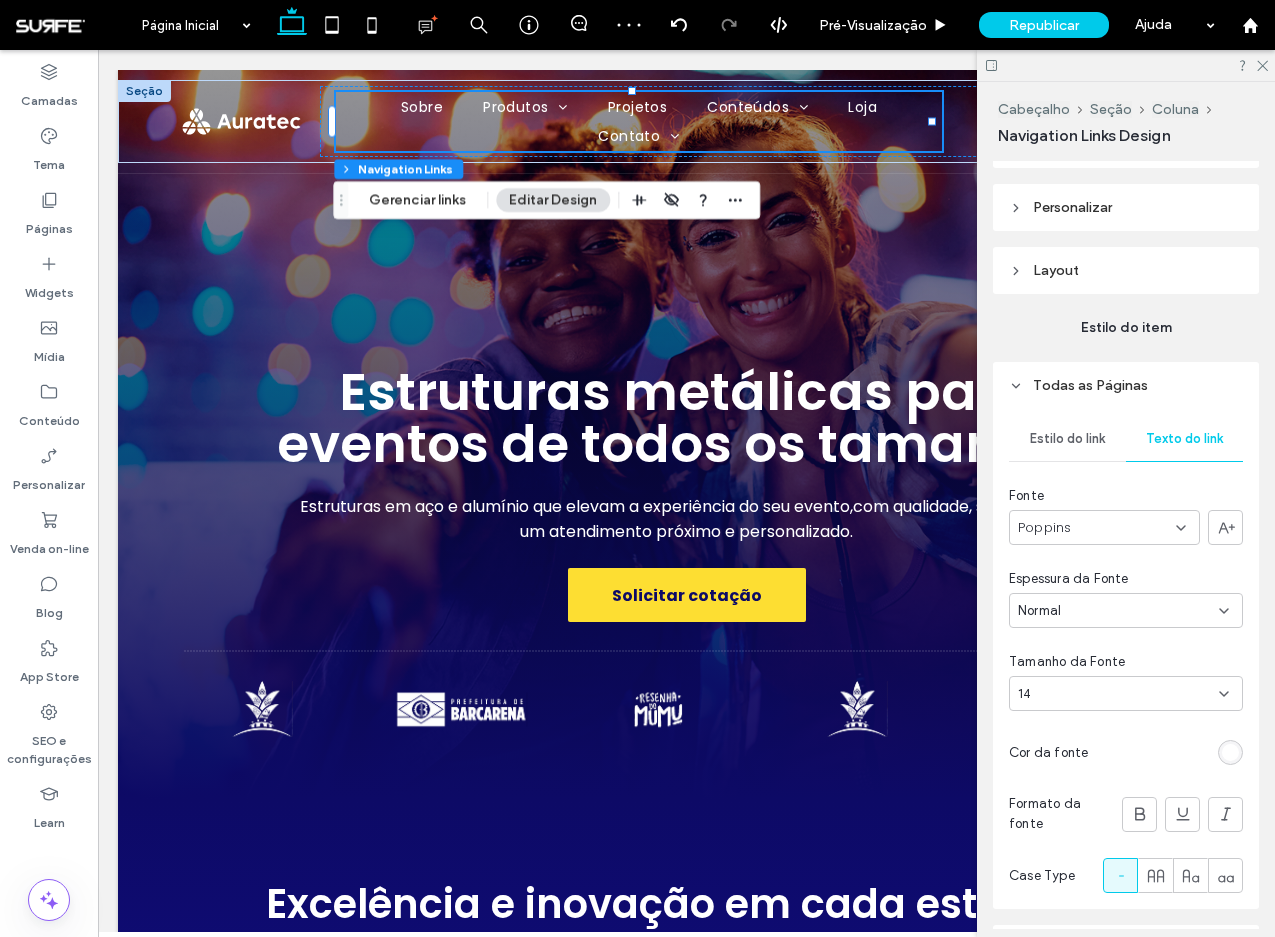 click 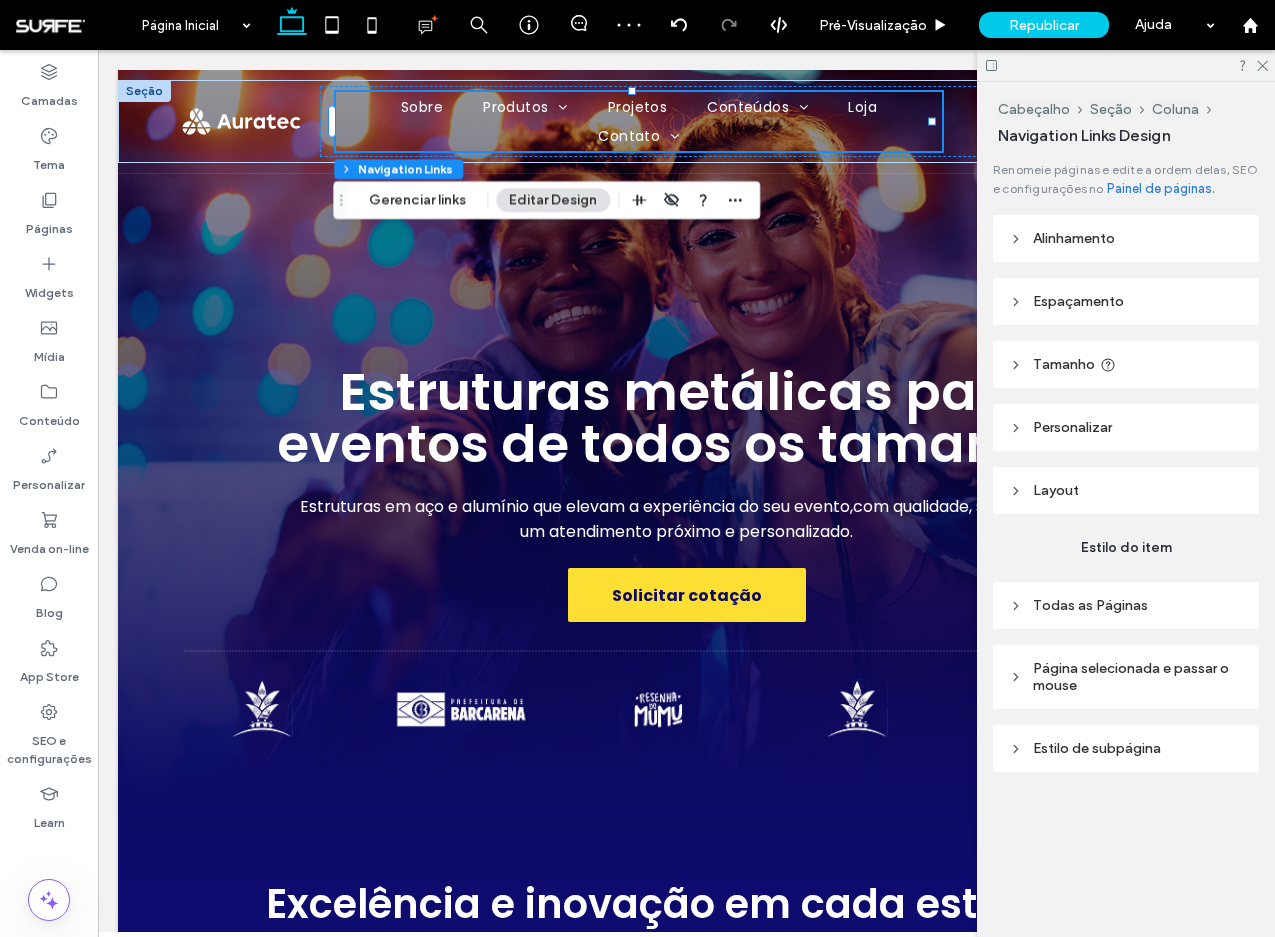 scroll, scrollTop: 0, scrollLeft: 0, axis: both 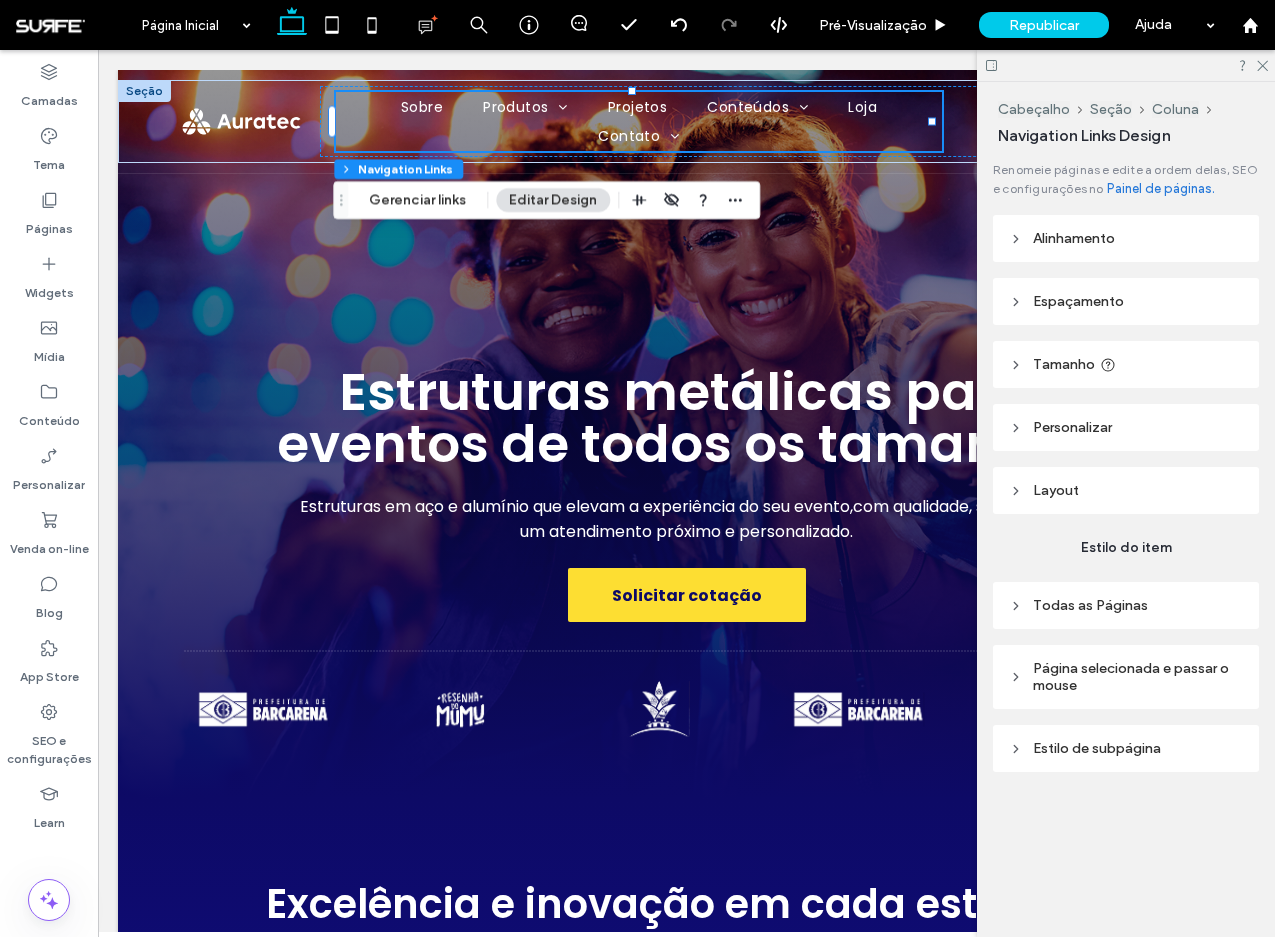 click 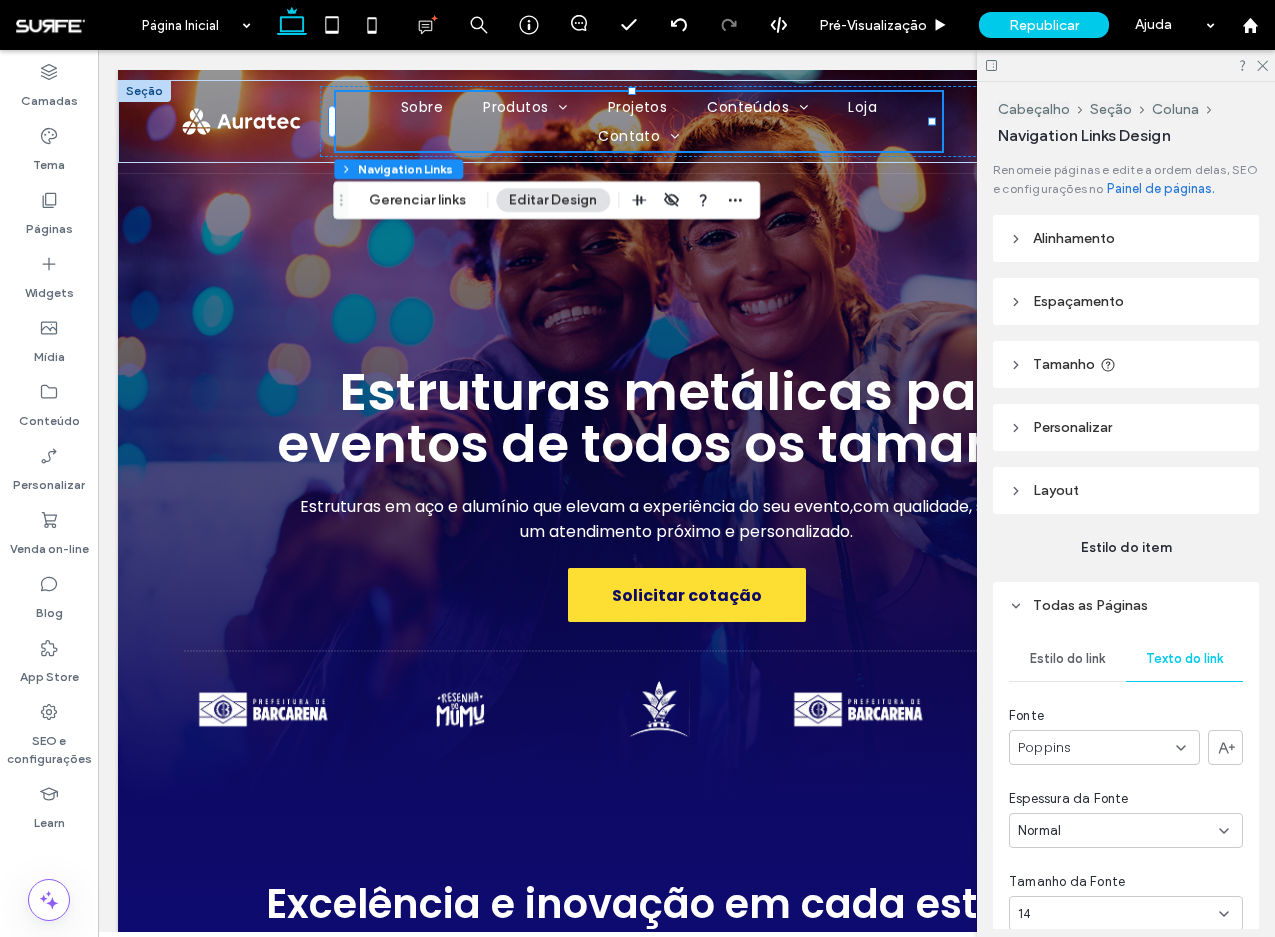 click on "Estilo do link" at bounding box center (1067, 659) 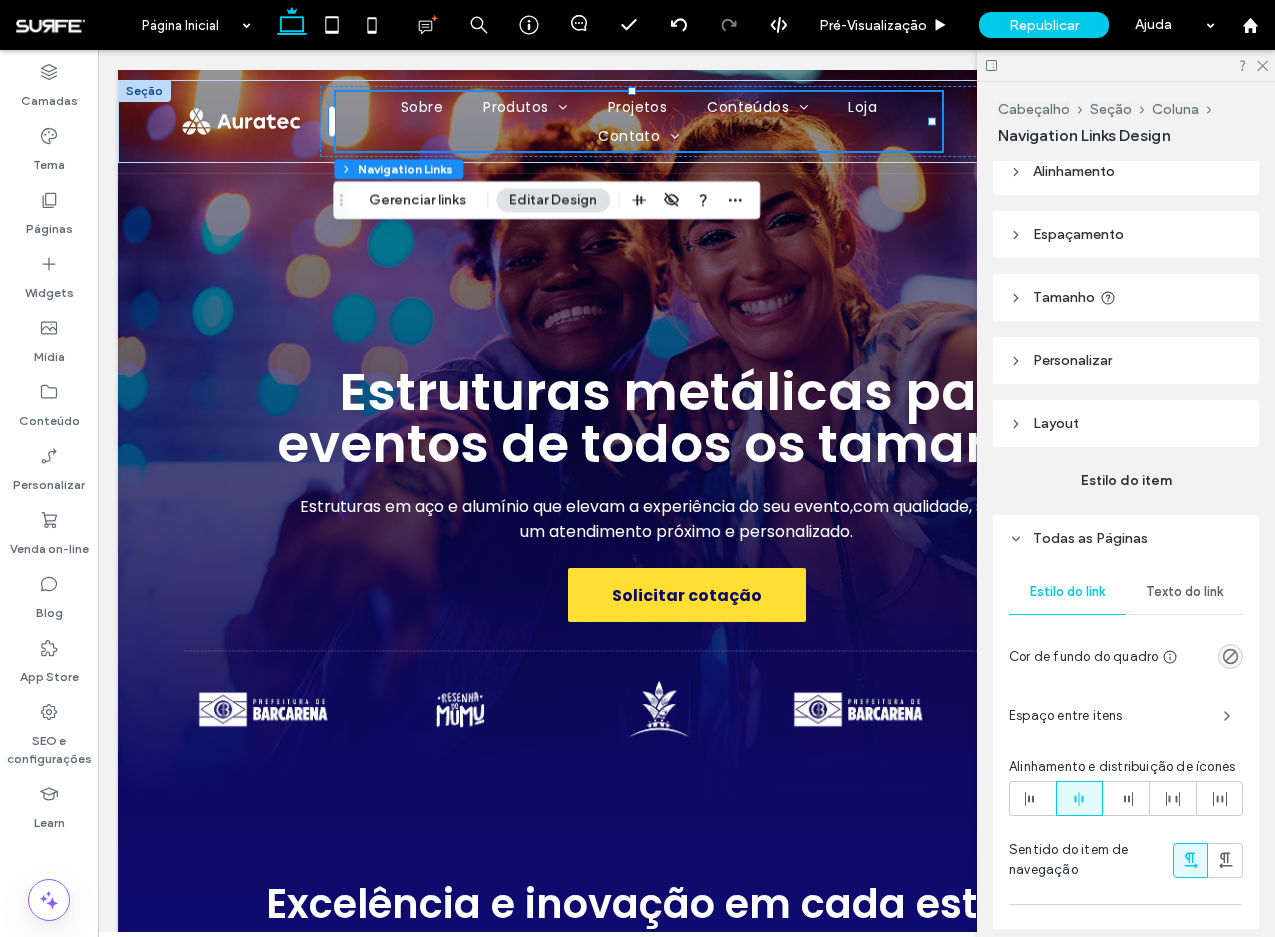 scroll, scrollTop: 76, scrollLeft: 0, axis: vertical 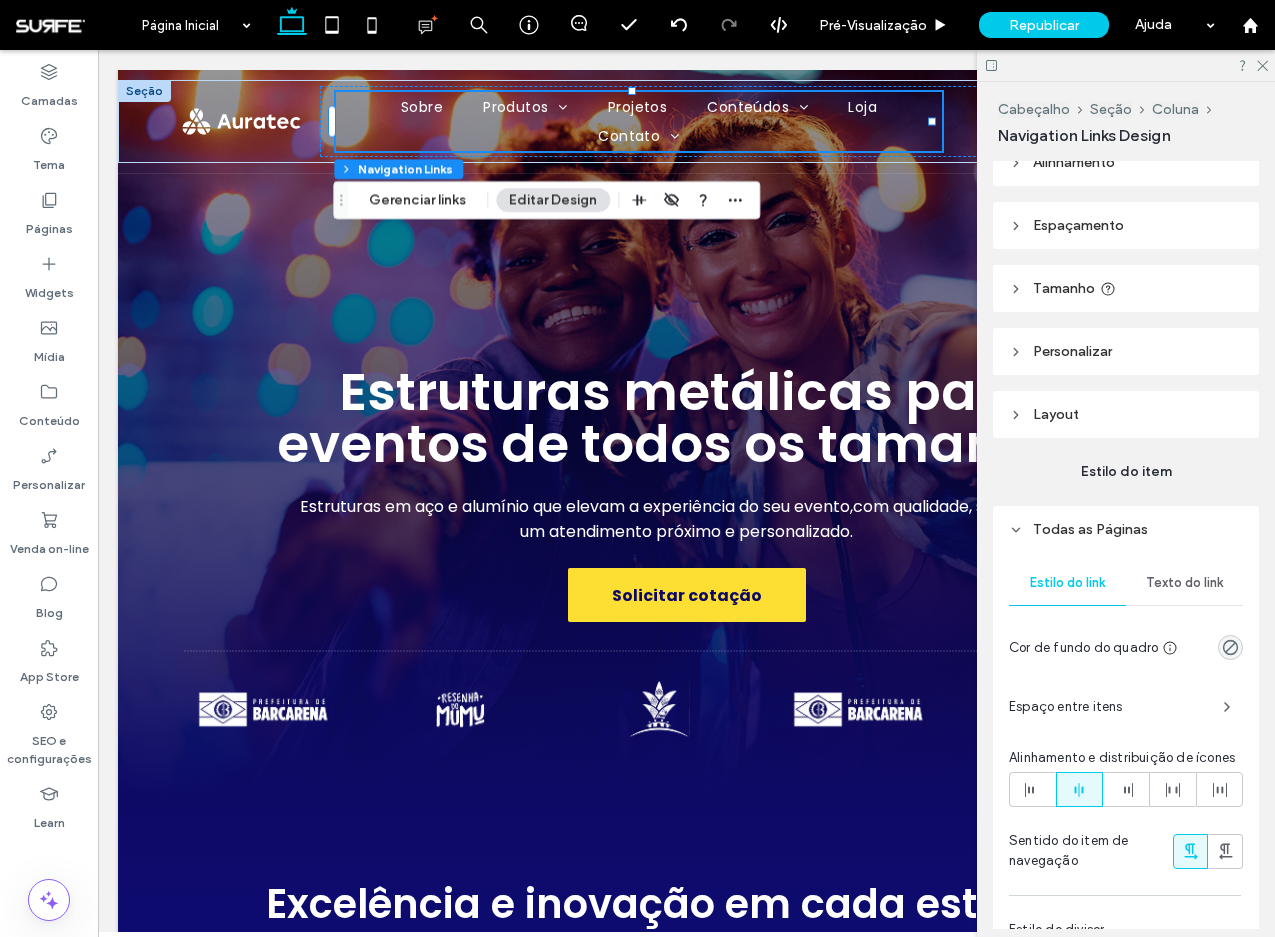 click on "Estilo do link Texto do link Cor de fundo do quadro Espaço entre itens Alinhamento e distribuição de ícones Sentido do item de navegação Estilo do divisor Nenhuma" at bounding box center (1126, 774) 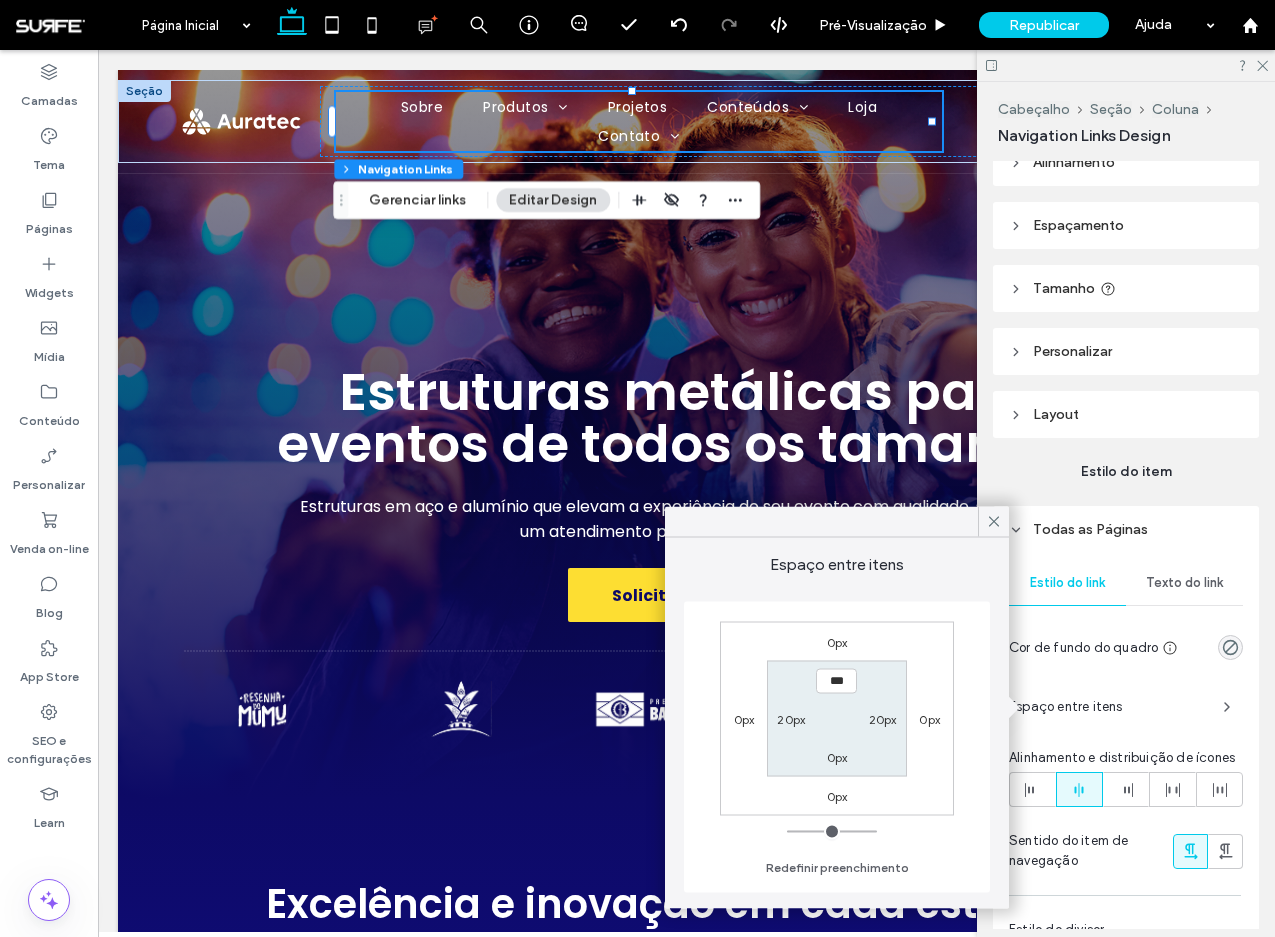 click on "20px" at bounding box center [883, 718] 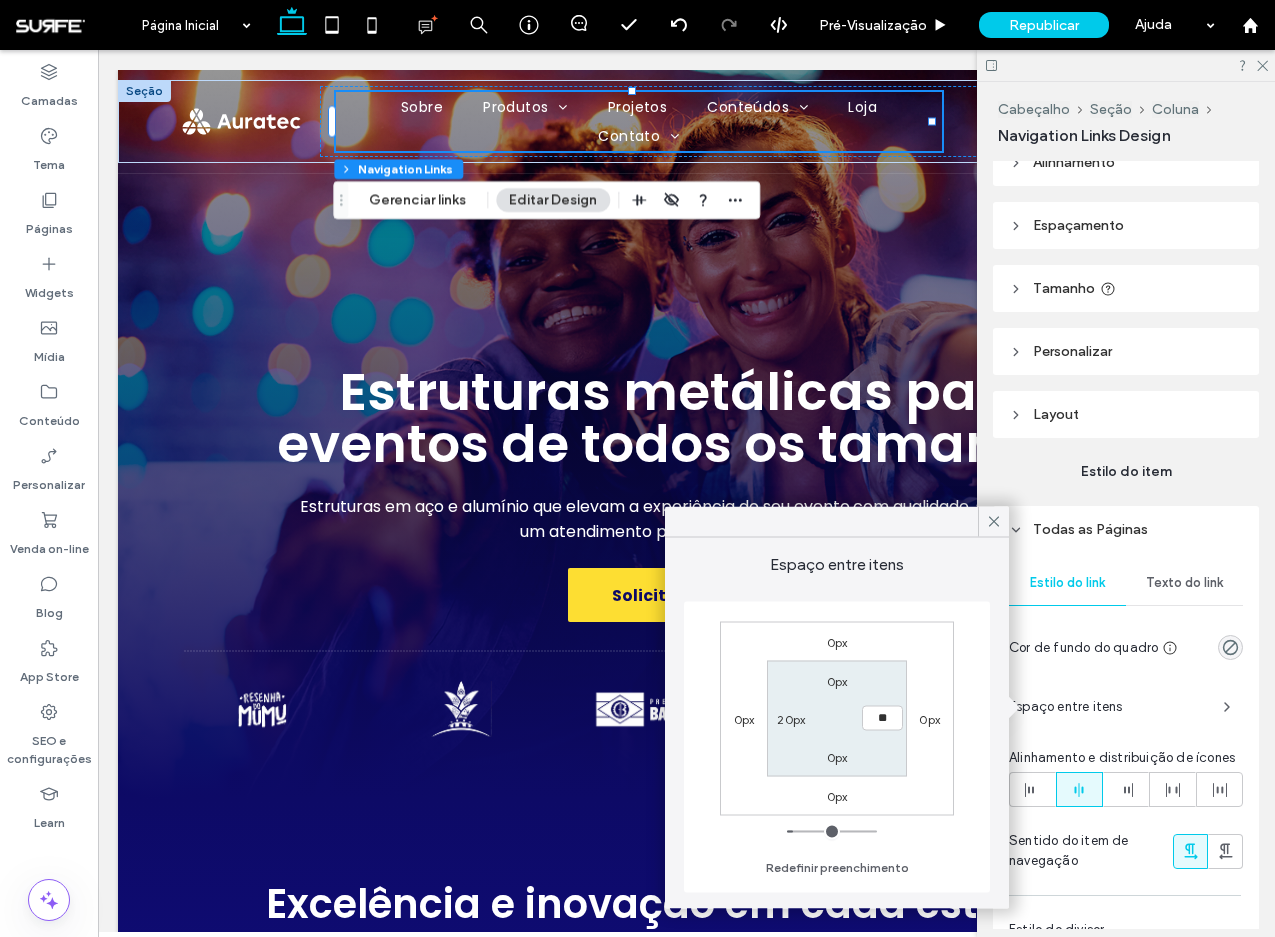 type on "**" 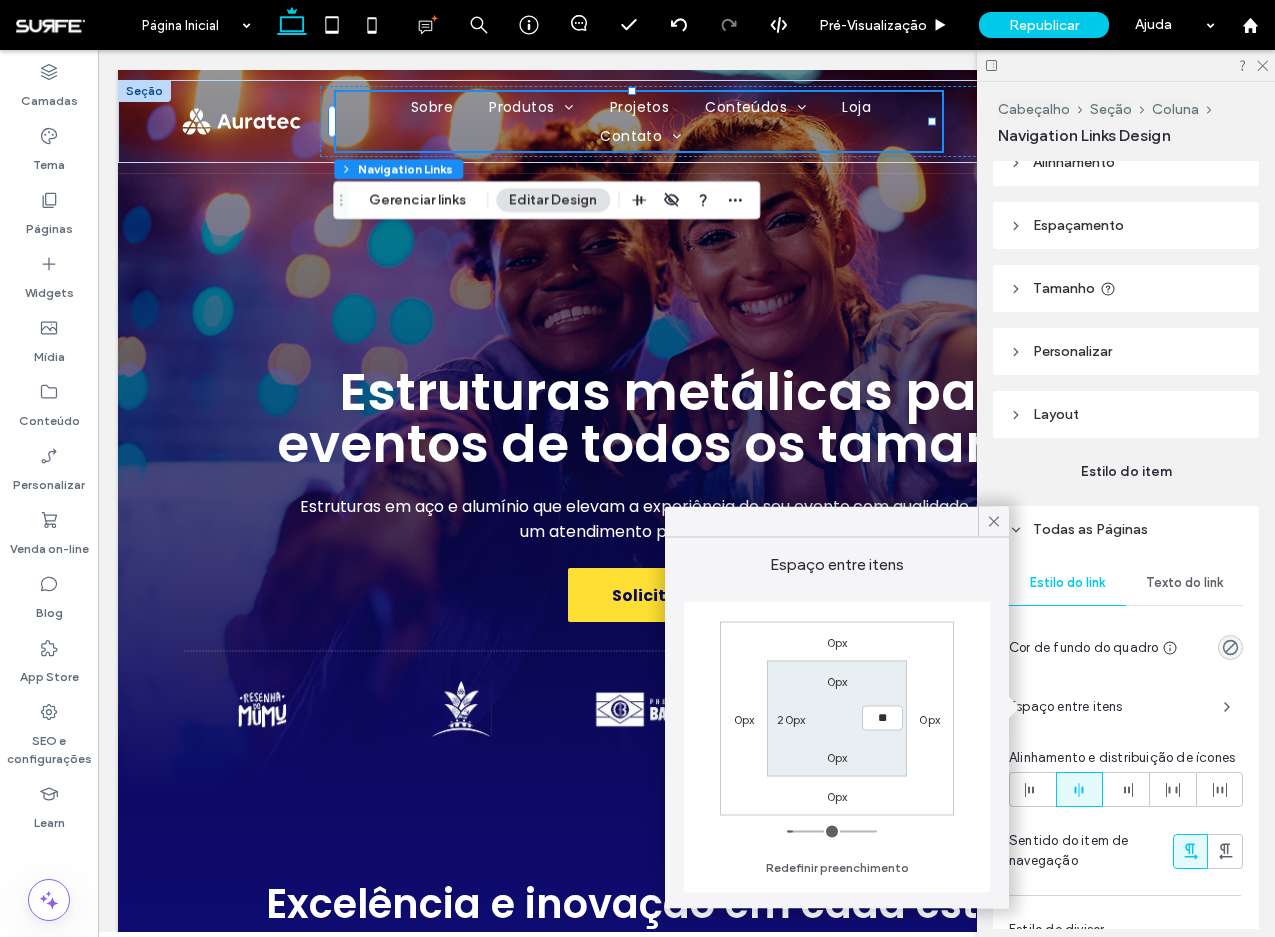 type on "**" 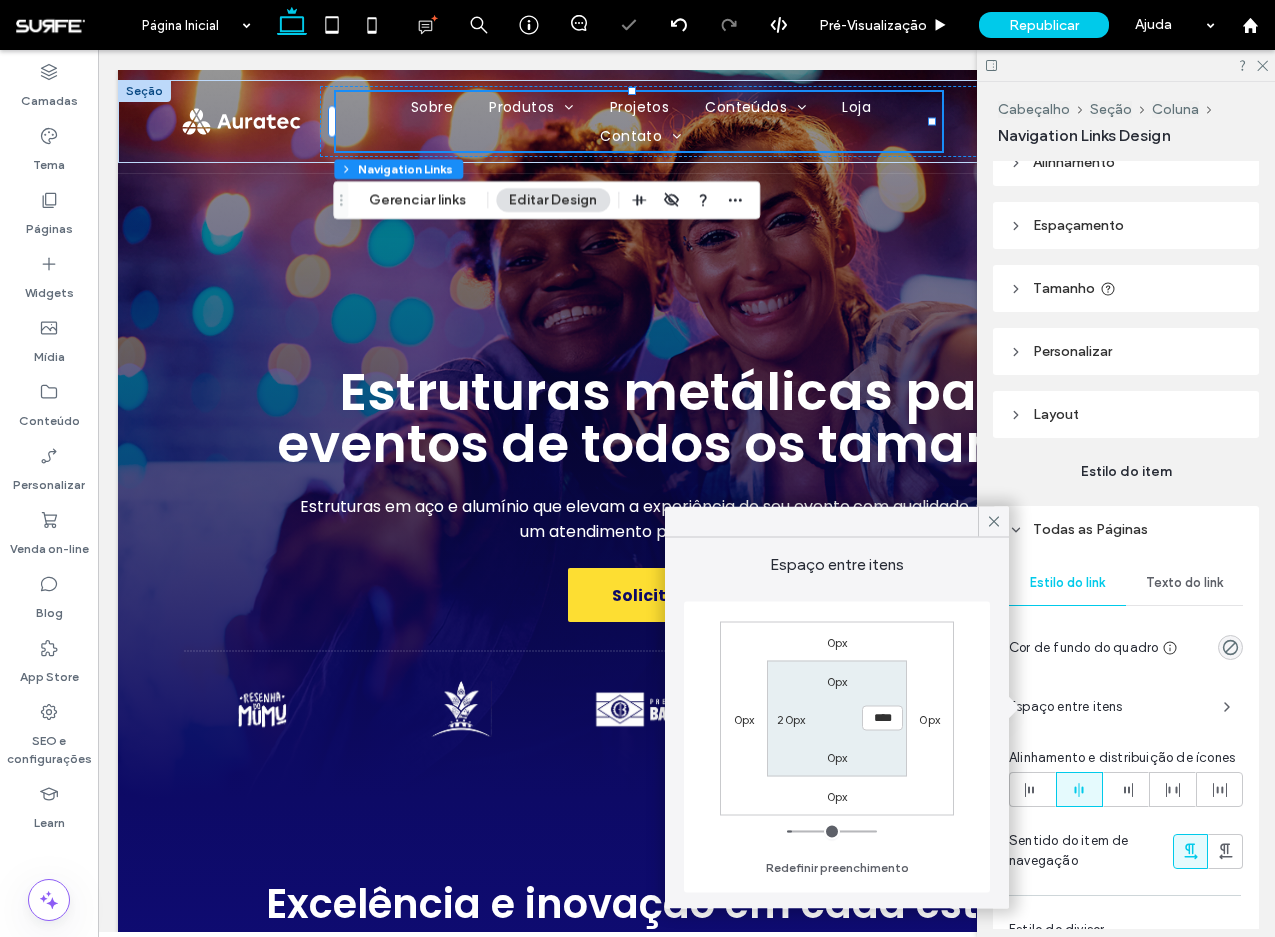 click on "20px" at bounding box center [791, 718] 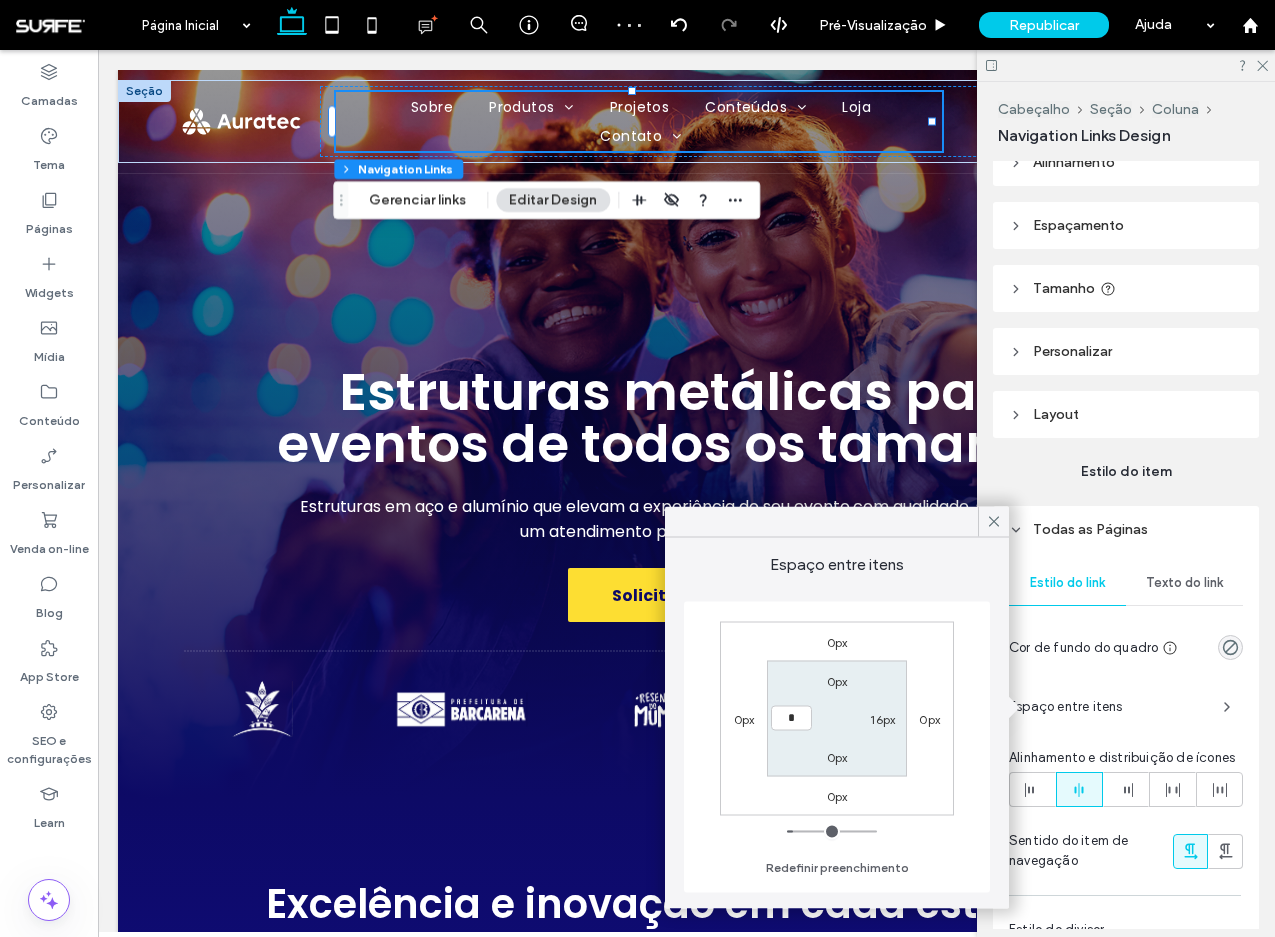 type on "*" 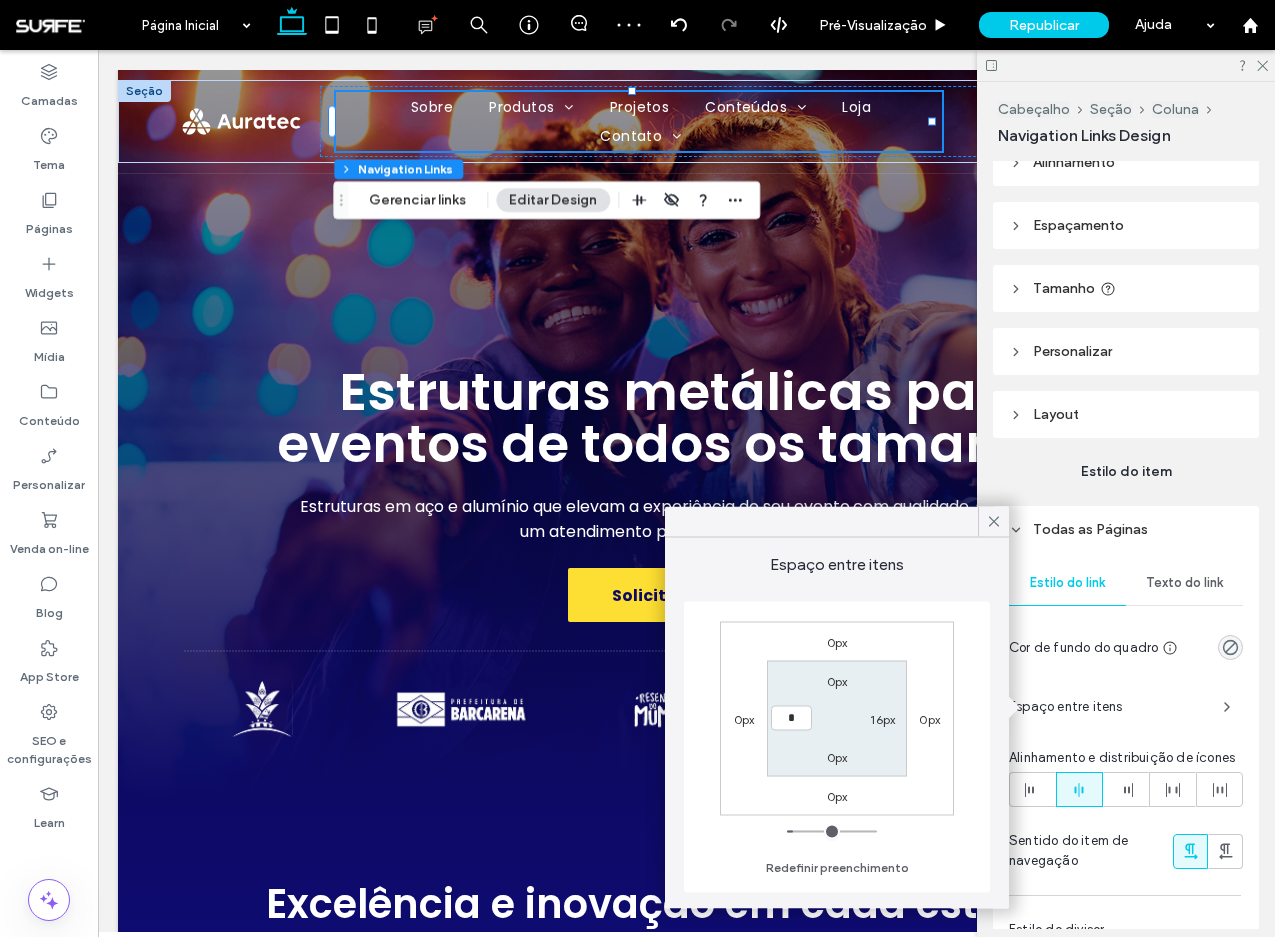 type on "*" 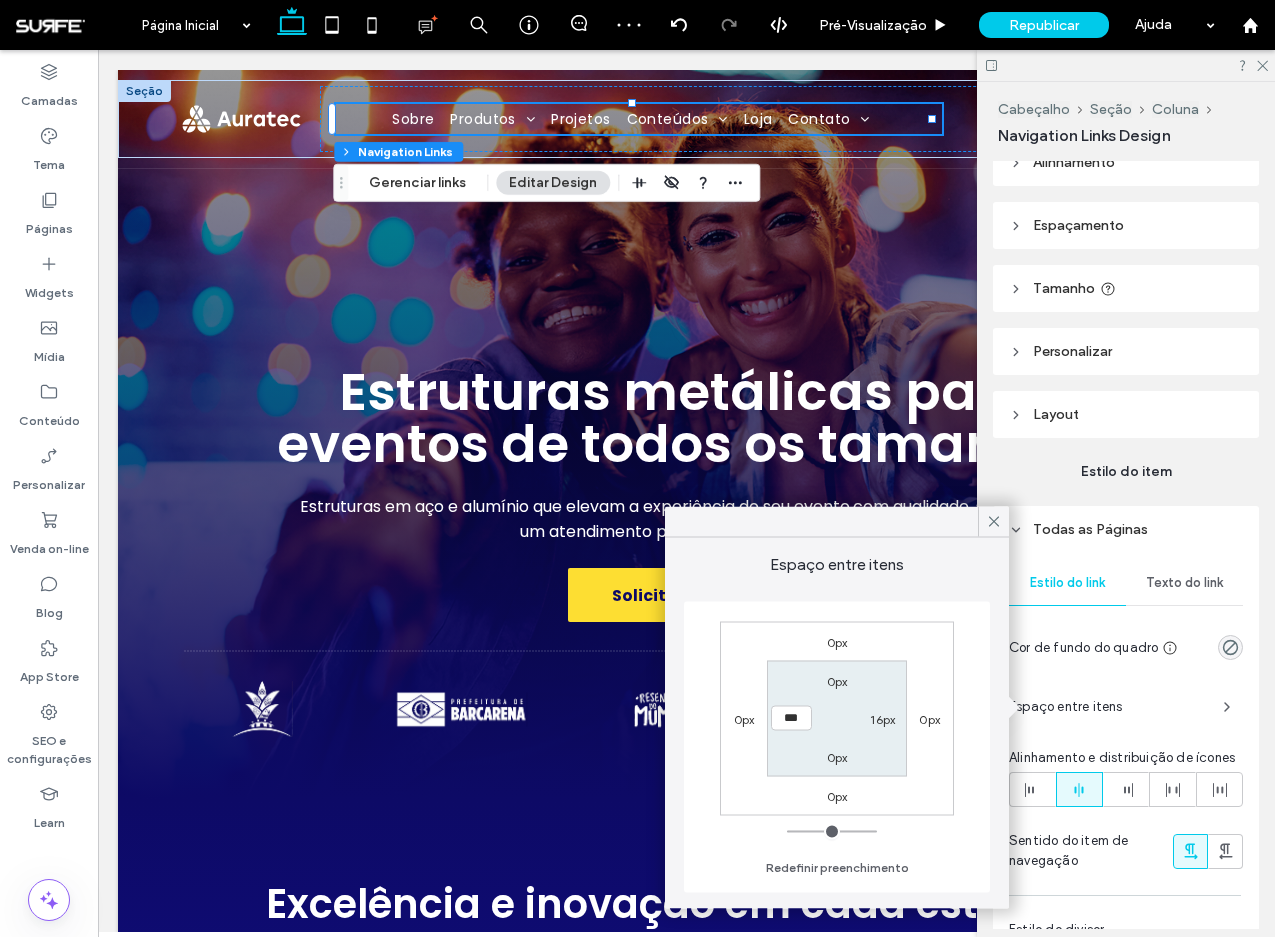 click on "16px" at bounding box center [882, 718] 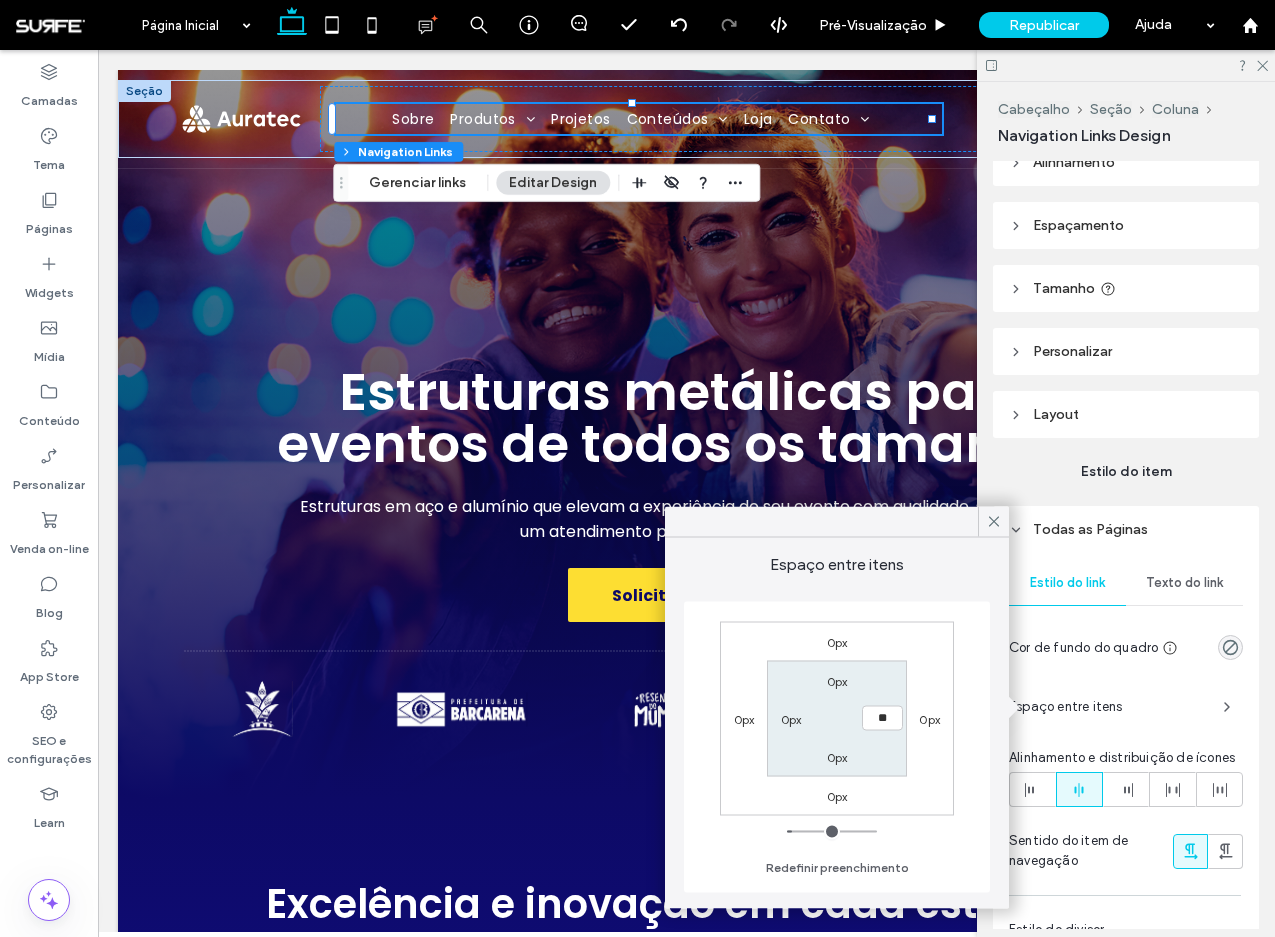 type on "**" 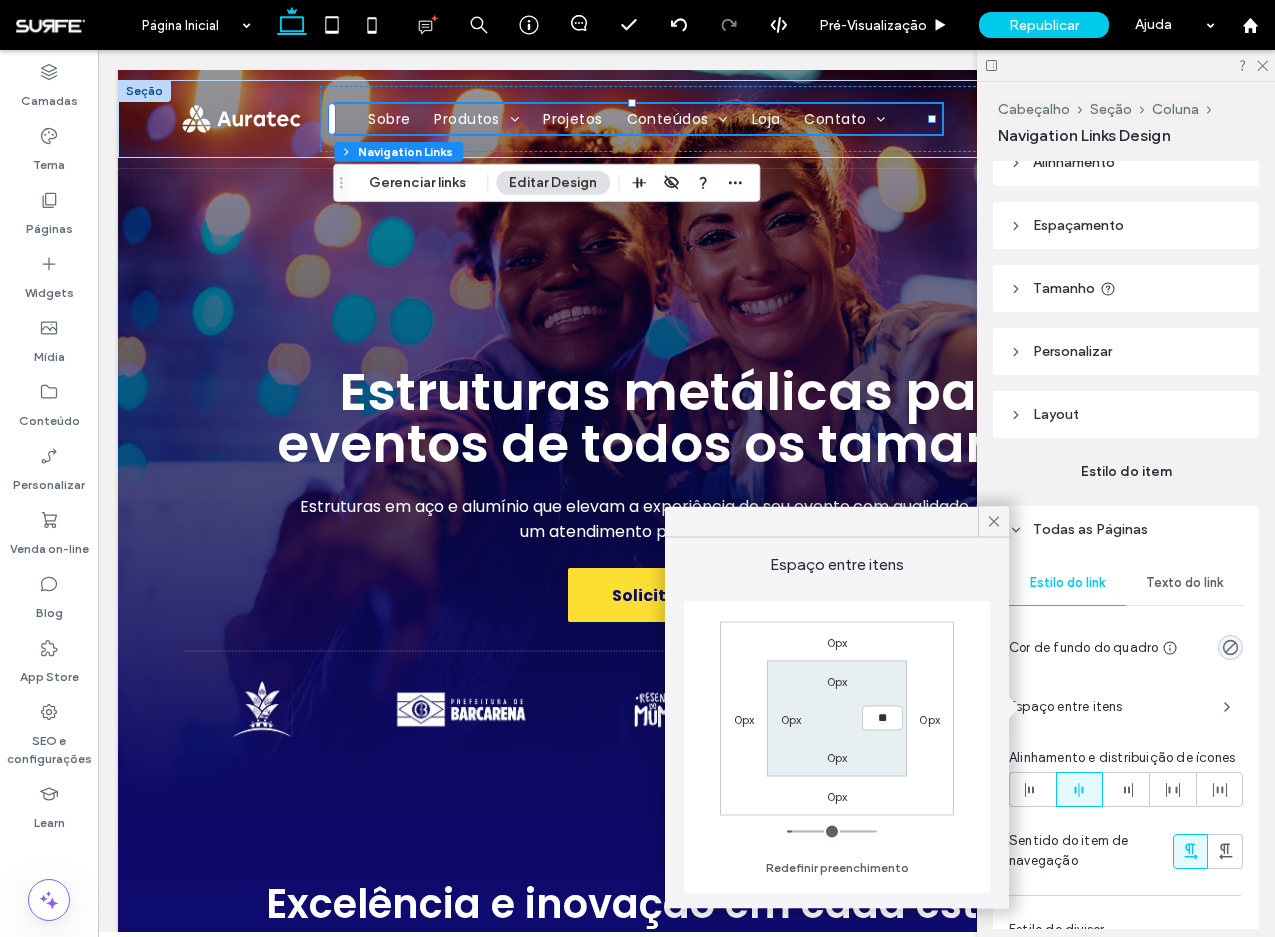 type on "**" 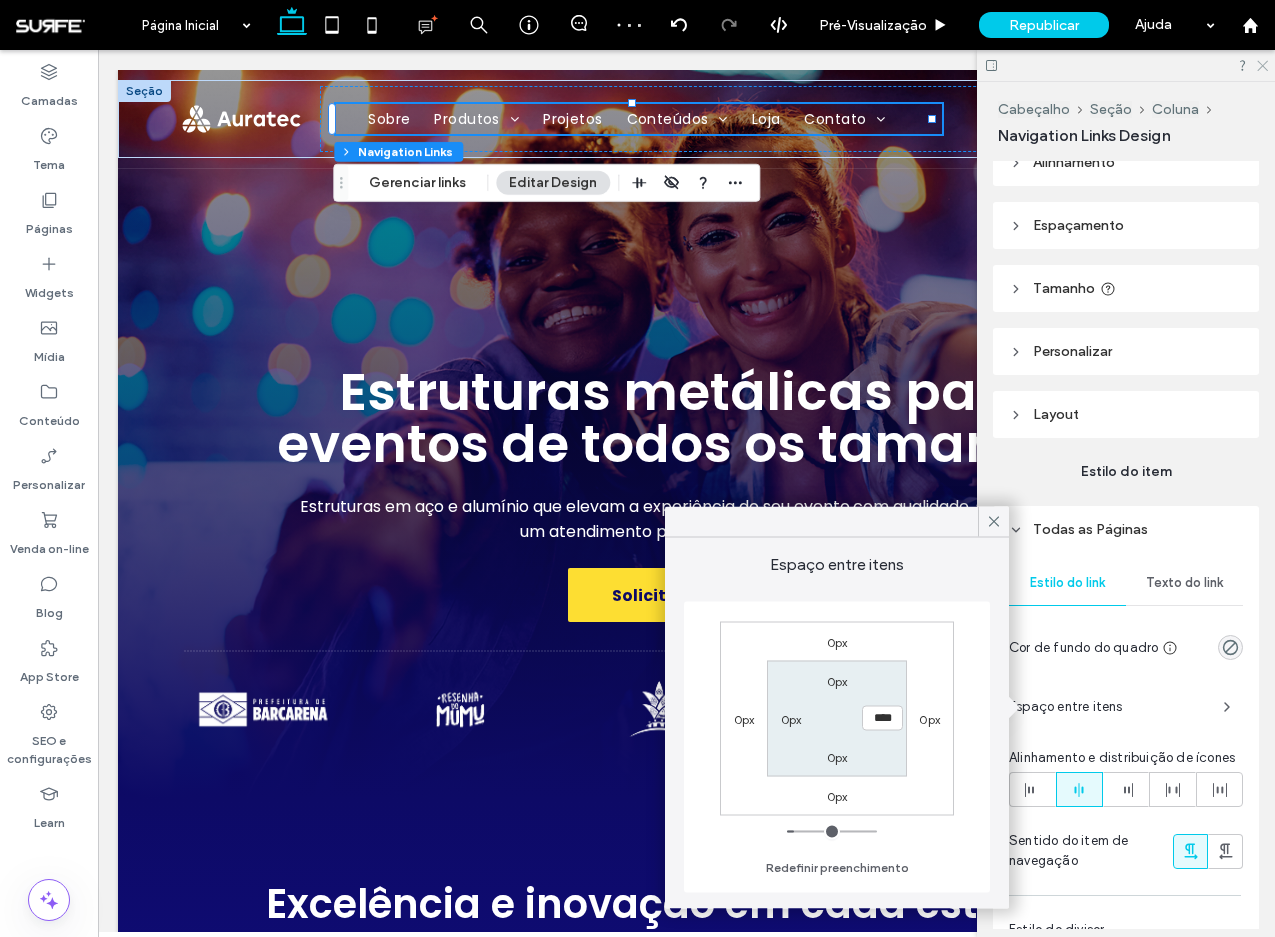 click 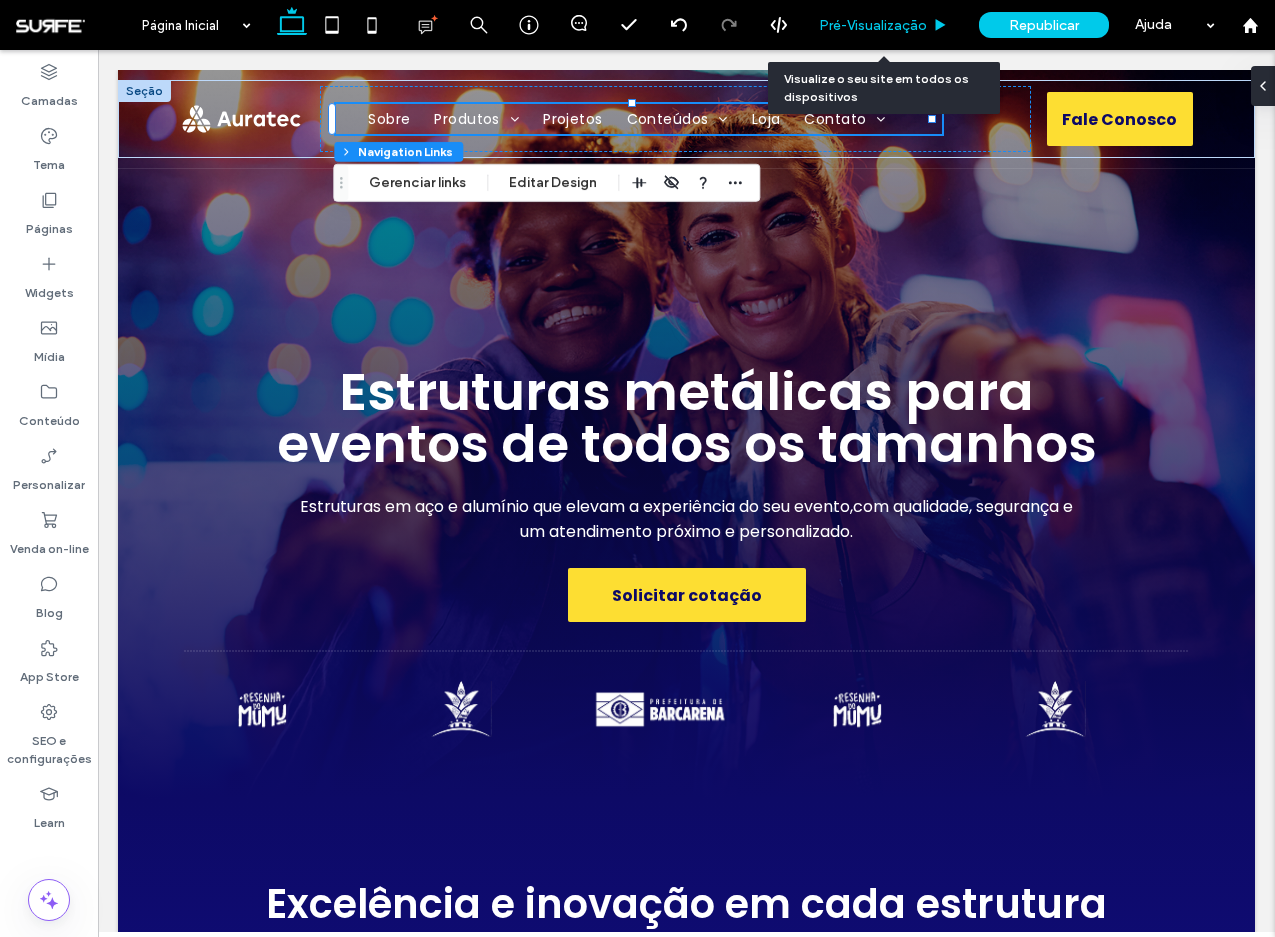 click on "Pré-Visualizaçāo" at bounding box center (873, 25) 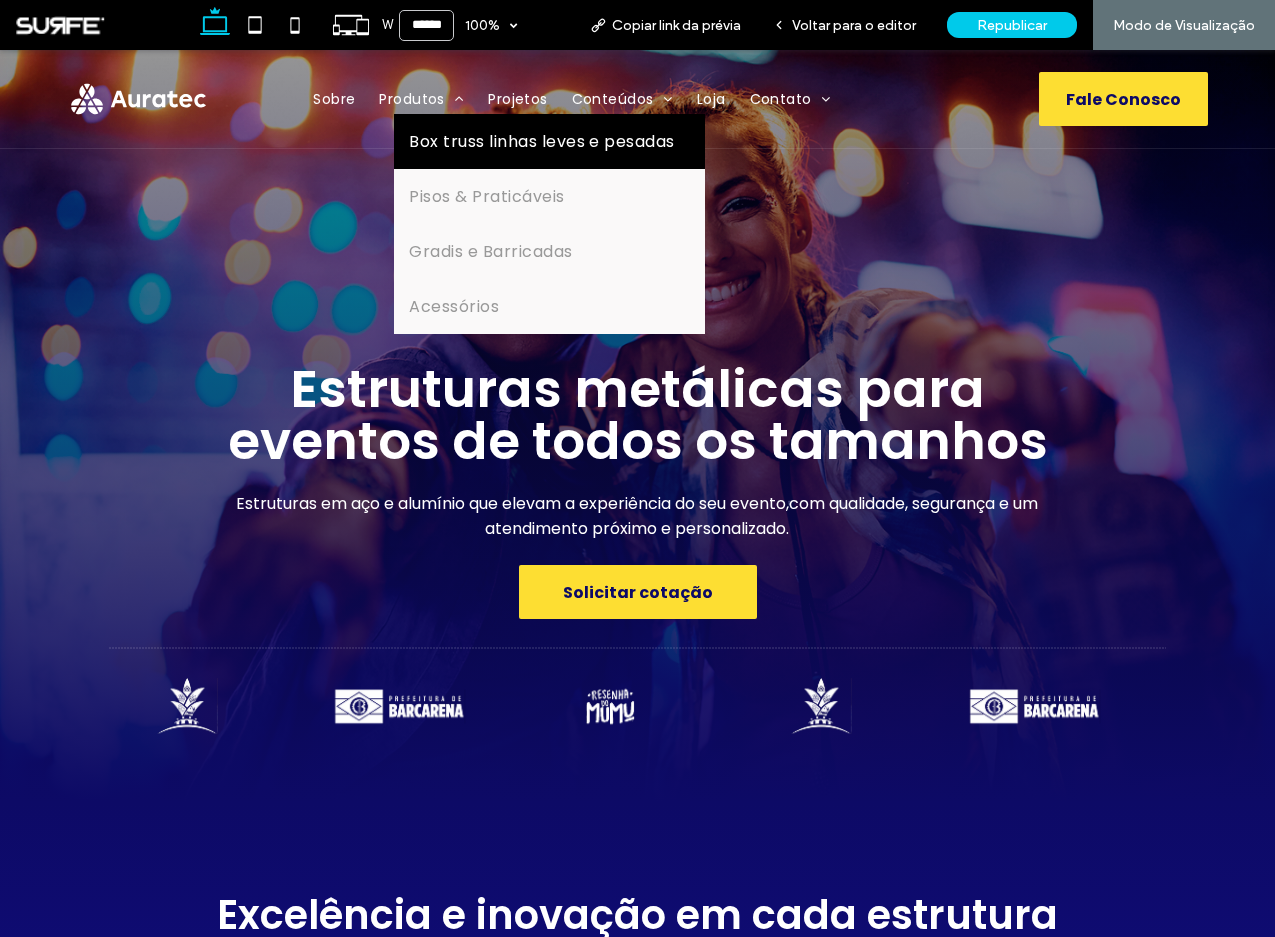 click on "Box truss linhas leves e pesadas" at bounding box center [541, 141] 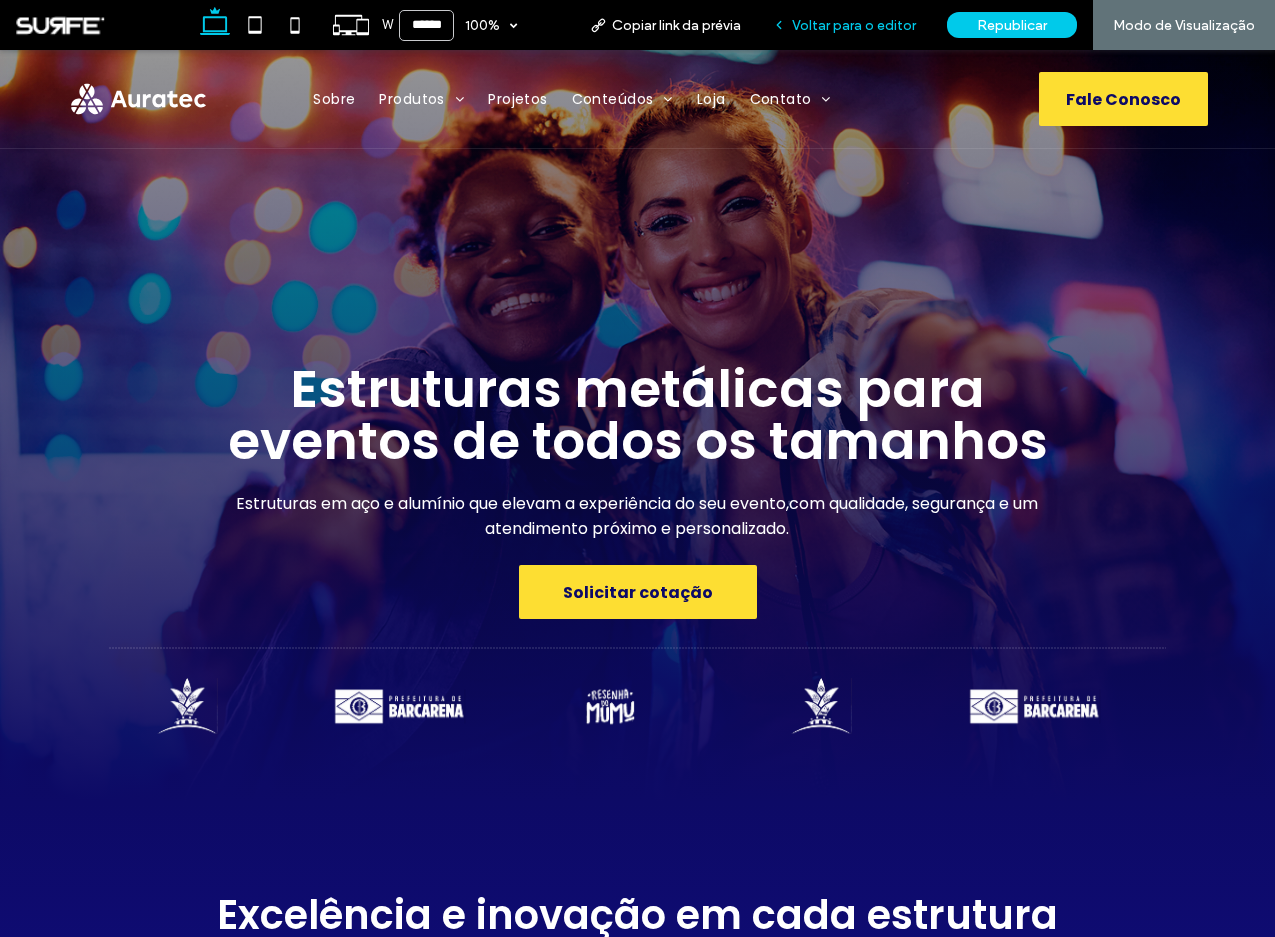 click on "Voltar para o editor" at bounding box center [844, 25] 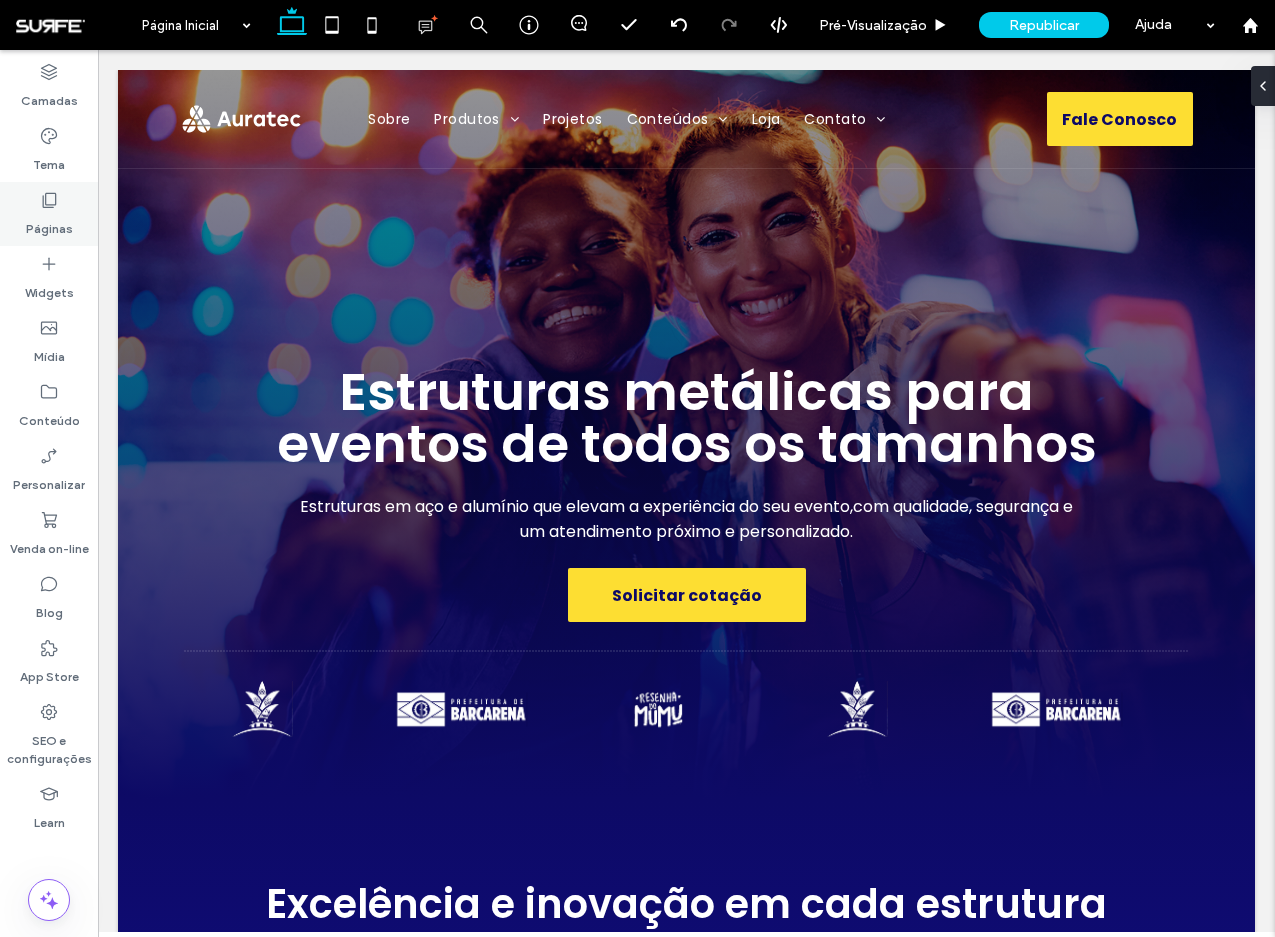 click on "Páginas" at bounding box center (49, 214) 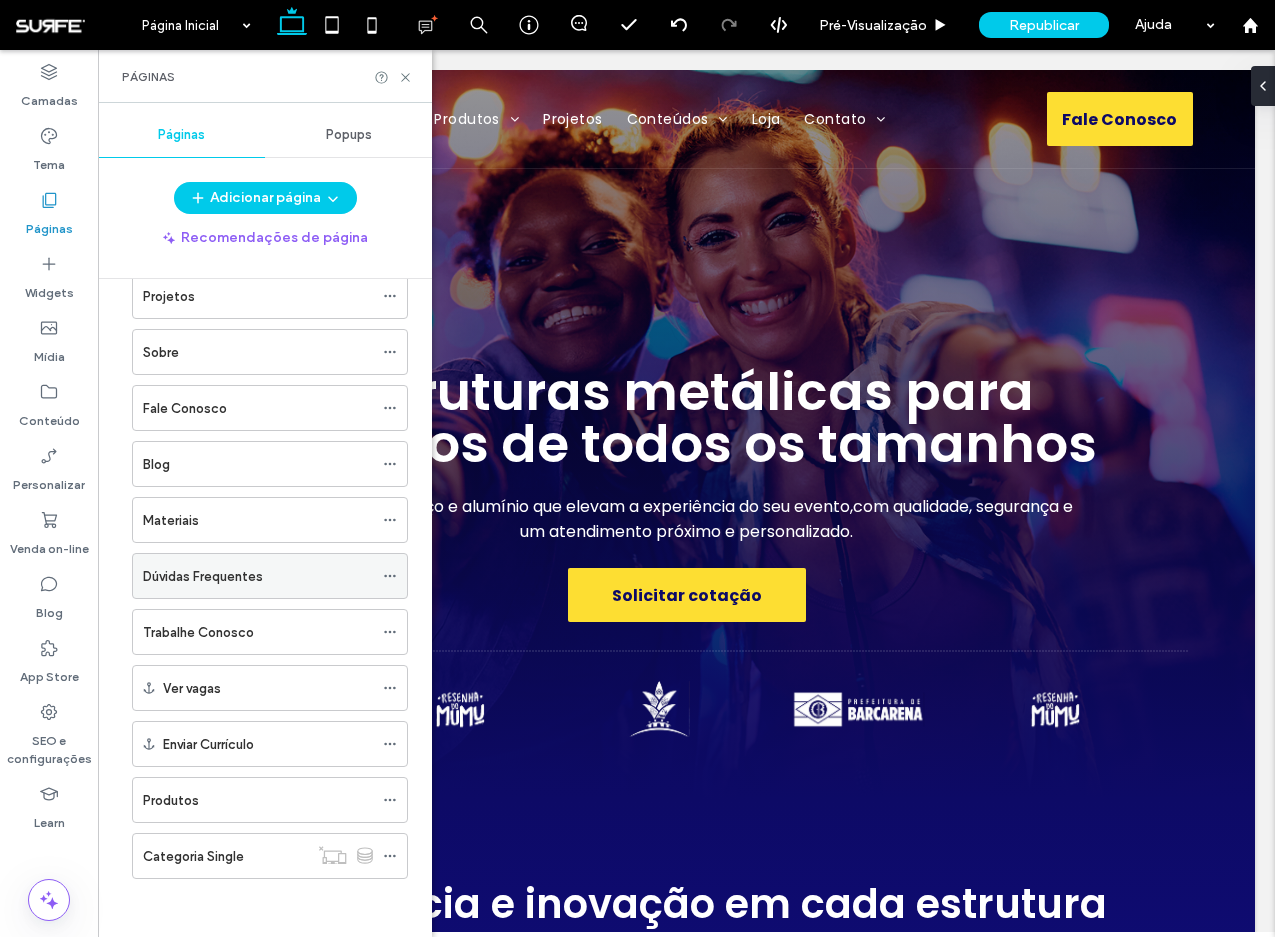 scroll, scrollTop: 98, scrollLeft: 0, axis: vertical 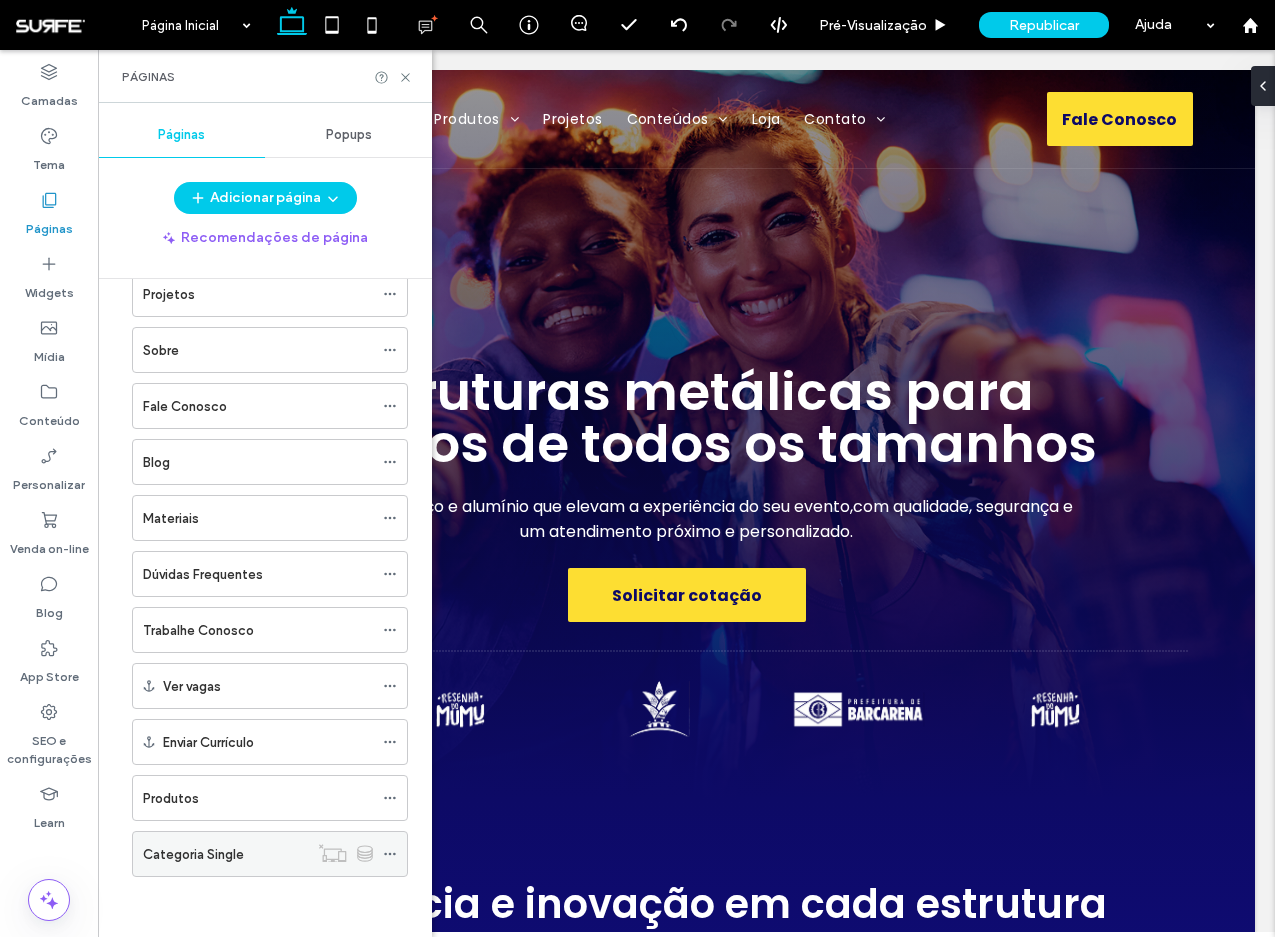 click on "Categoria Single" at bounding box center (193, 854) 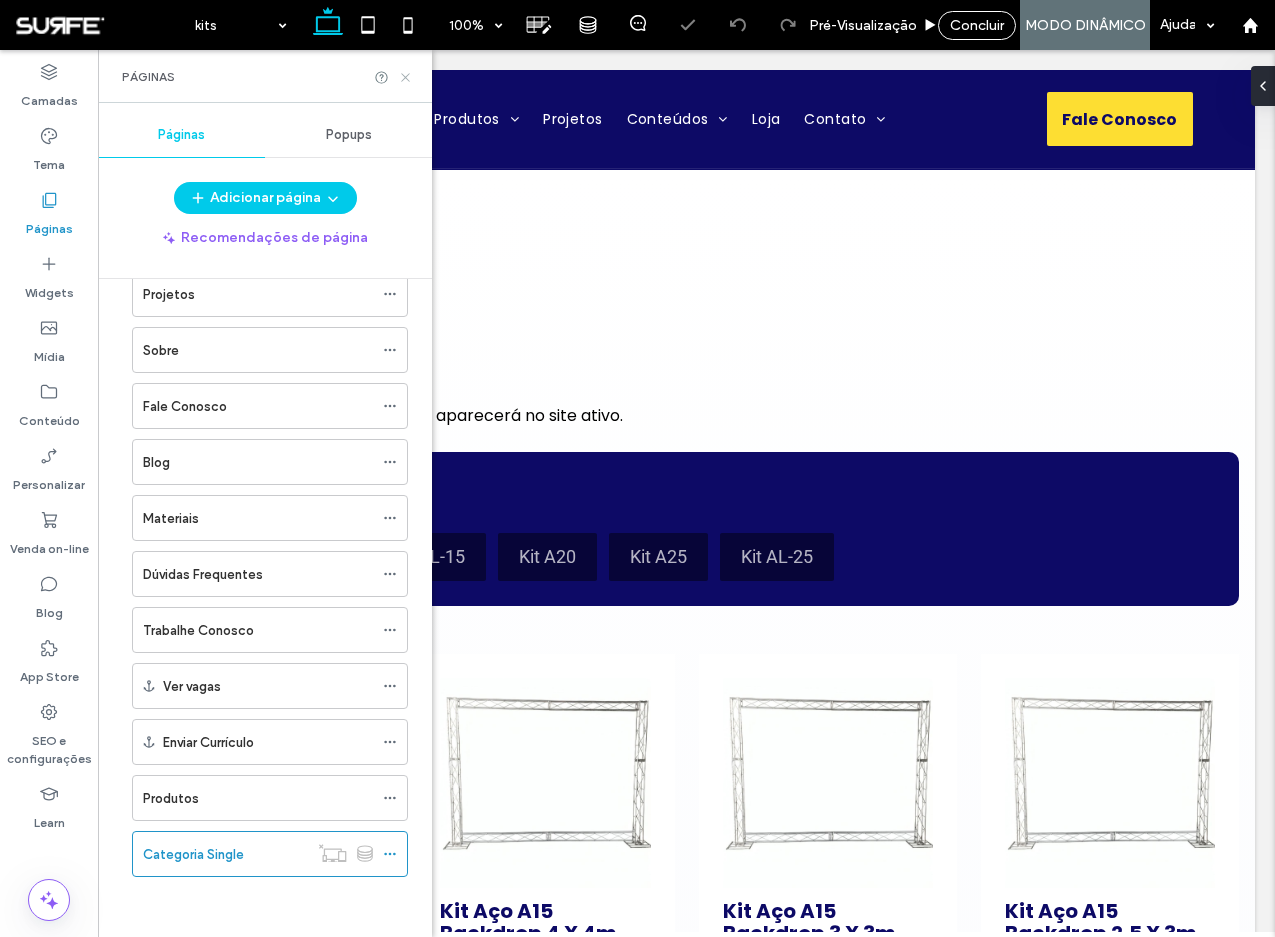 scroll, scrollTop: 0, scrollLeft: 0, axis: both 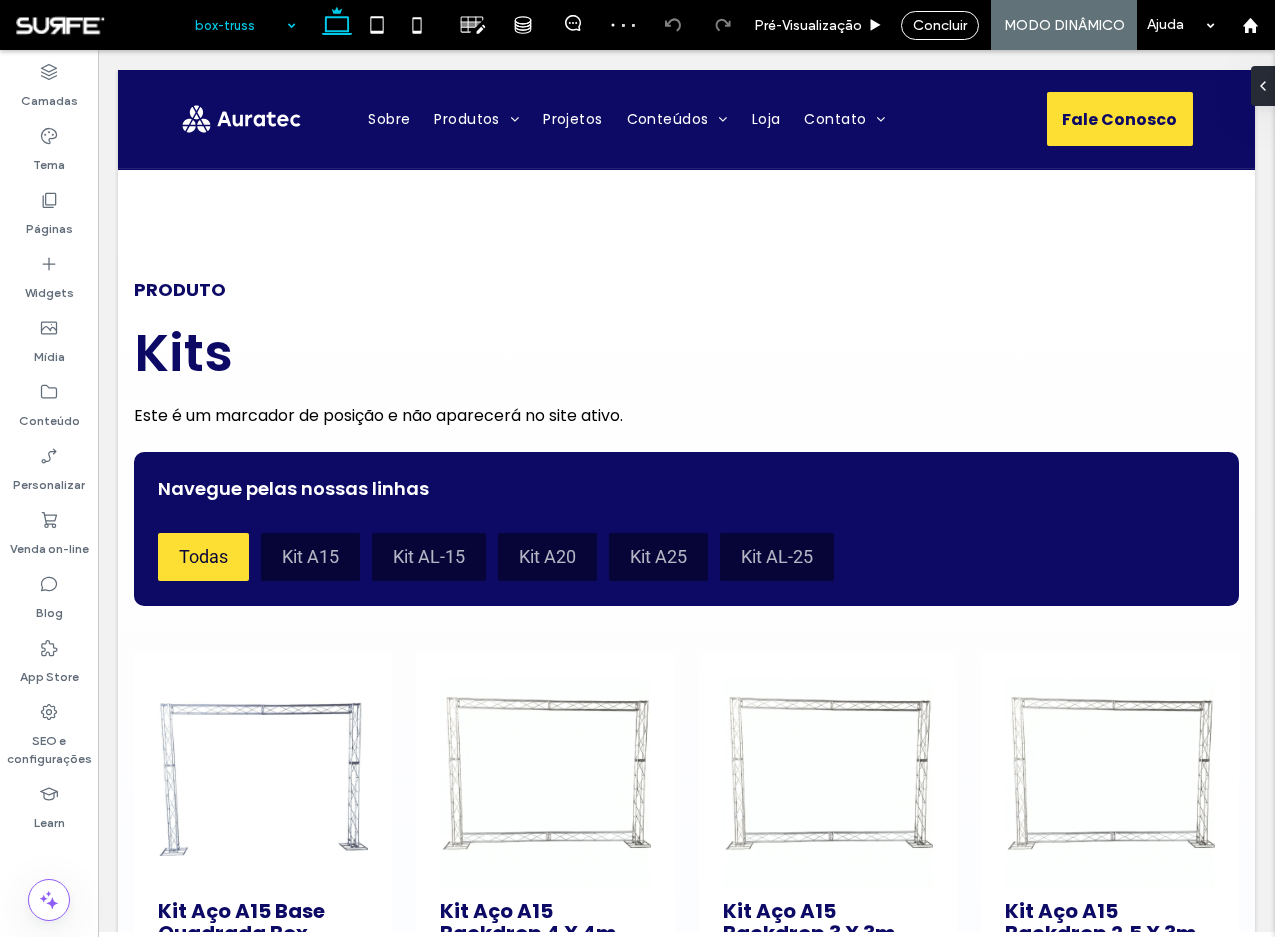 click at bounding box center (240, 25) 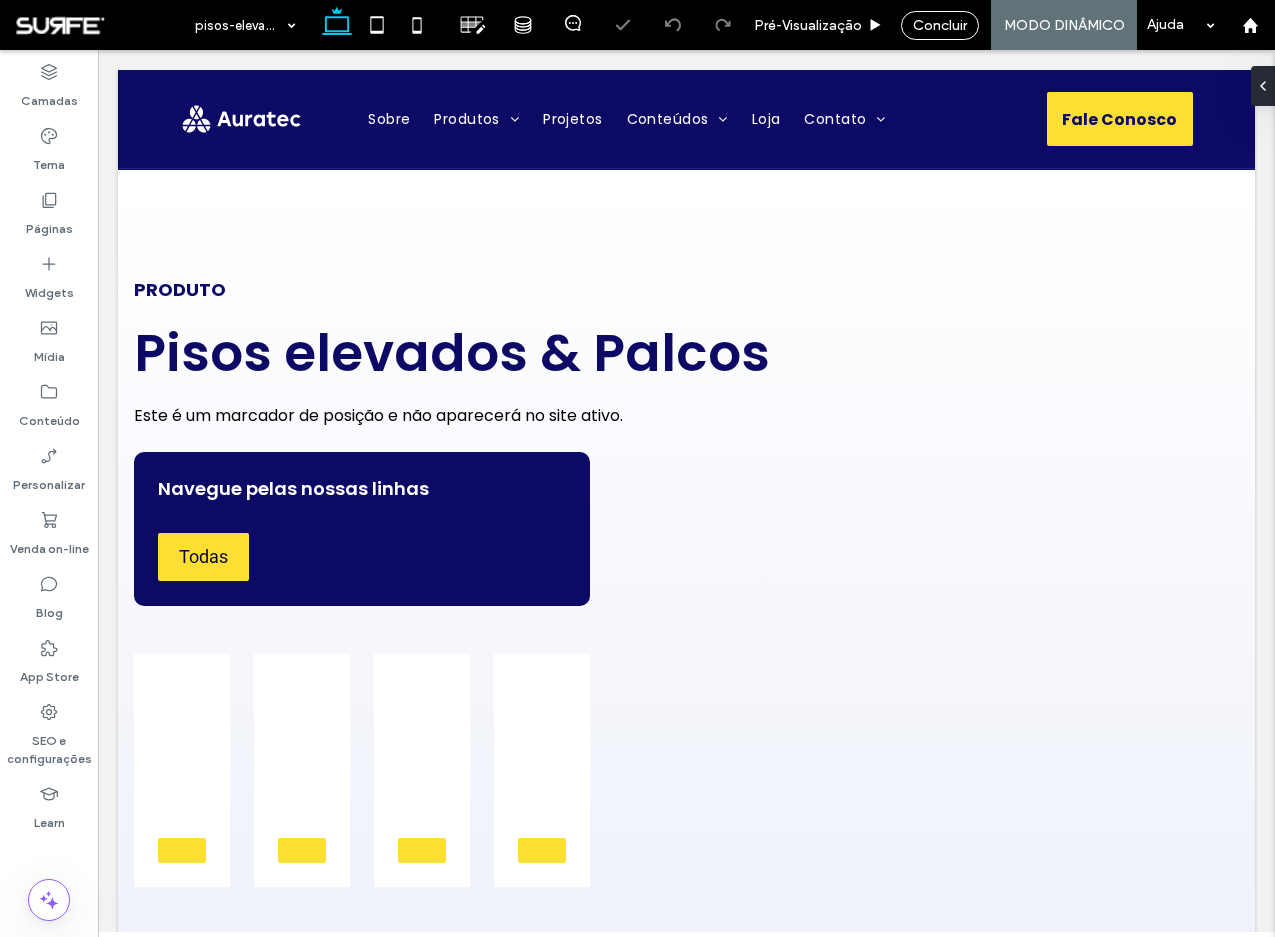 scroll, scrollTop: 0, scrollLeft: 0, axis: both 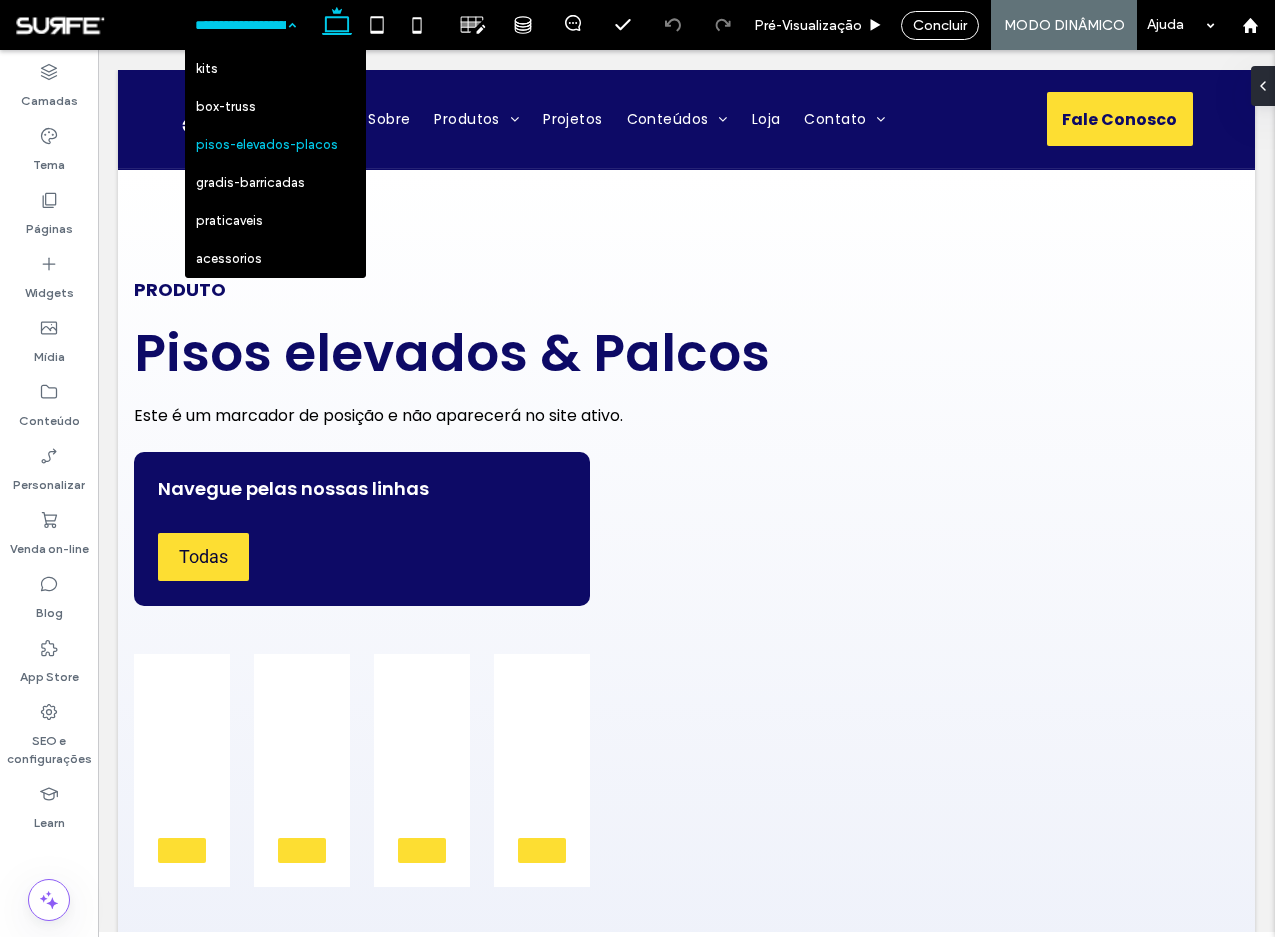 click at bounding box center [240, 25] 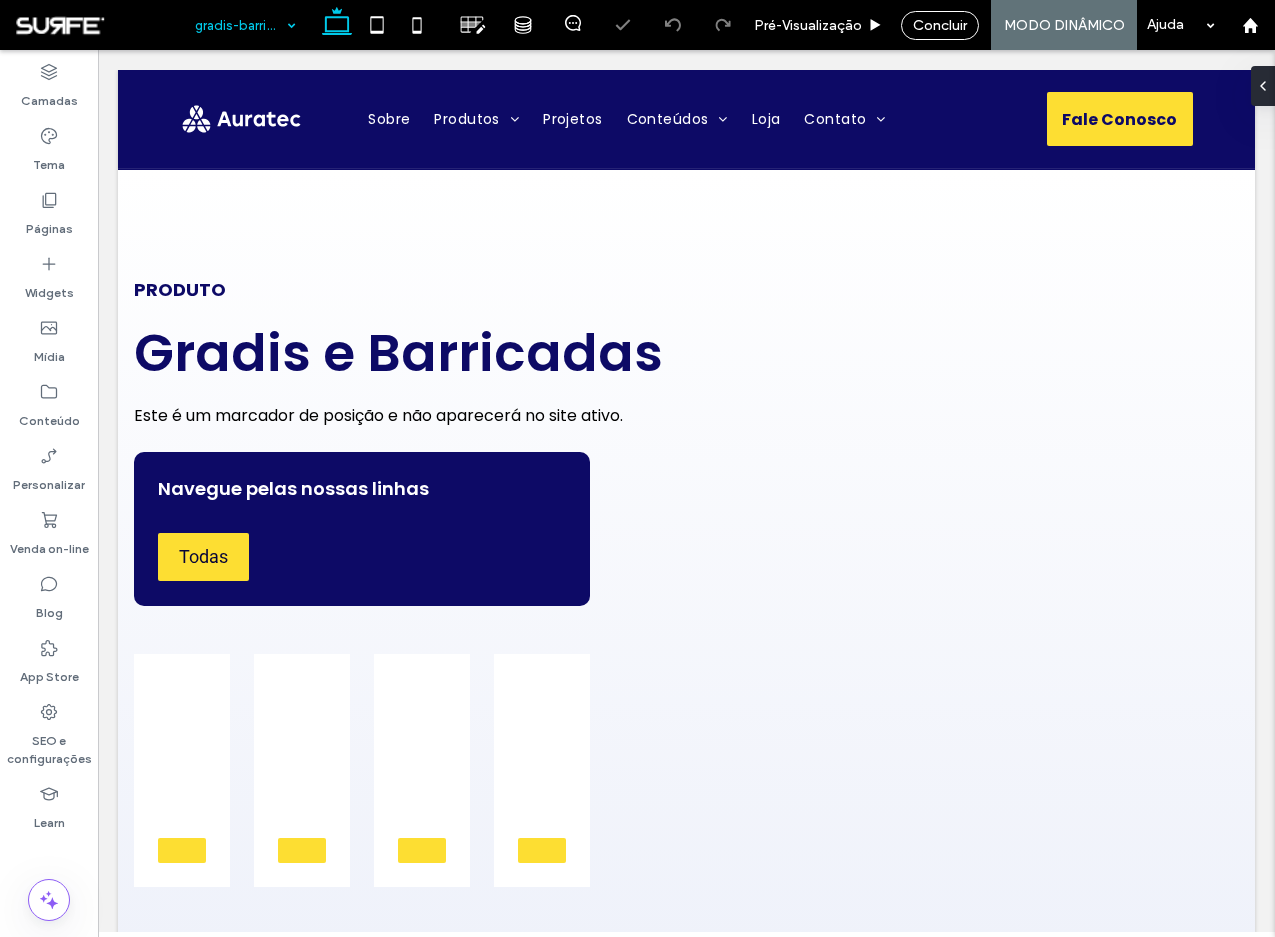 scroll, scrollTop: 0, scrollLeft: 0, axis: both 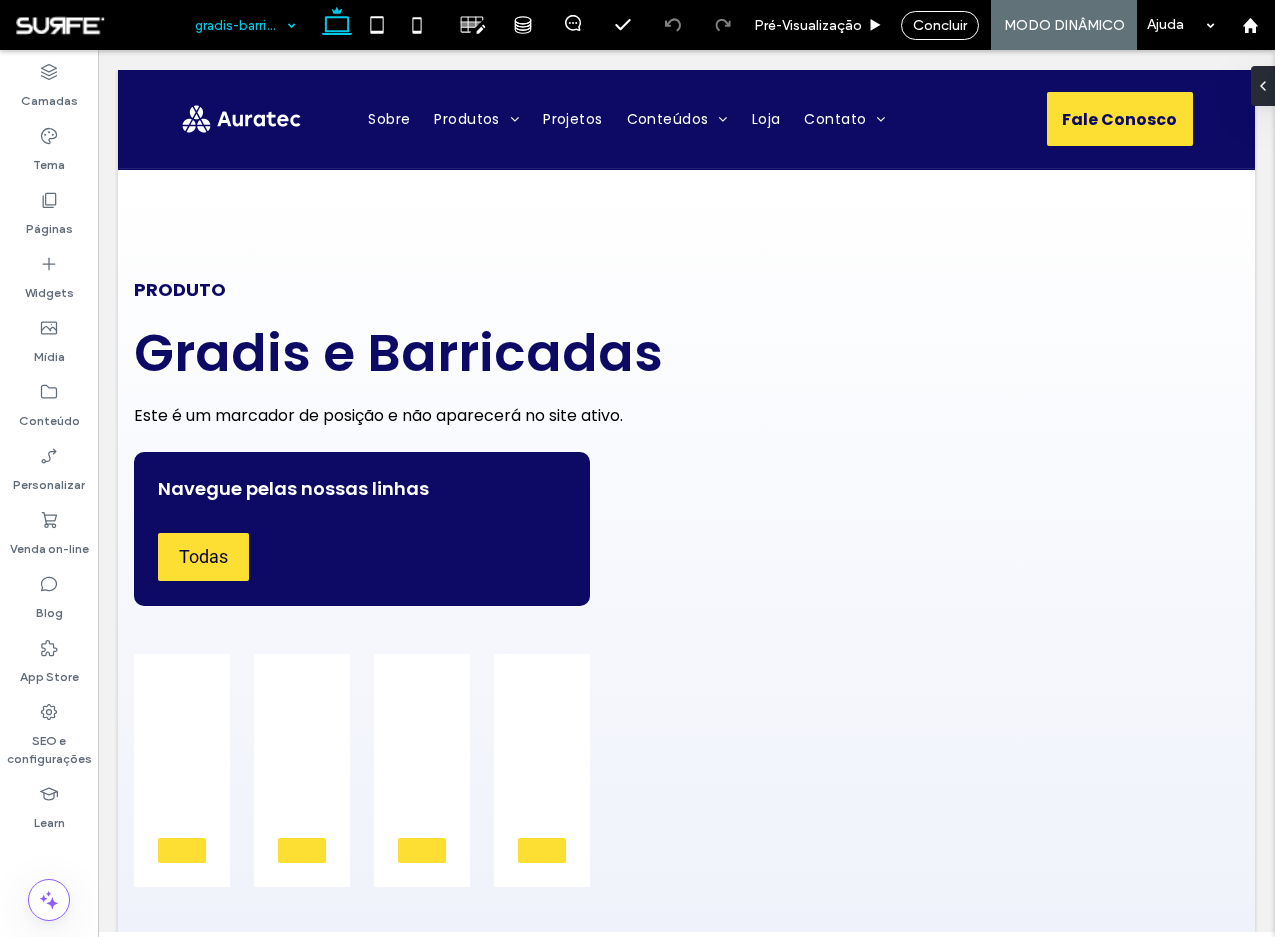 click at bounding box center (240, 25) 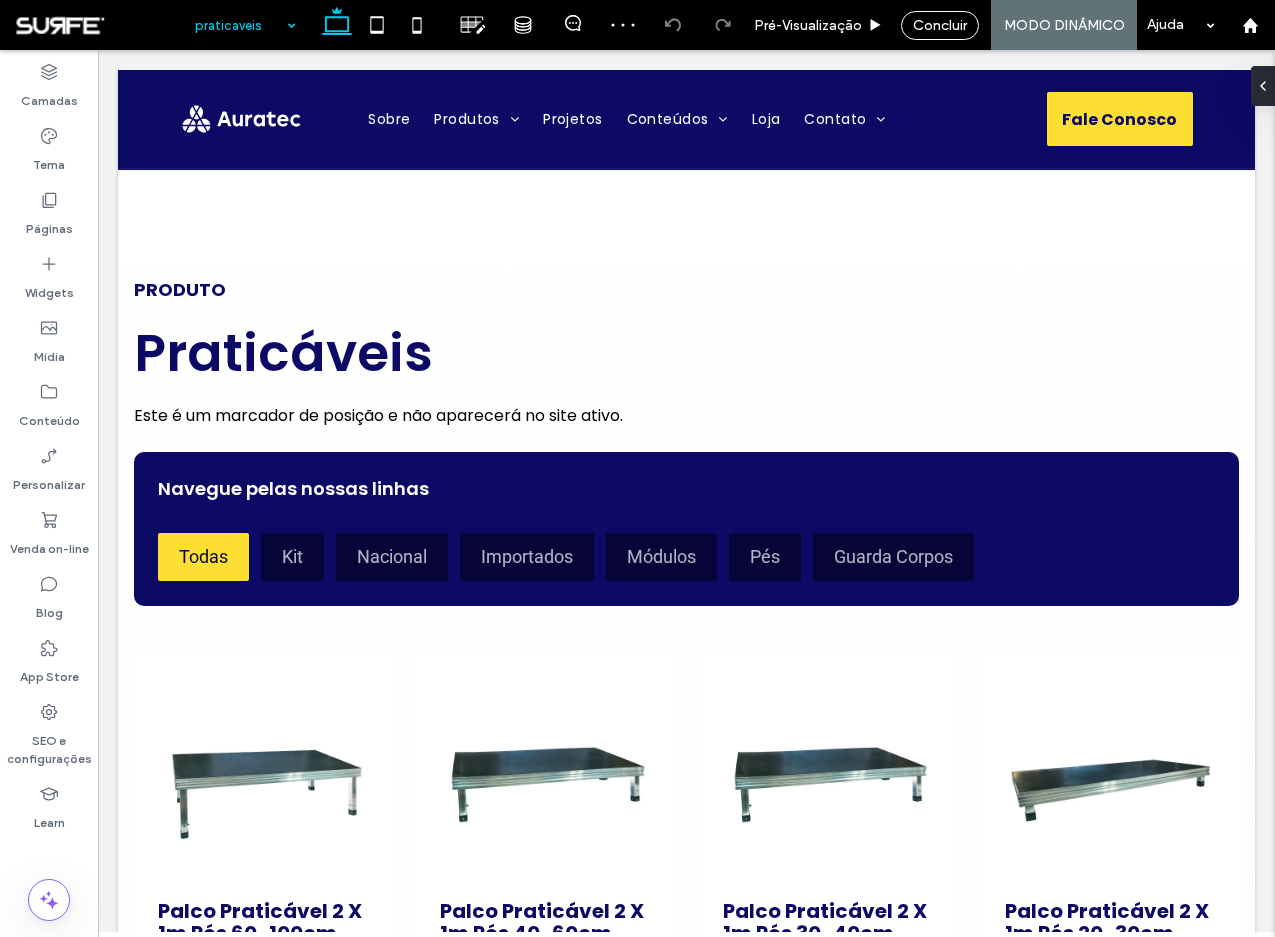 scroll, scrollTop: 0, scrollLeft: 0, axis: both 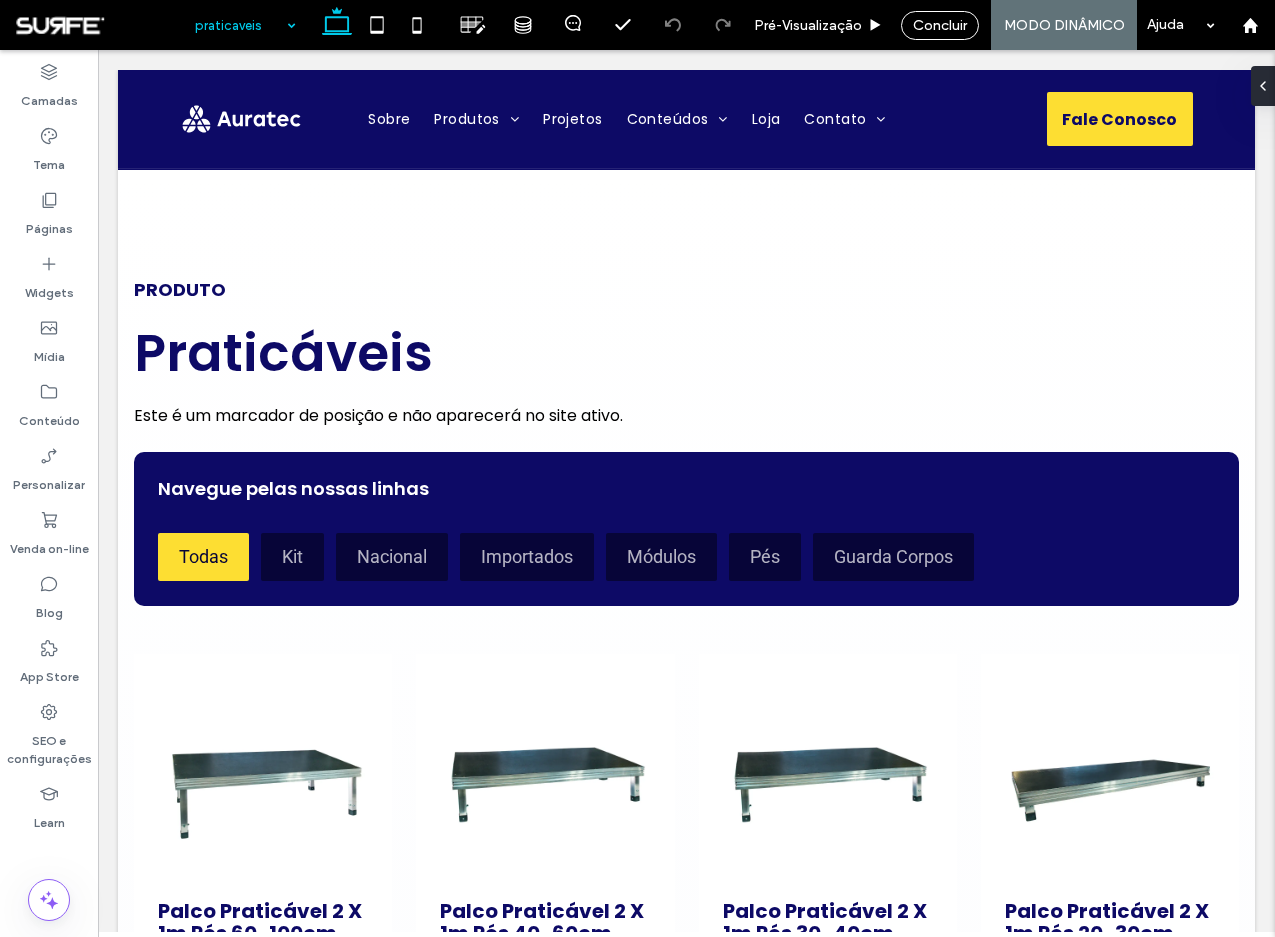 click at bounding box center (240, 25) 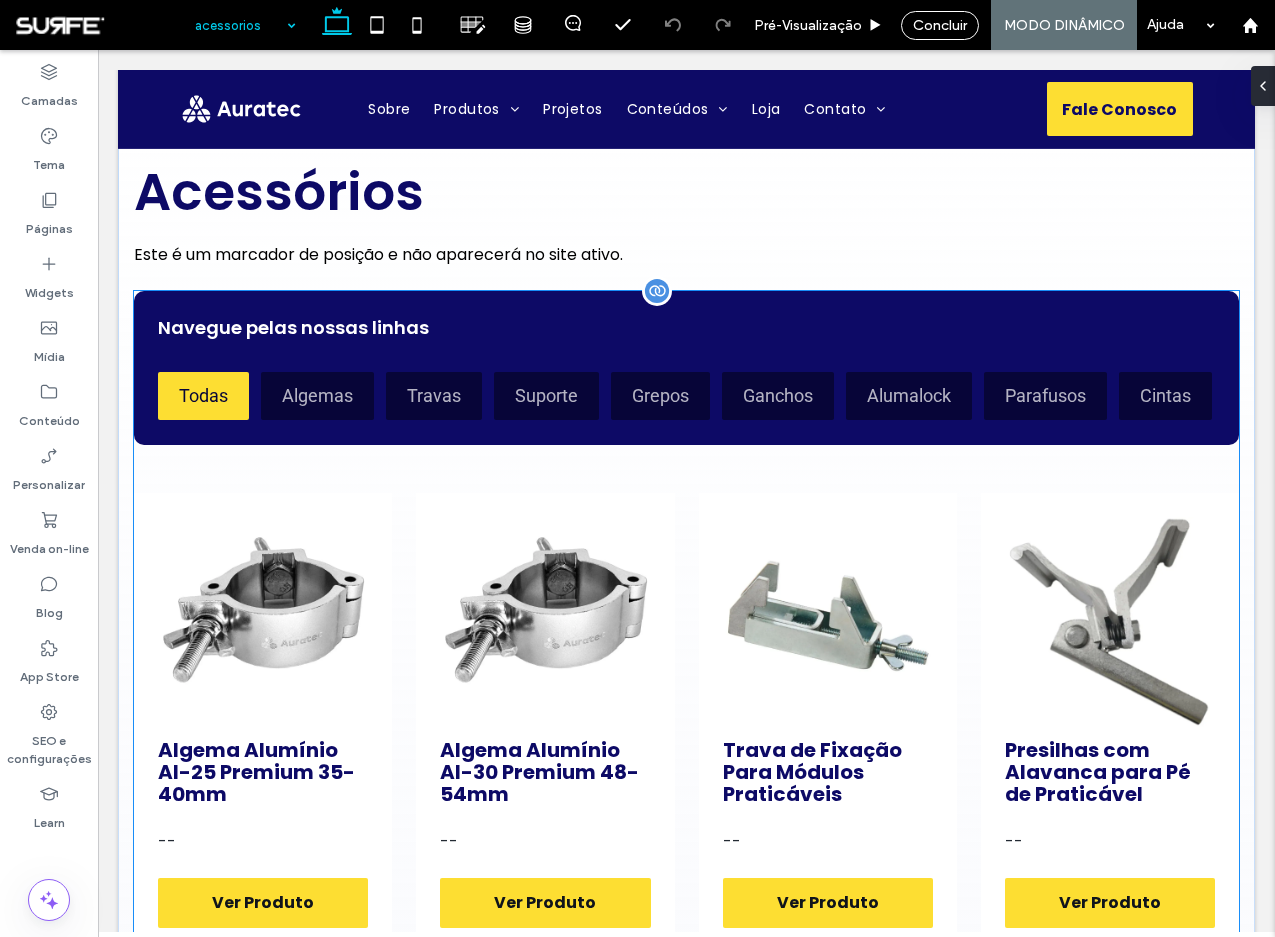 scroll, scrollTop: 0, scrollLeft: 0, axis: both 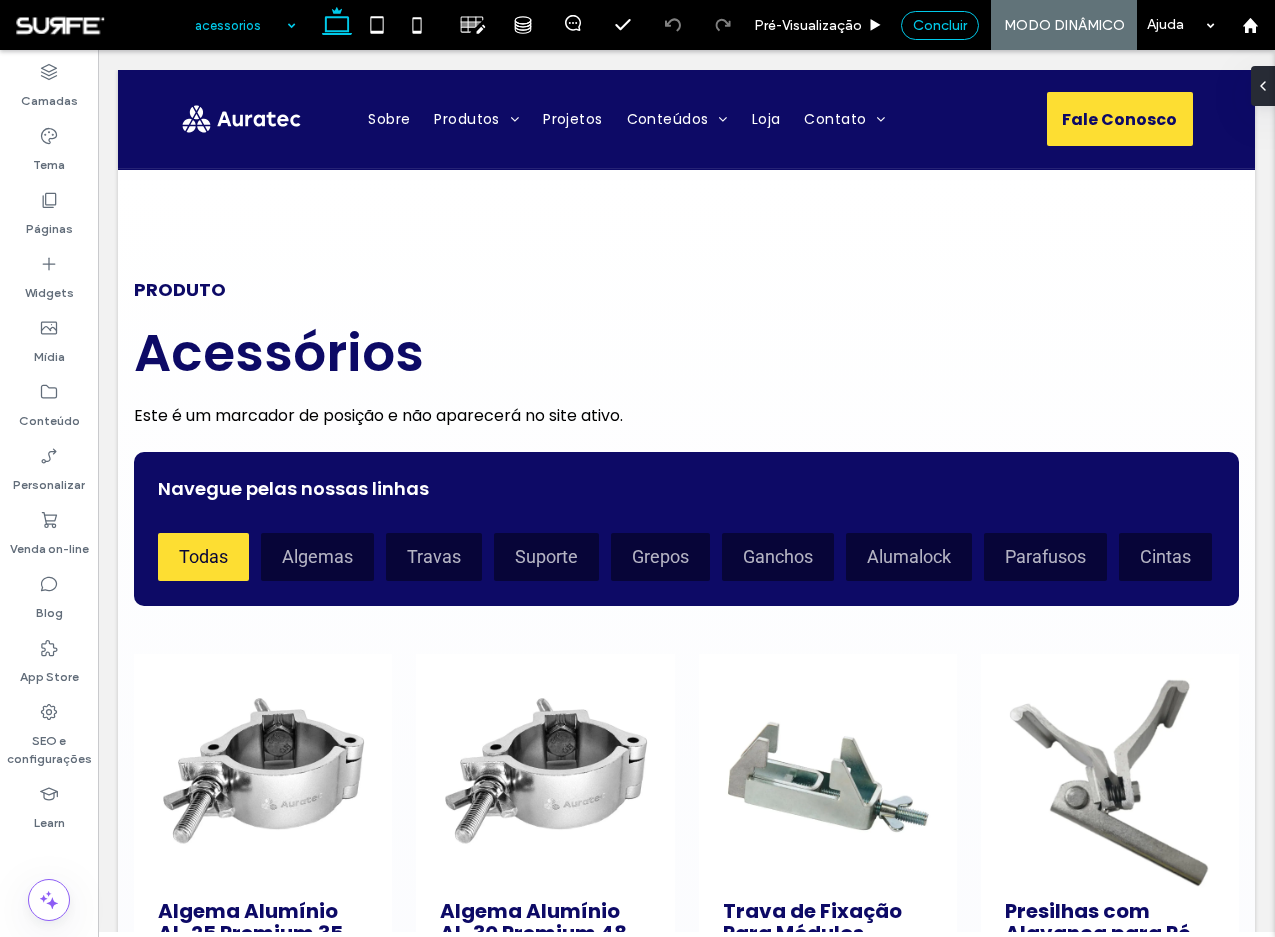 click on "Concluir" at bounding box center [940, 25] 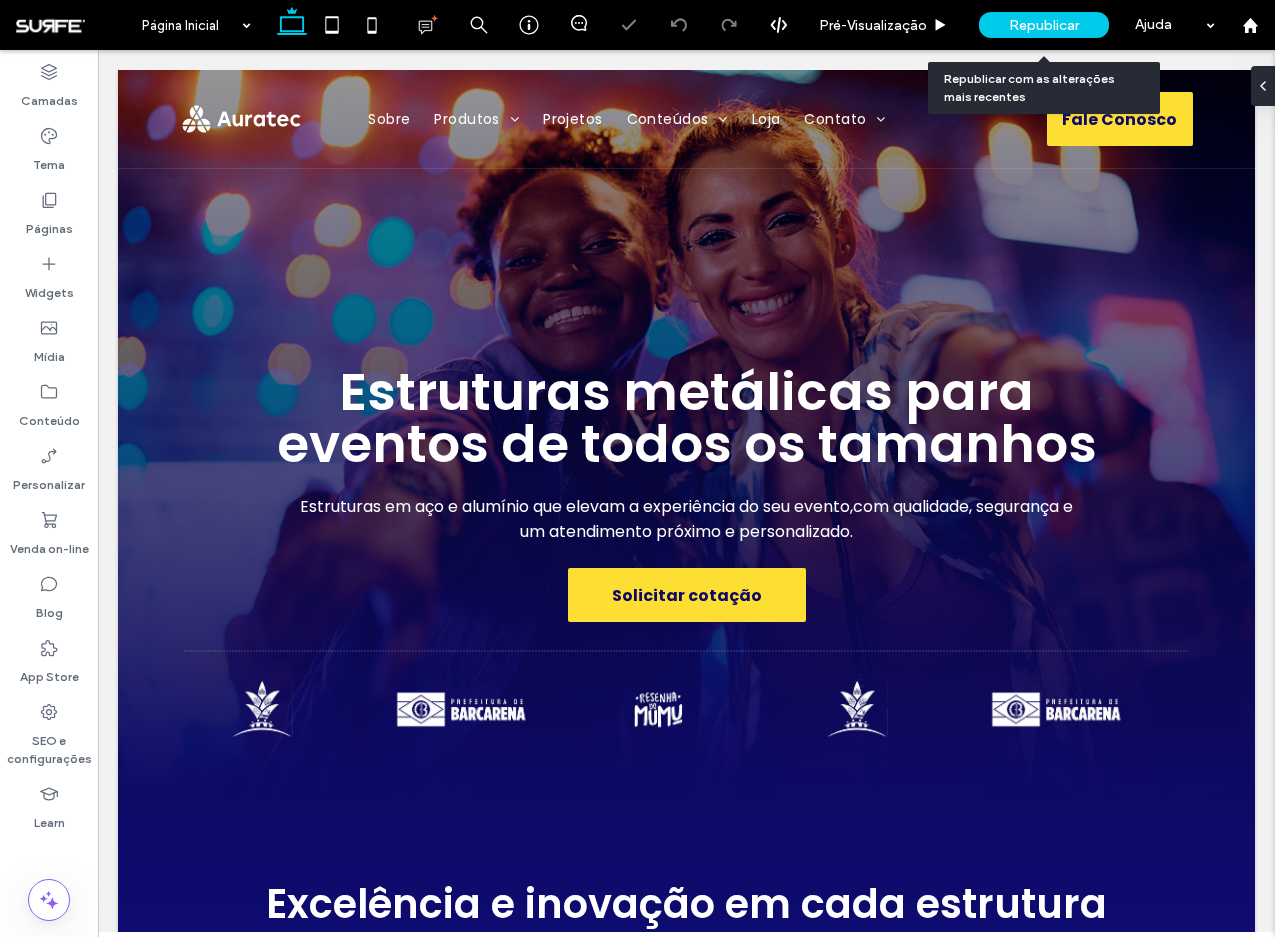 scroll, scrollTop: 0, scrollLeft: 0, axis: both 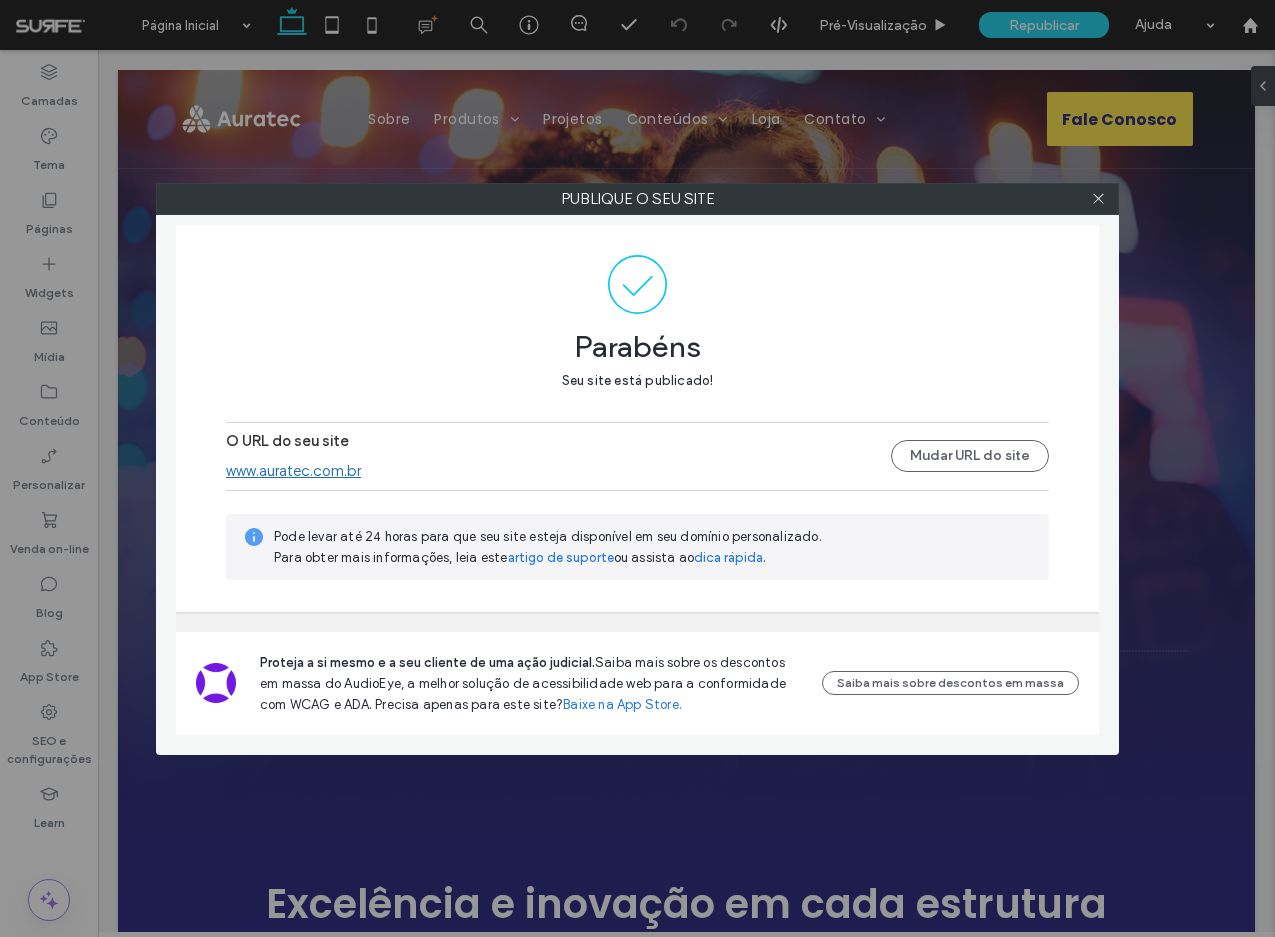 click on "www.auratec.com.br" at bounding box center [293, 471] 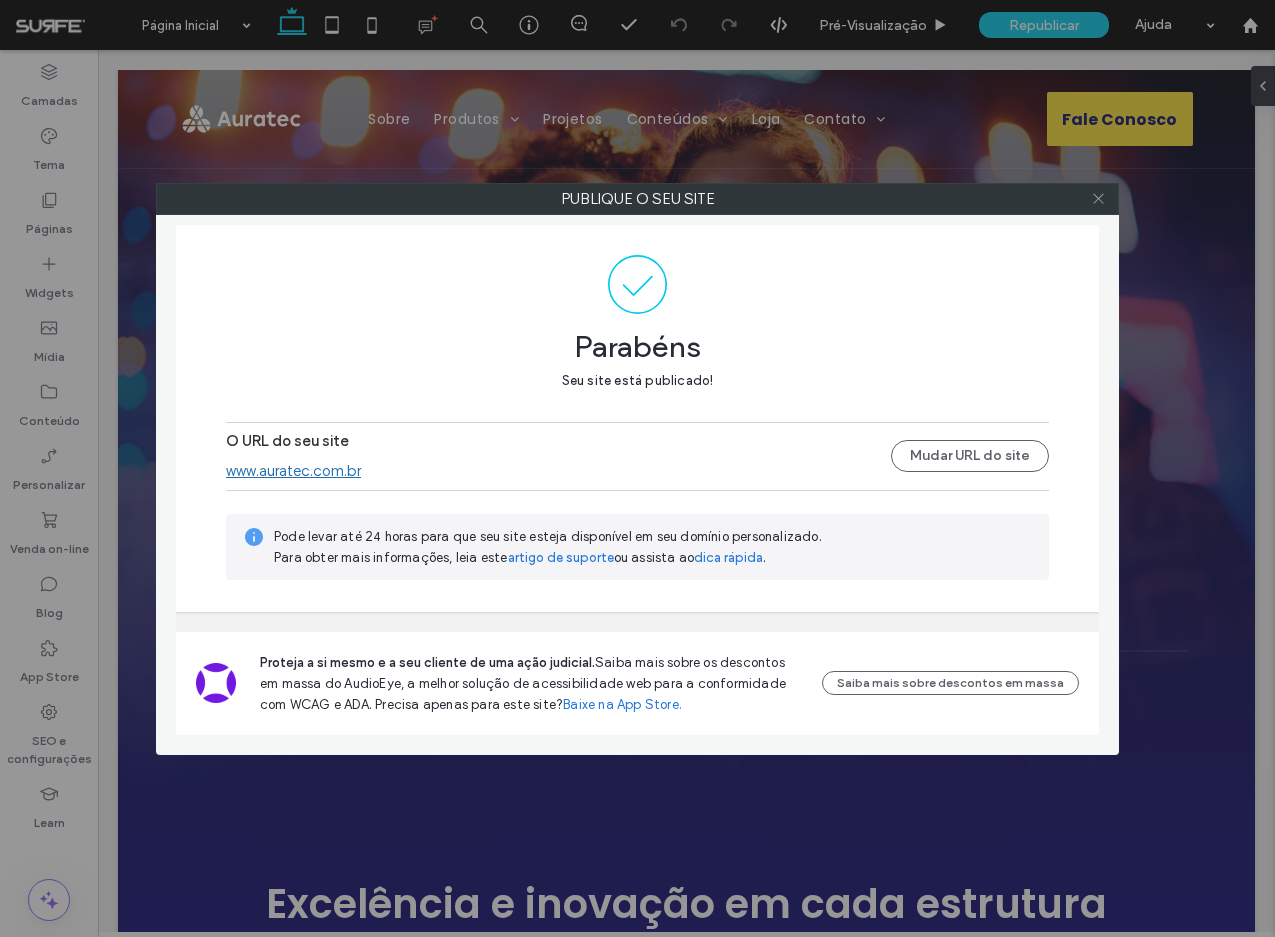 click 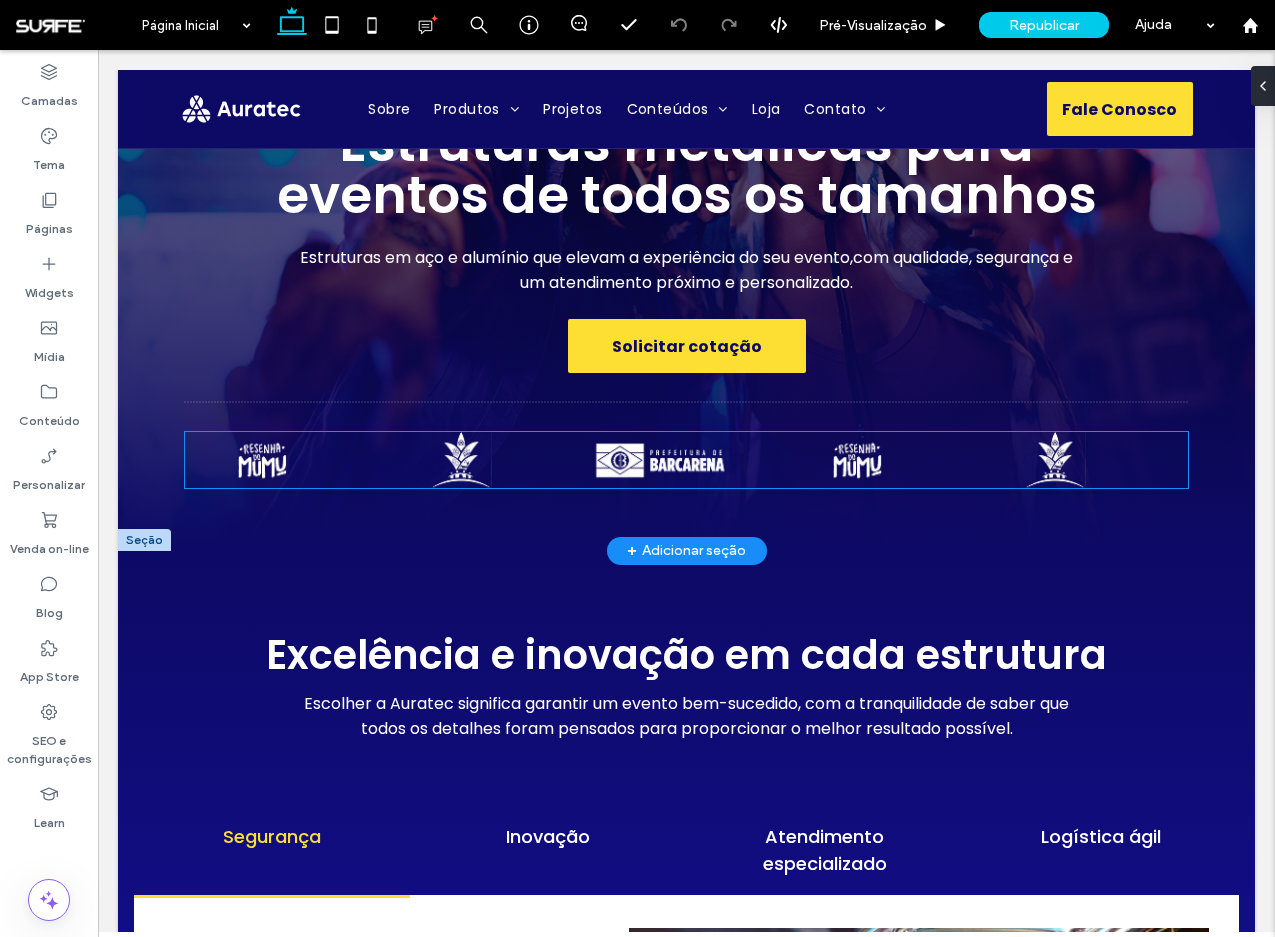 scroll, scrollTop: 331, scrollLeft: 0, axis: vertical 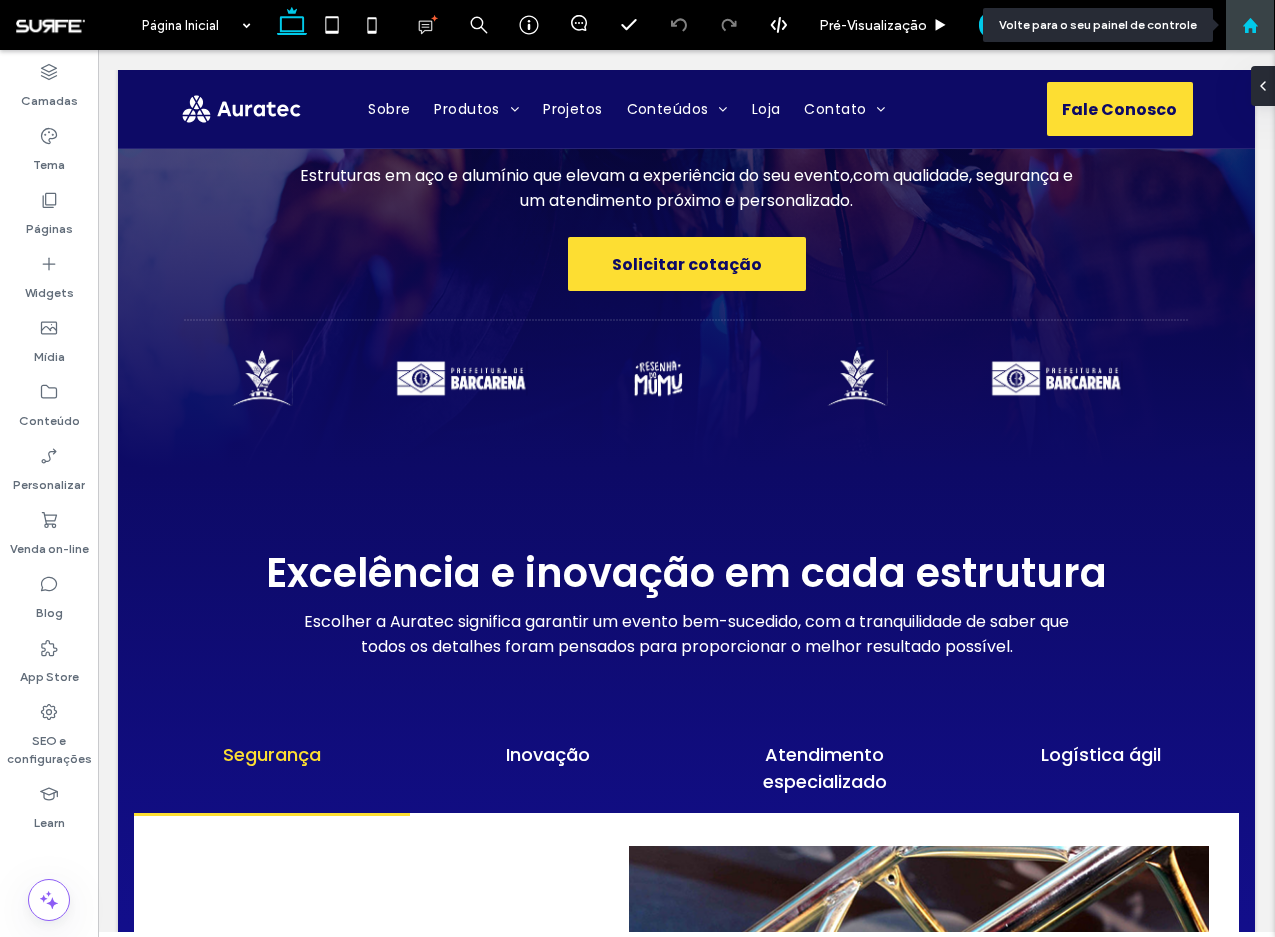 click at bounding box center (1250, 25) 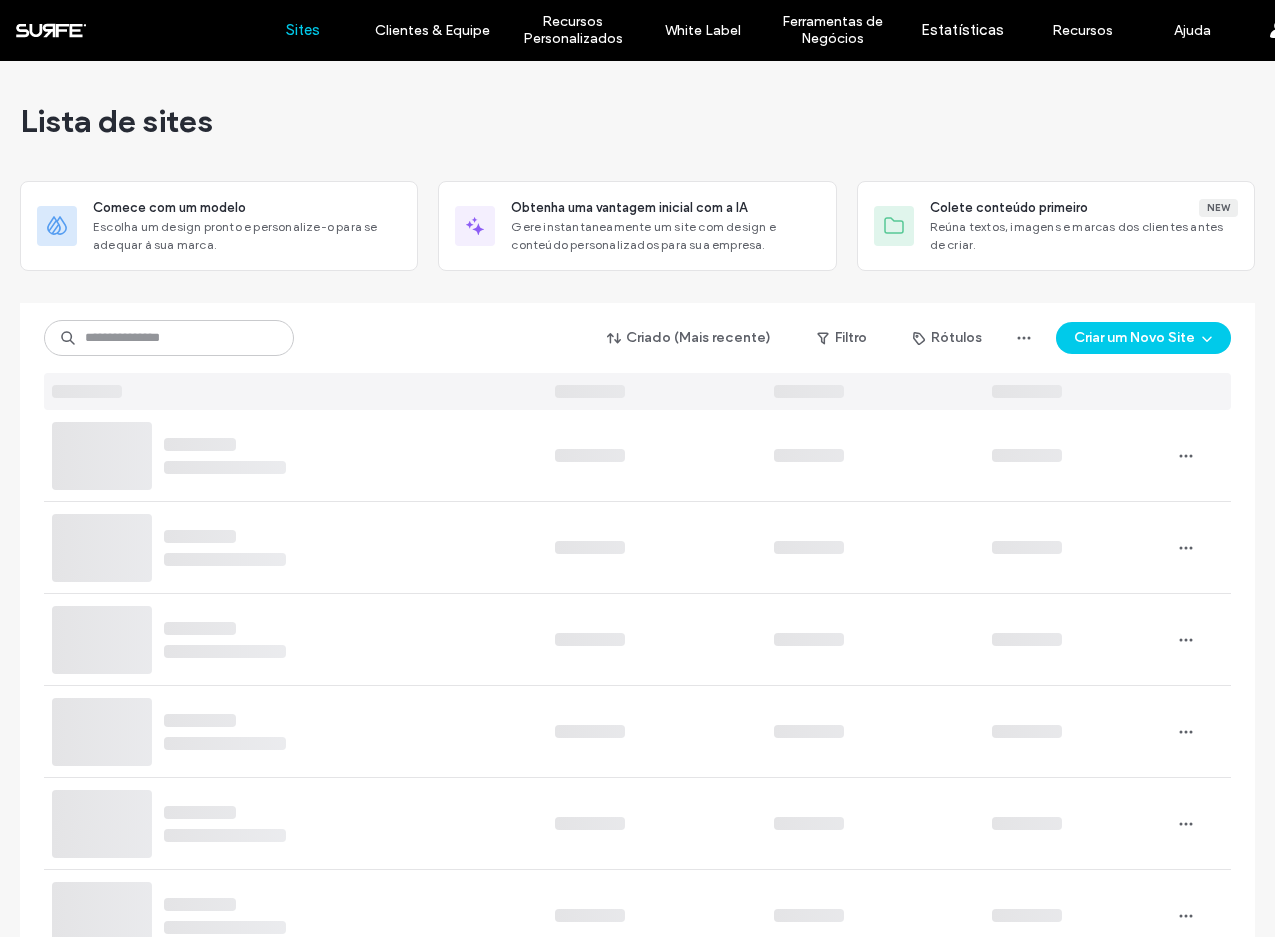 scroll, scrollTop: 0, scrollLeft: 0, axis: both 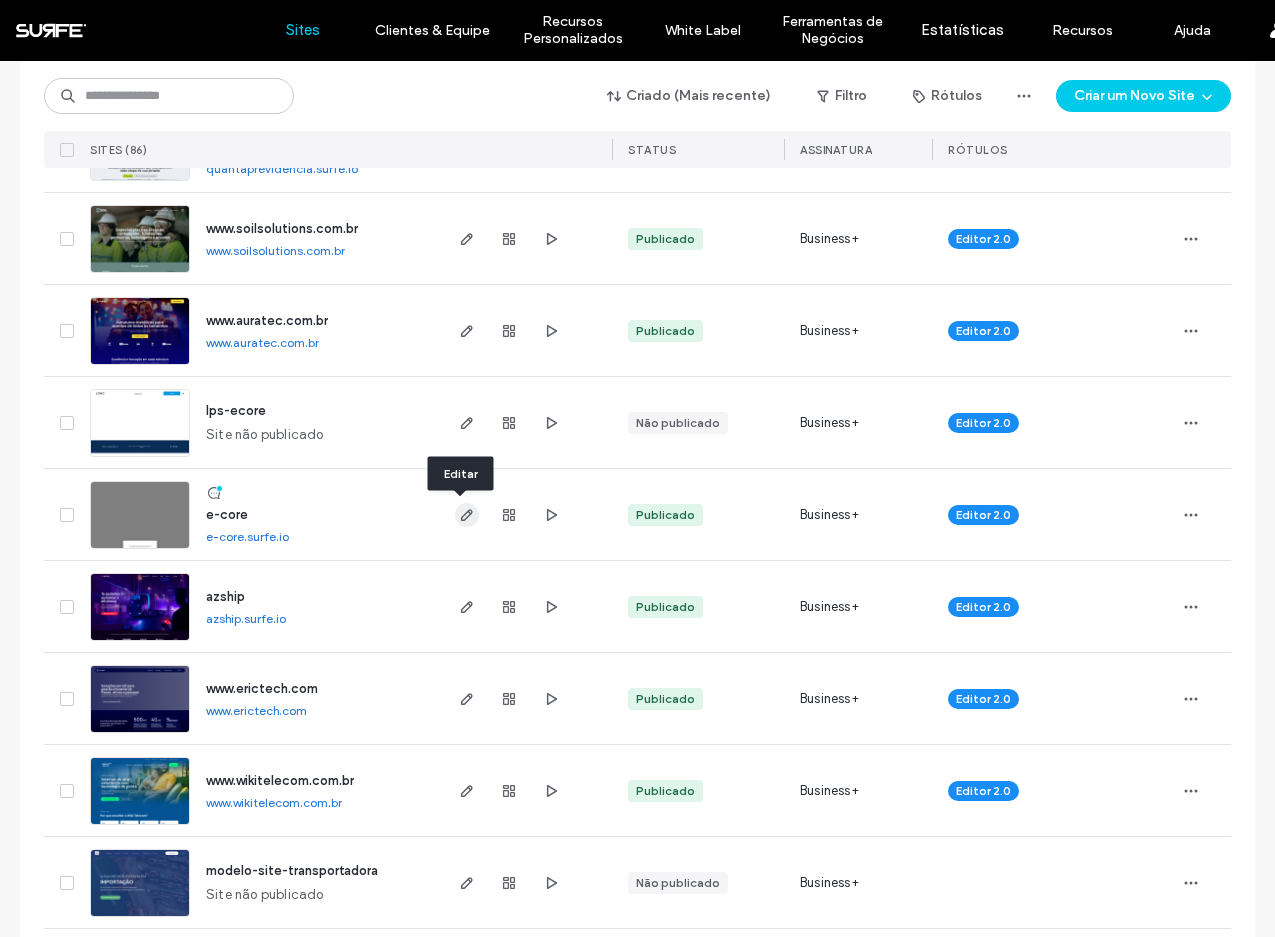 click 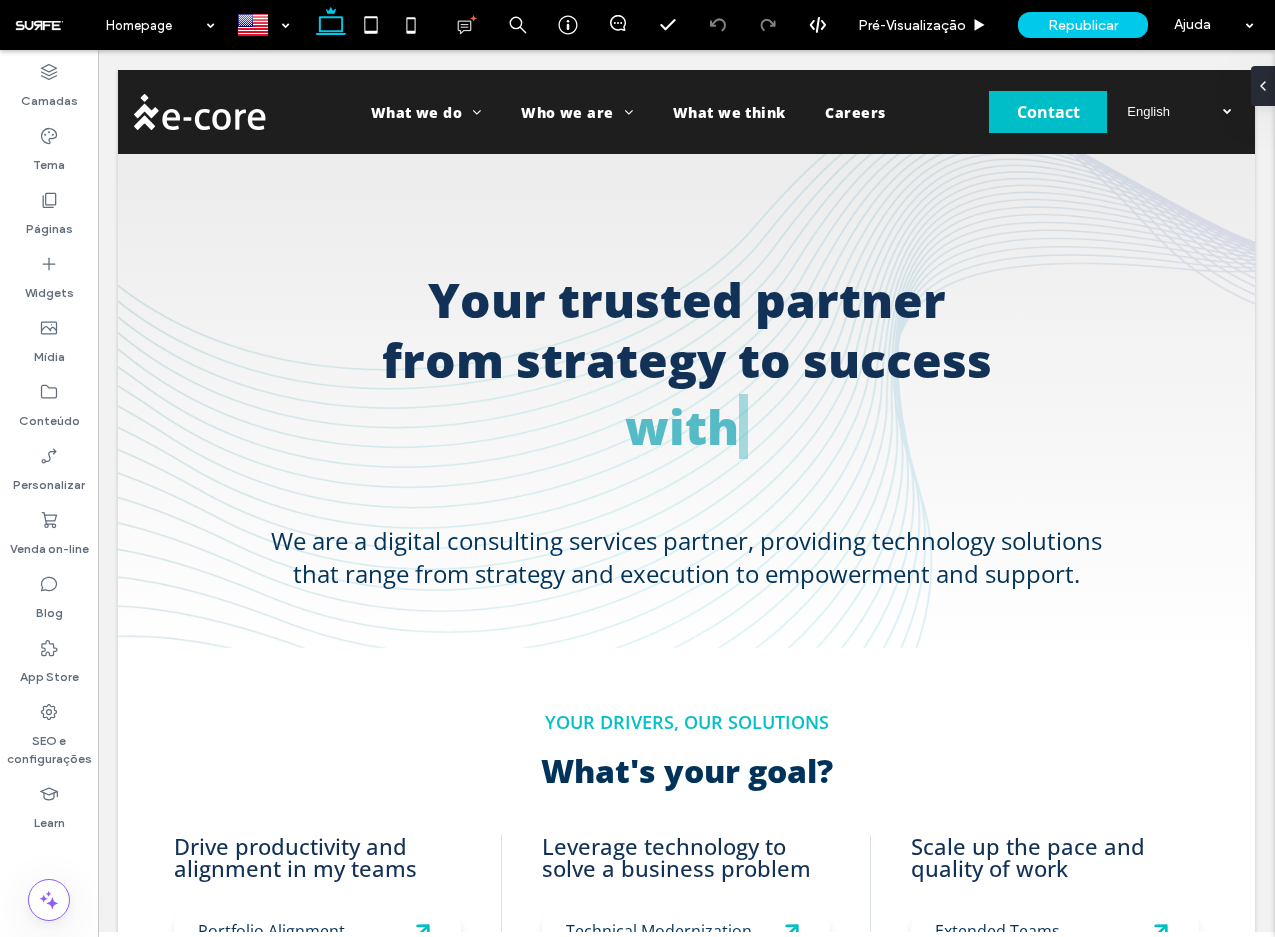 scroll, scrollTop: 0, scrollLeft: 0, axis: both 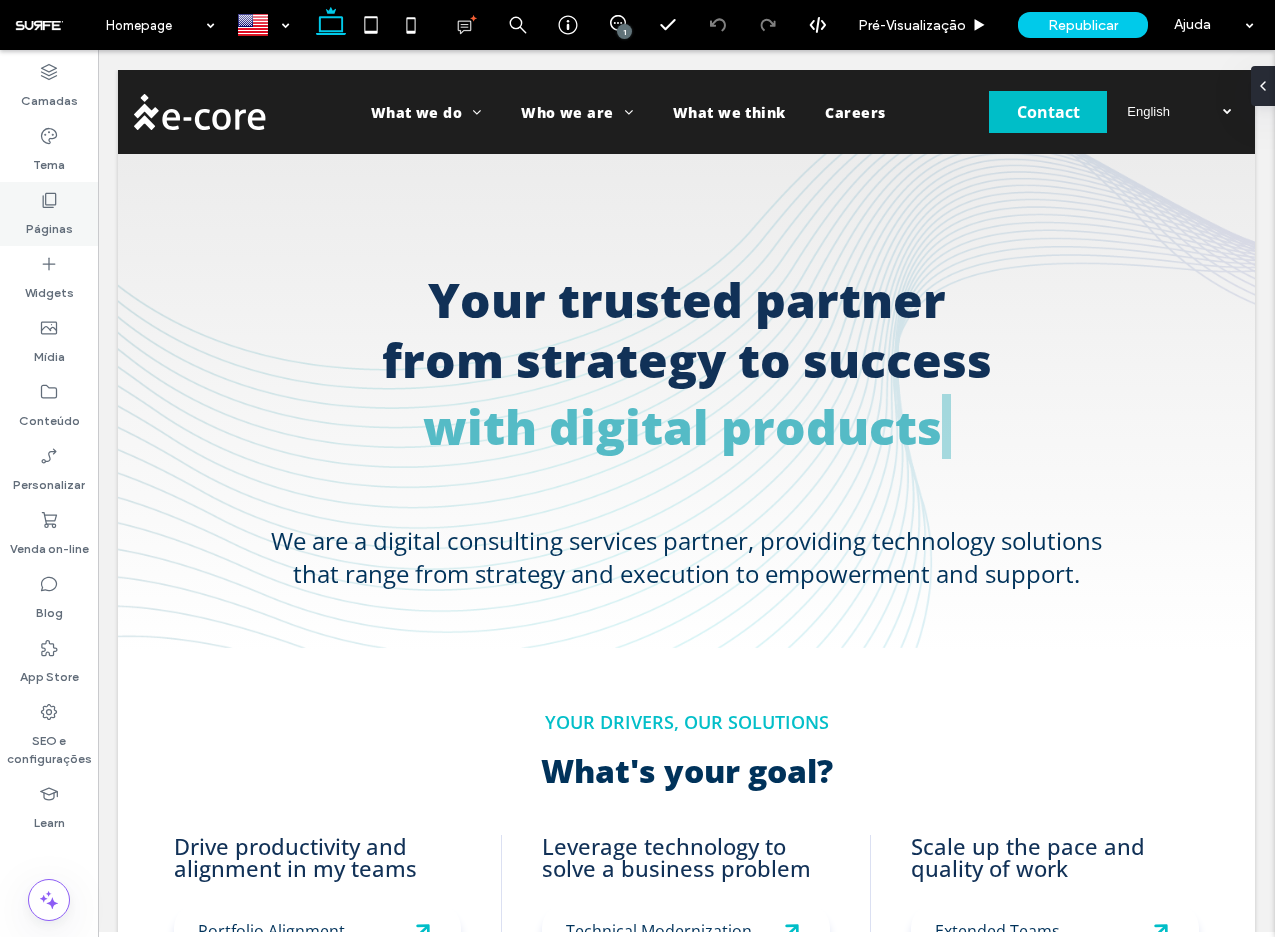click 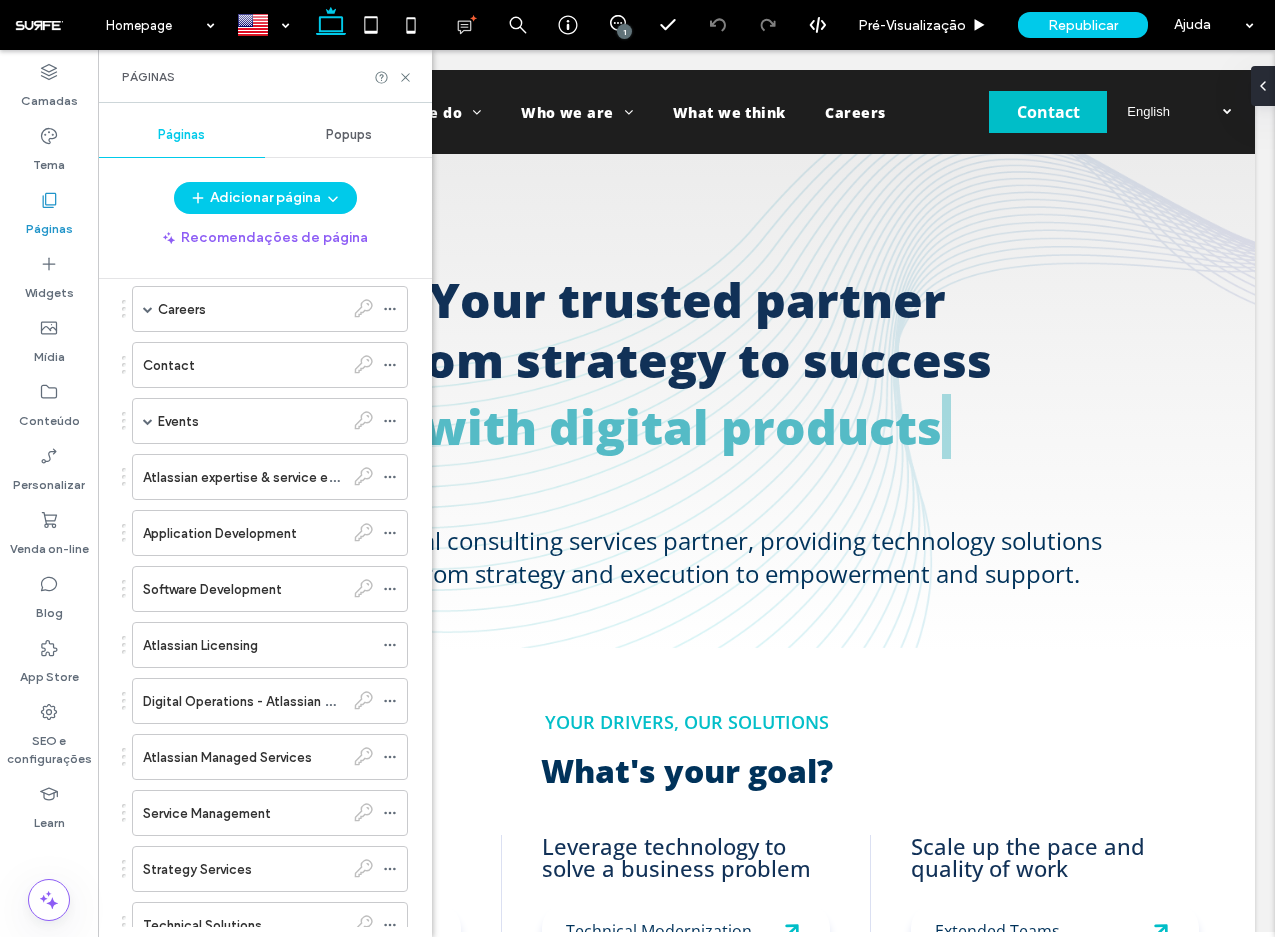scroll, scrollTop: 262, scrollLeft: 0, axis: vertical 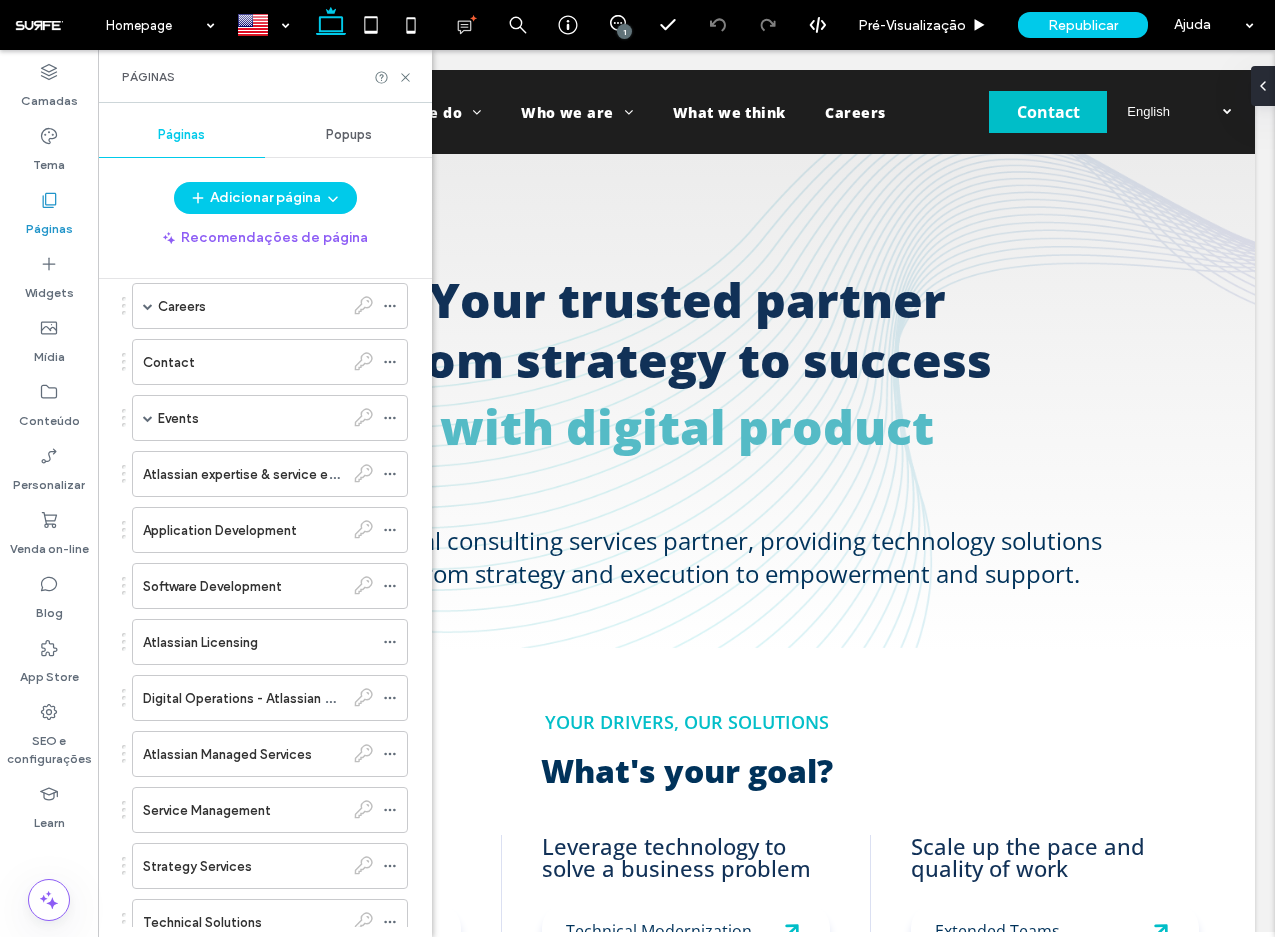 drag, startPoint x: 62, startPoint y: 589, endPoint x: 431, endPoint y: 59, distance: 645.8026 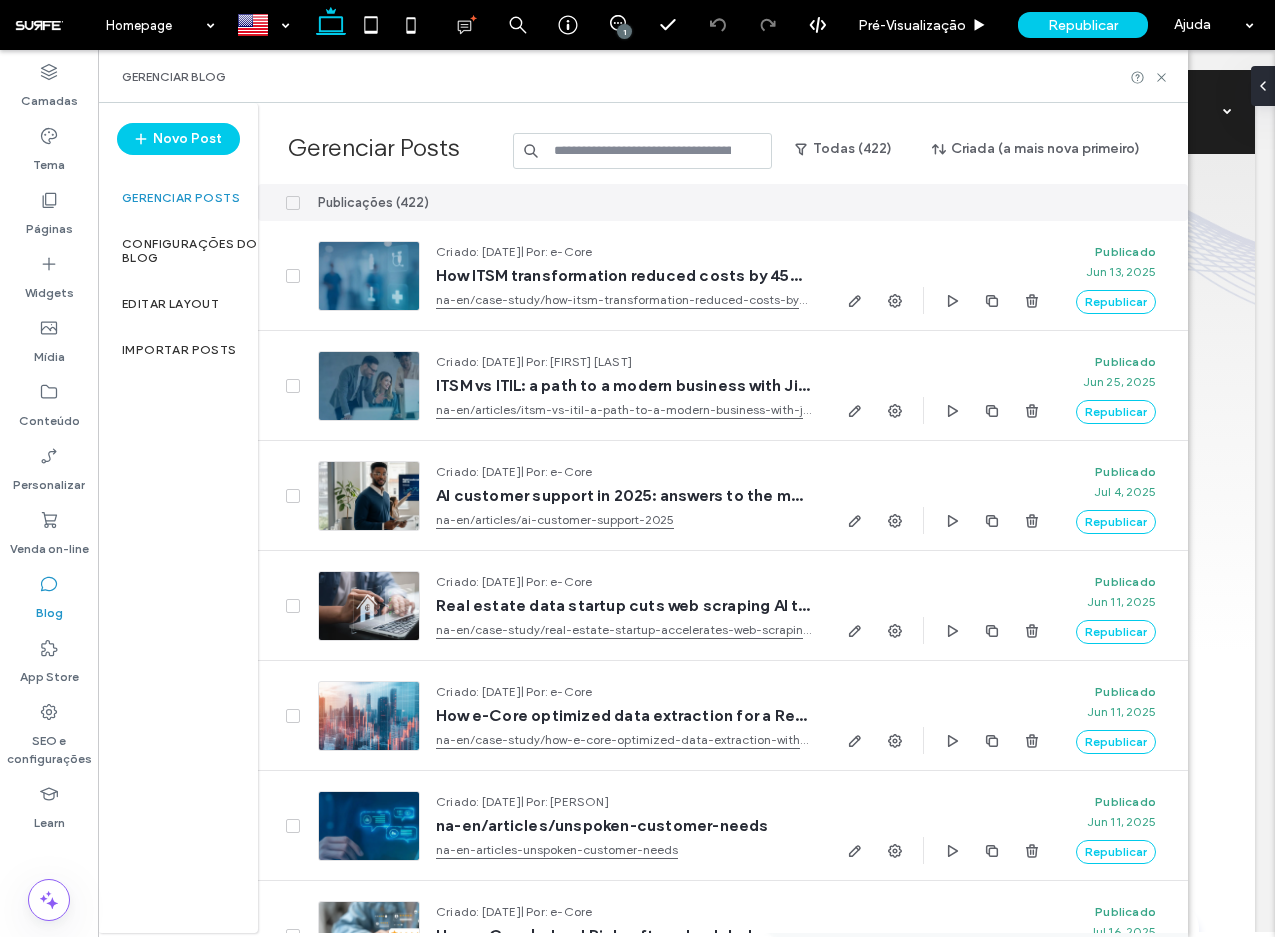 click at bounding box center [643, 151] 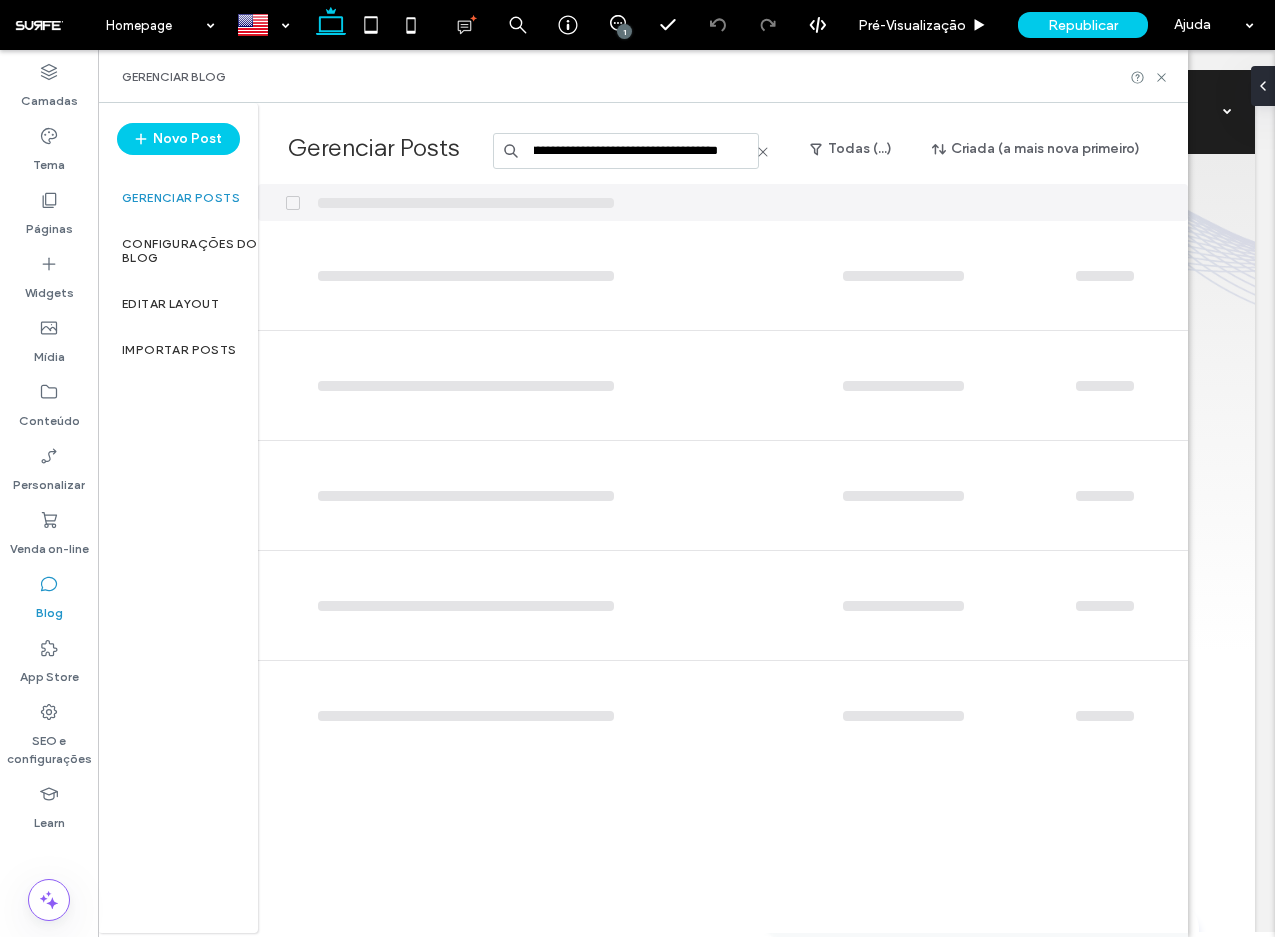 scroll, scrollTop: 0, scrollLeft: 325, axis: horizontal 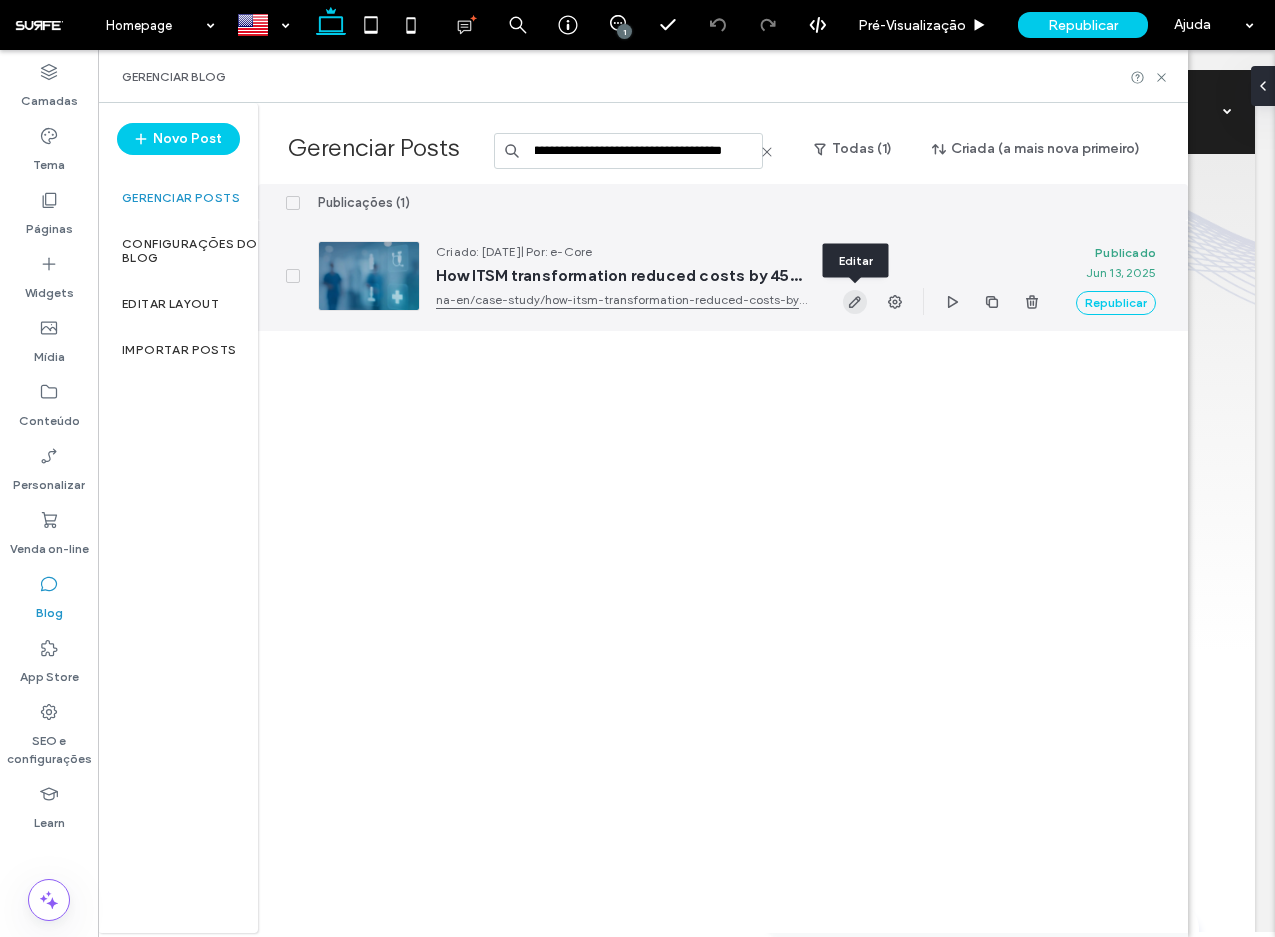 click 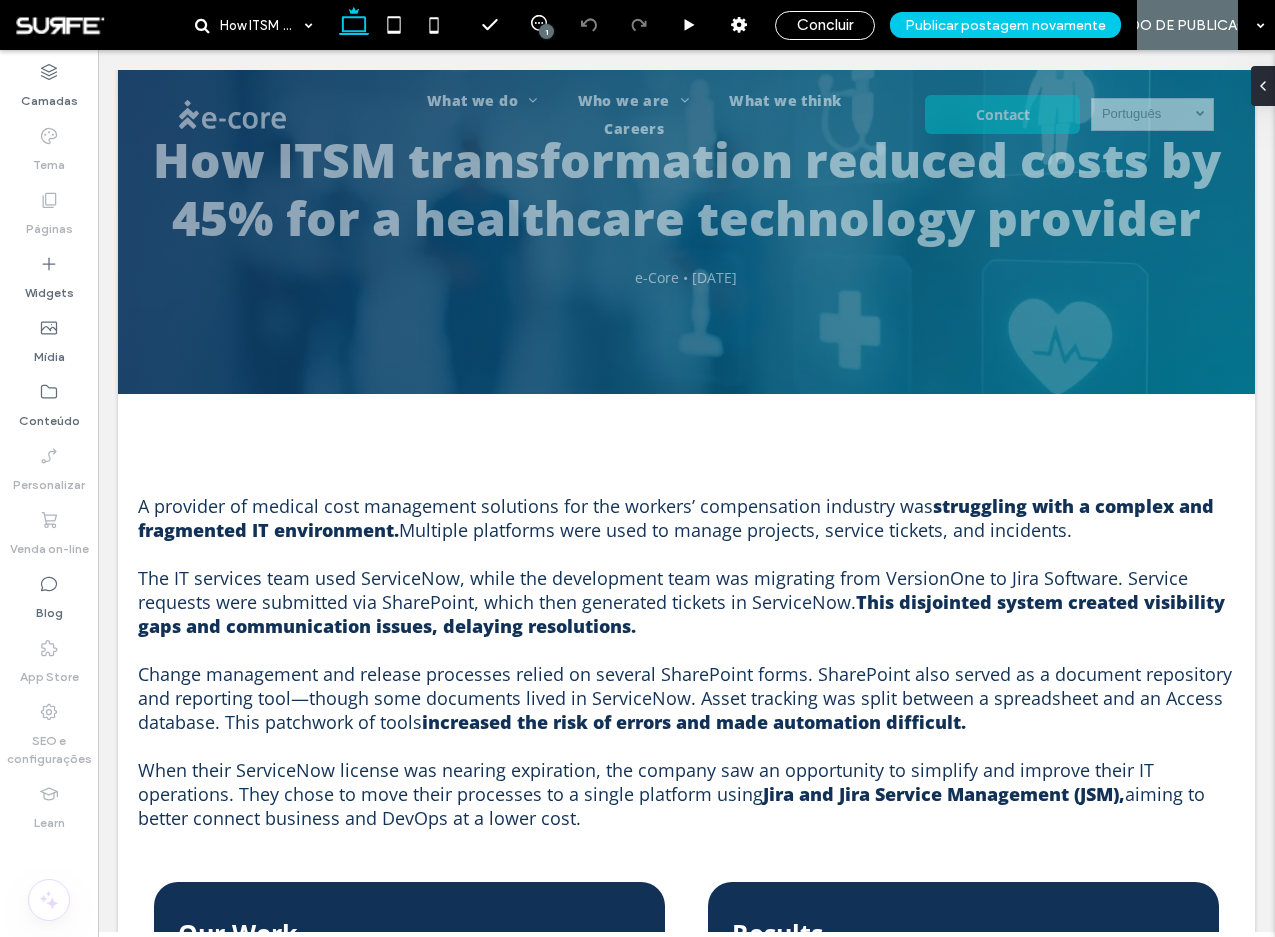 scroll, scrollTop: 0, scrollLeft: 0, axis: both 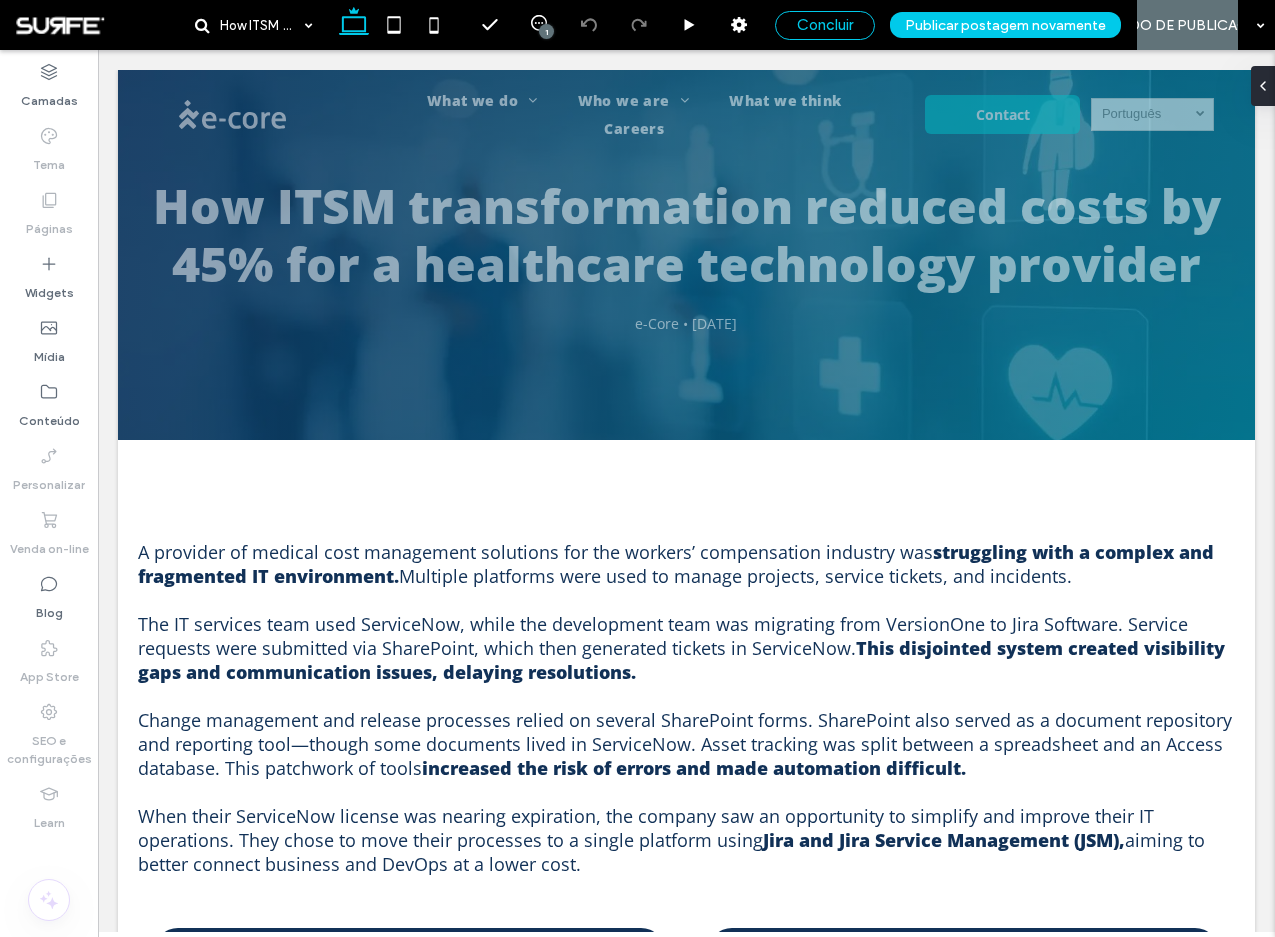 click on "Concluir" at bounding box center [825, 25] 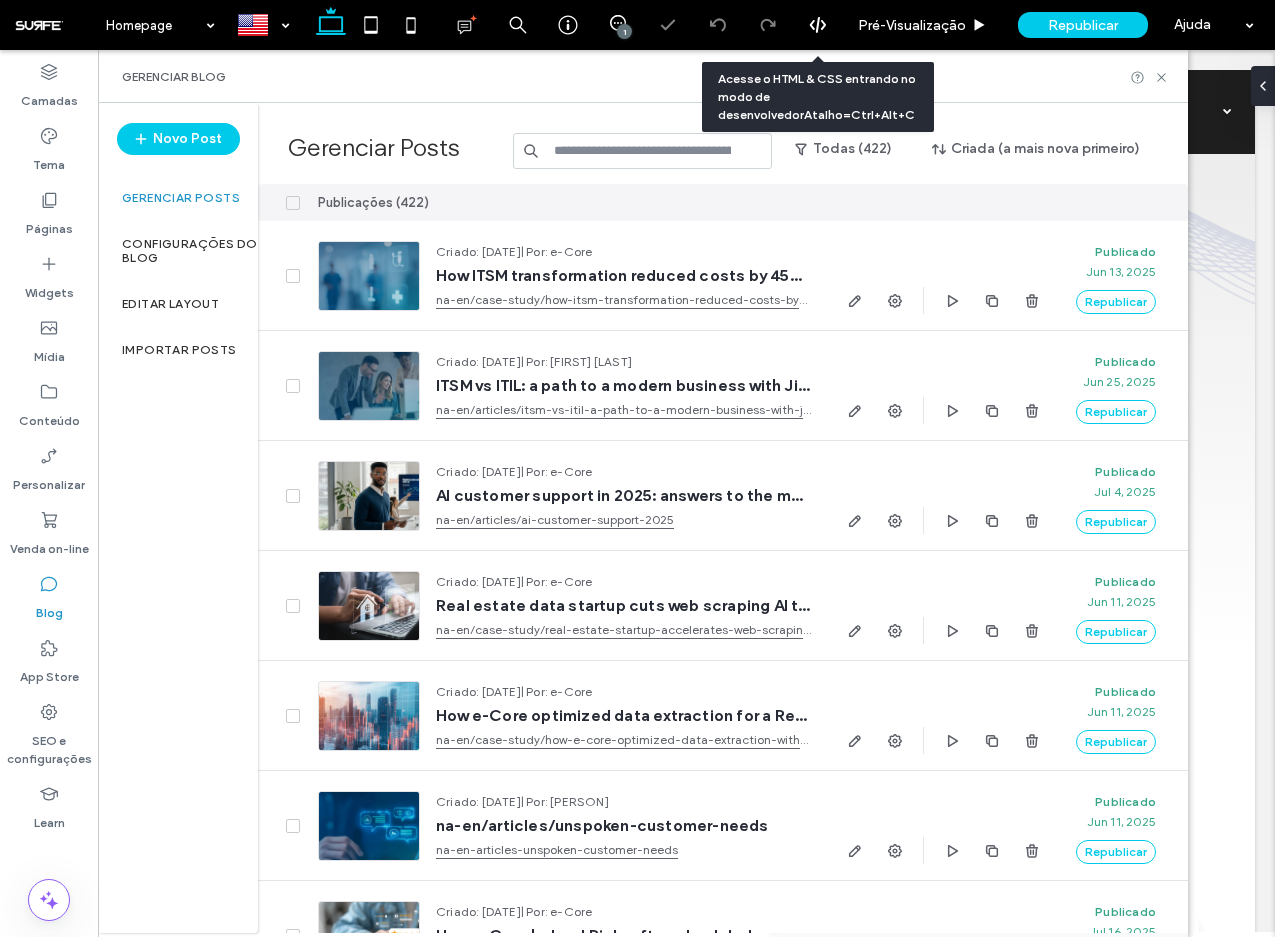 scroll, scrollTop: 0, scrollLeft: 0, axis: both 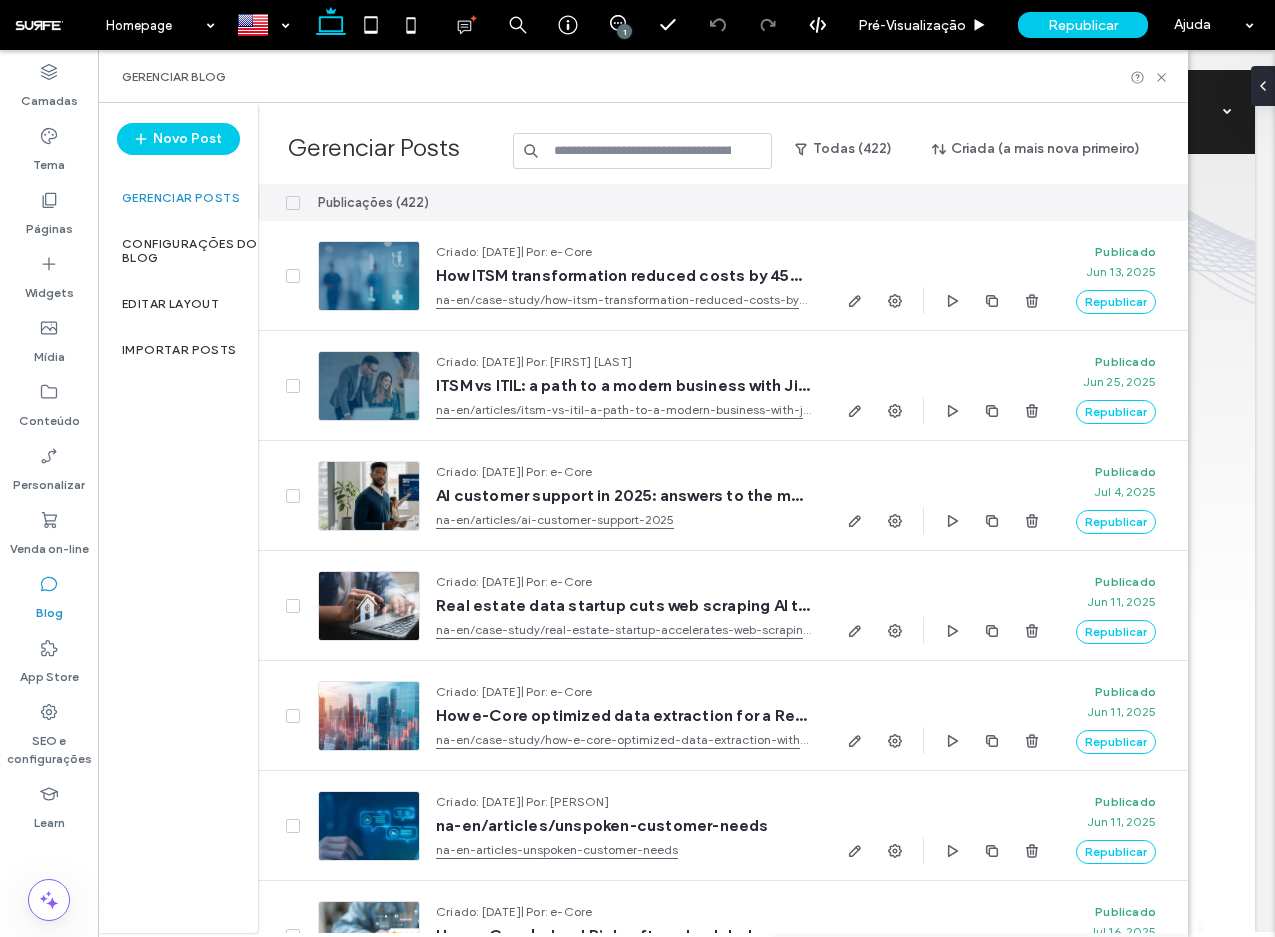click at bounding box center (643, 151) 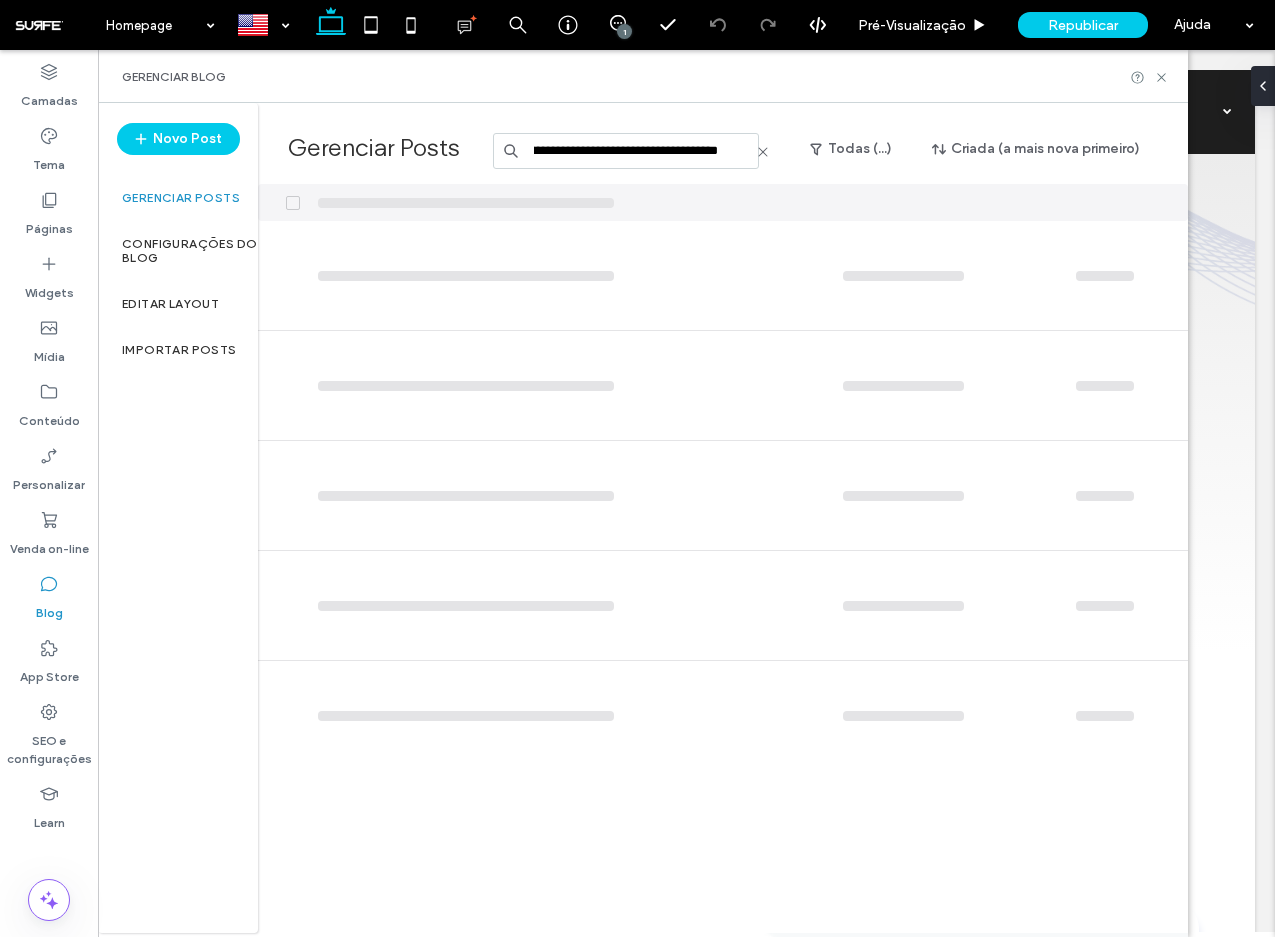 scroll, scrollTop: 0, scrollLeft: 225, axis: horizontal 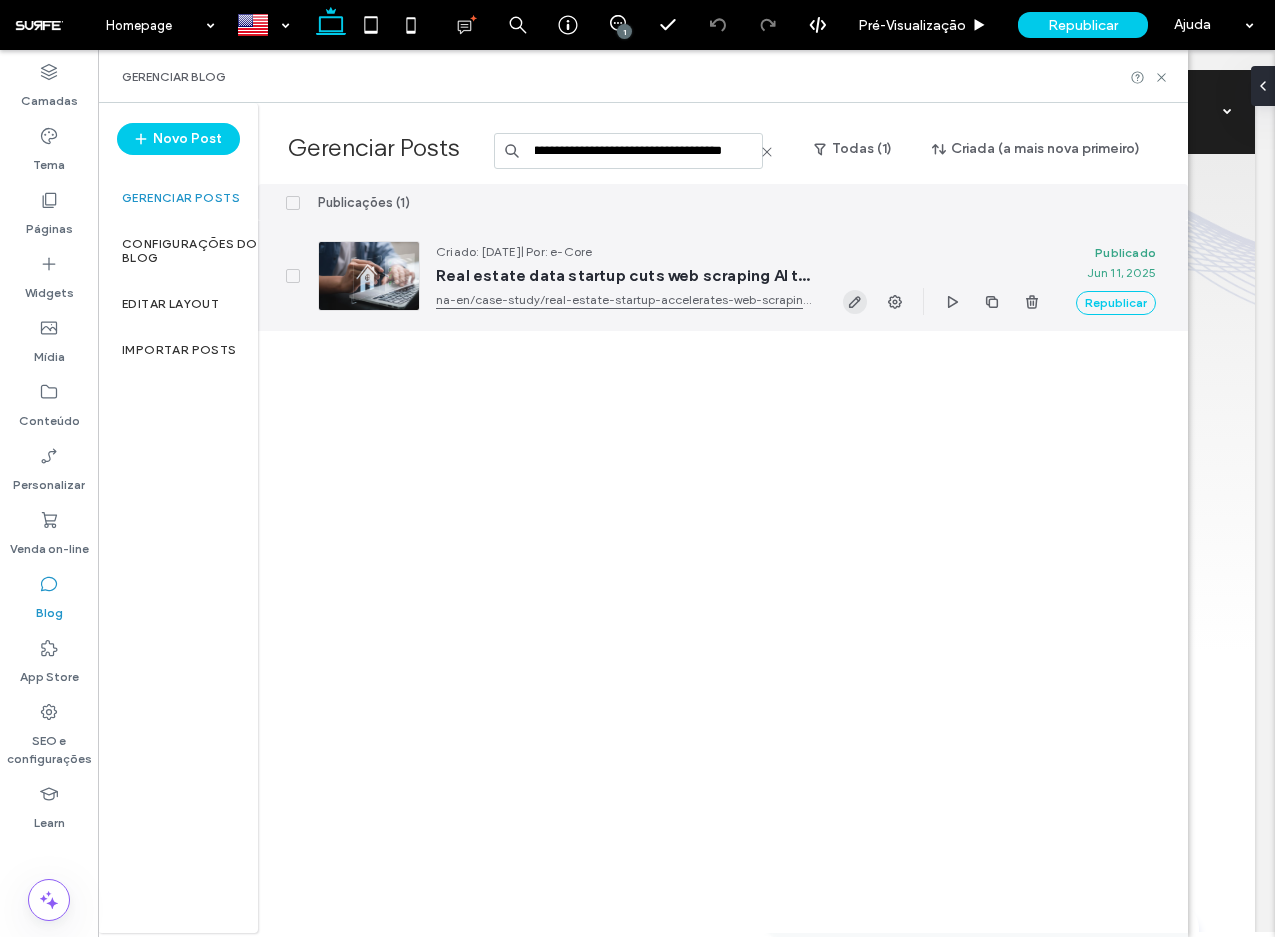 type on "**********" 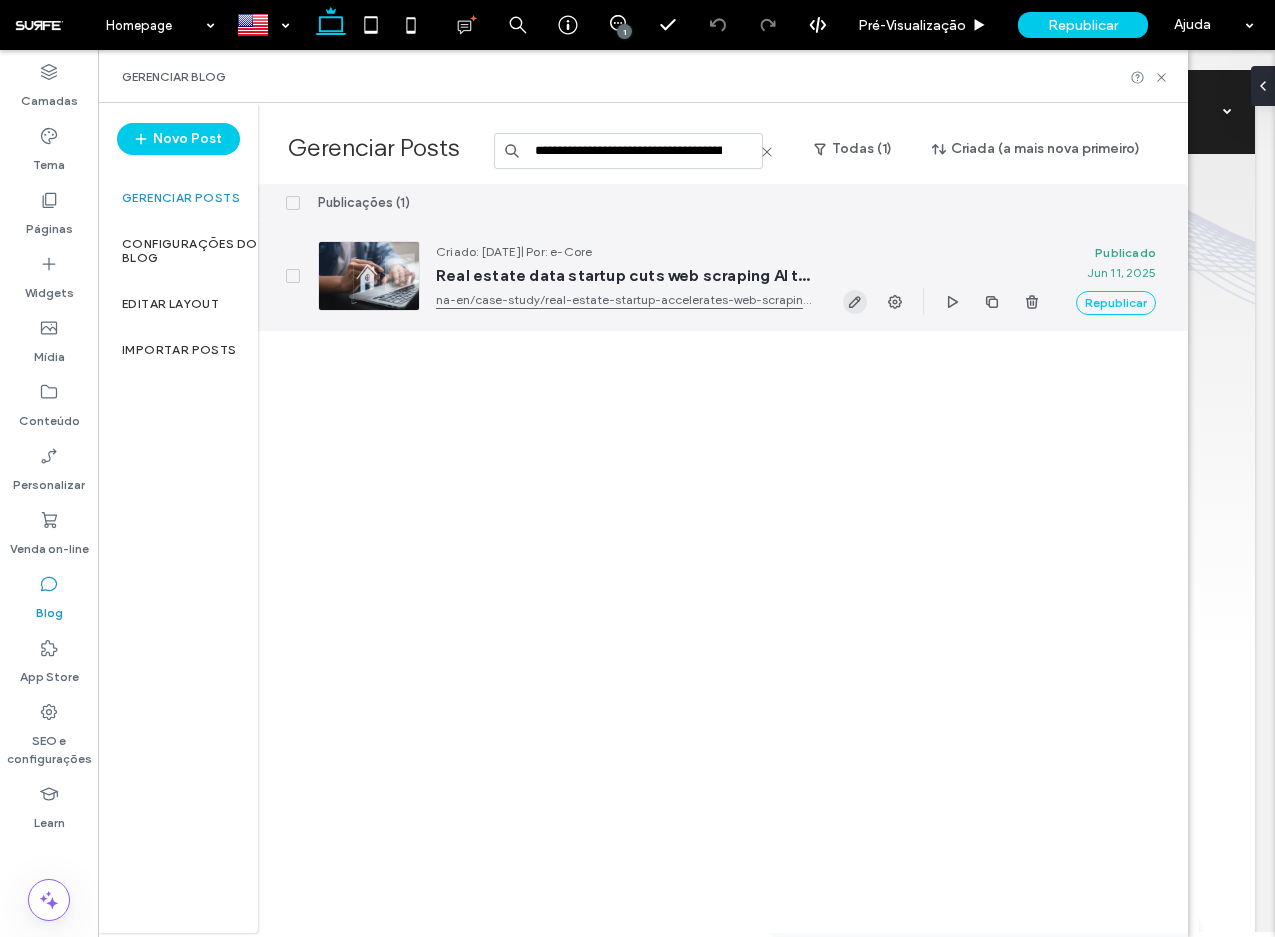 click 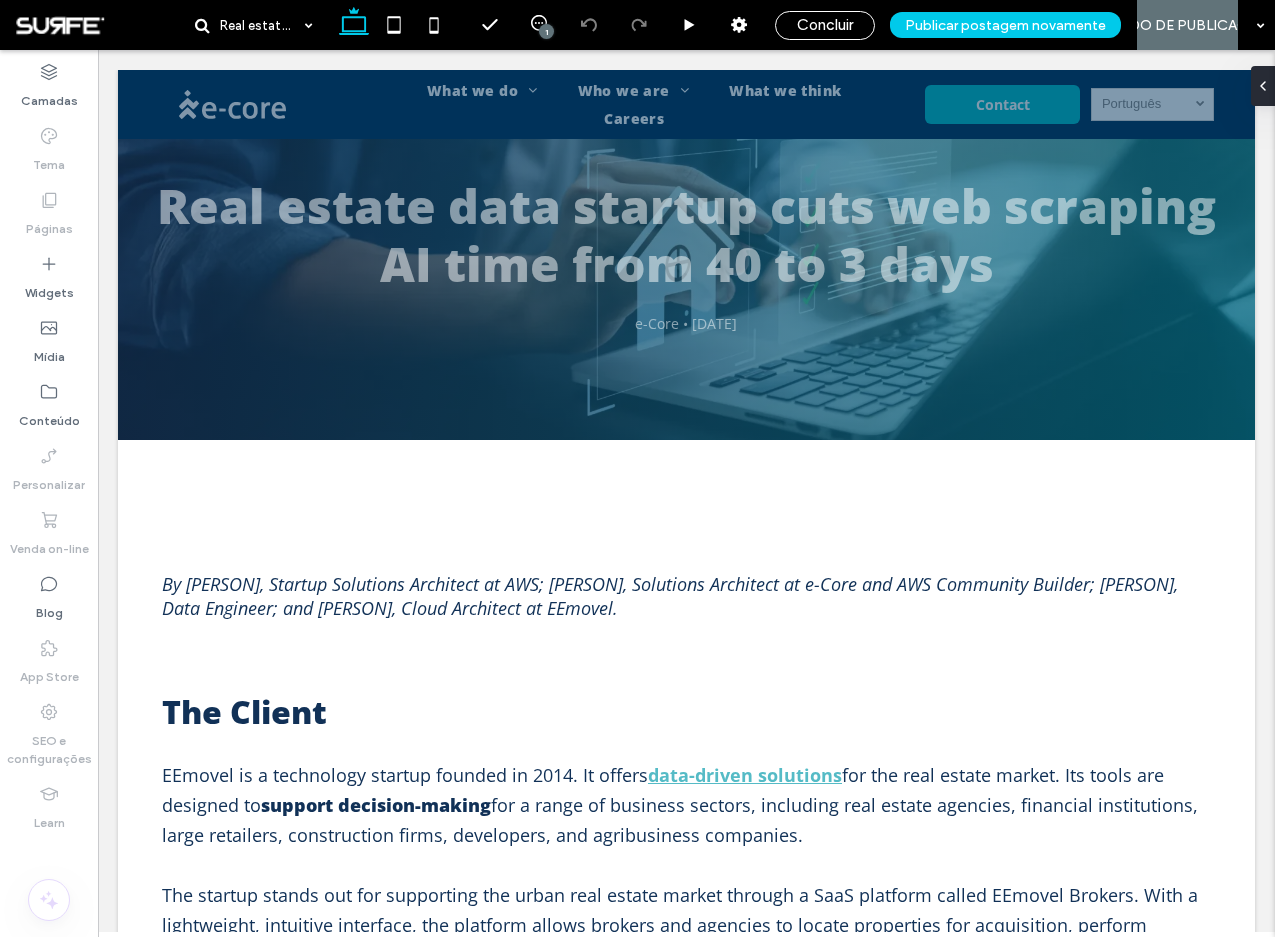 scroll, scrollTop: 4463, scrollLeft: 0, axis: vertical 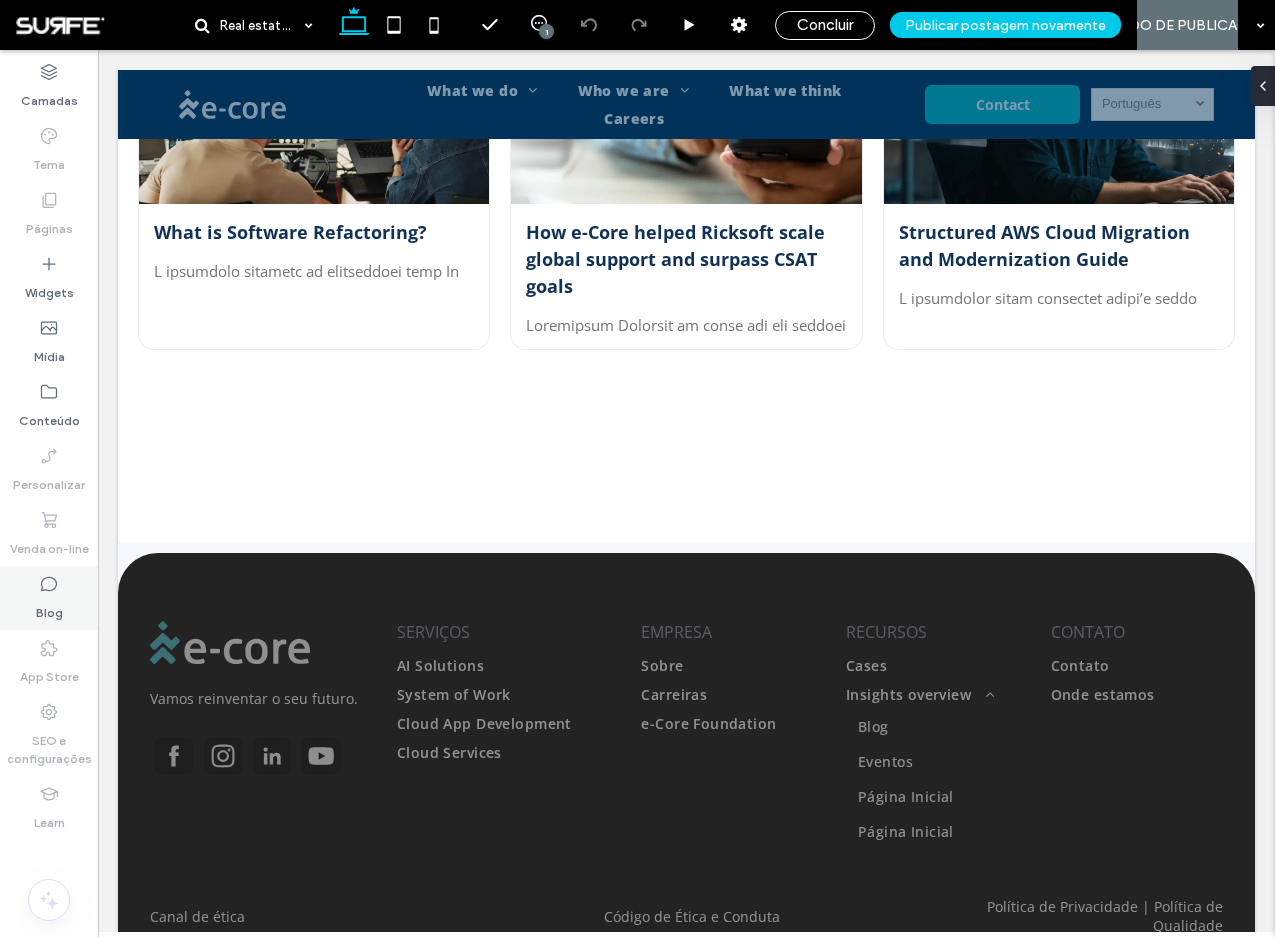 drag, startPoint x: 44, startPoint y: 591, endPoint x: 183, endPoint y: 284, distance: 337.0015 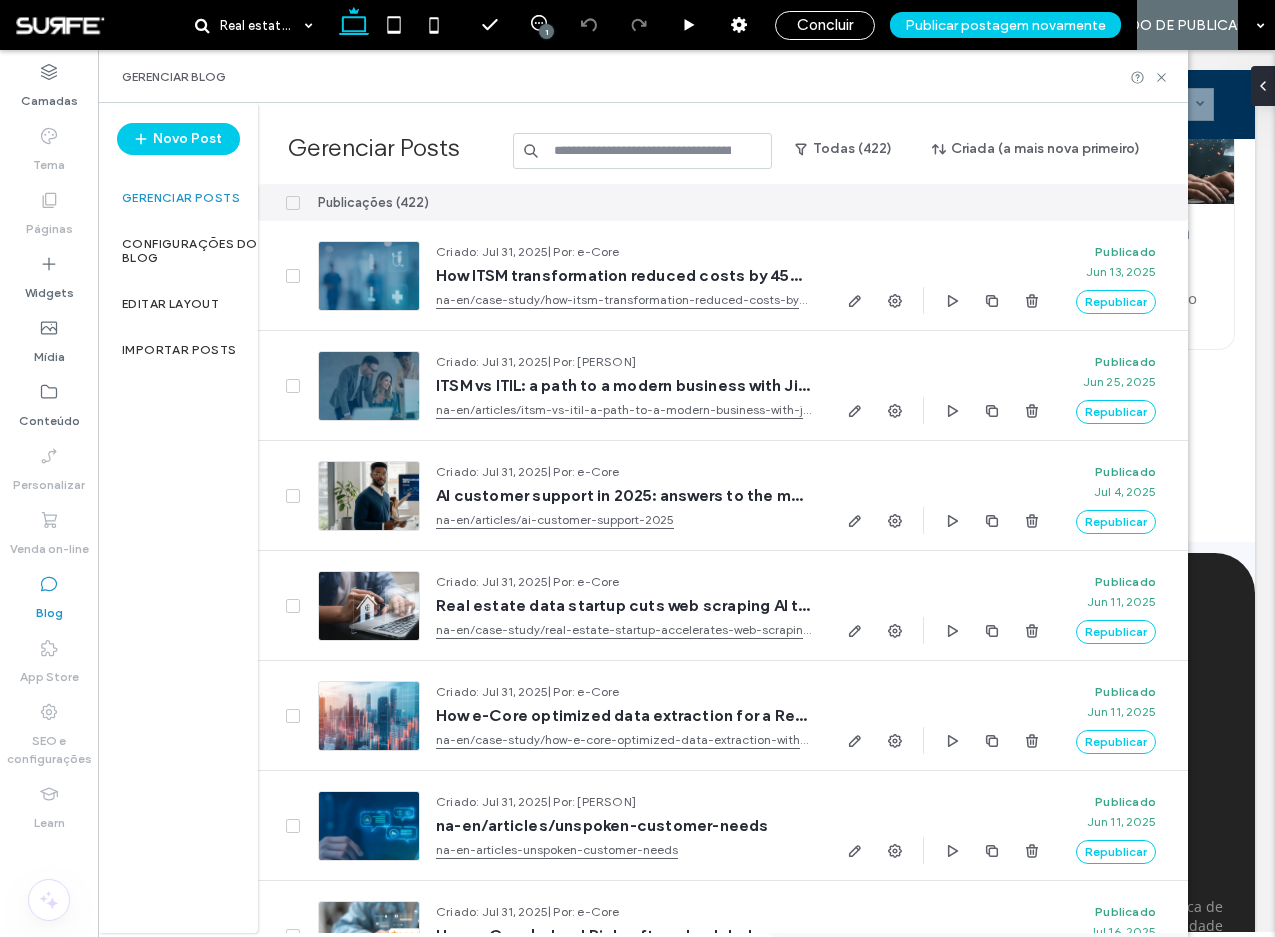 click at bounding box center [643, 151] 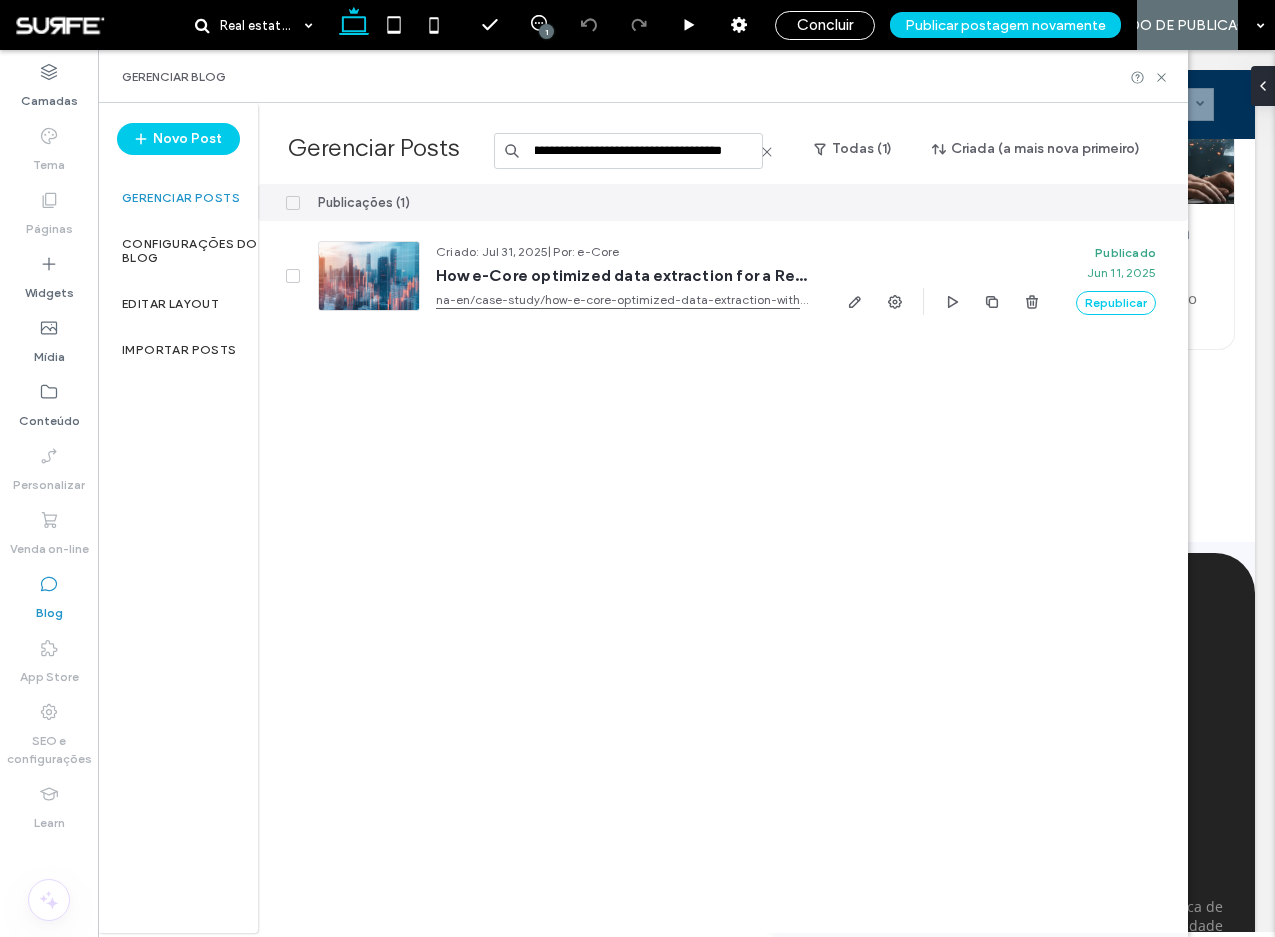 scroll, scrollTop: 0, scrollLeft: 244, axis: horizontal 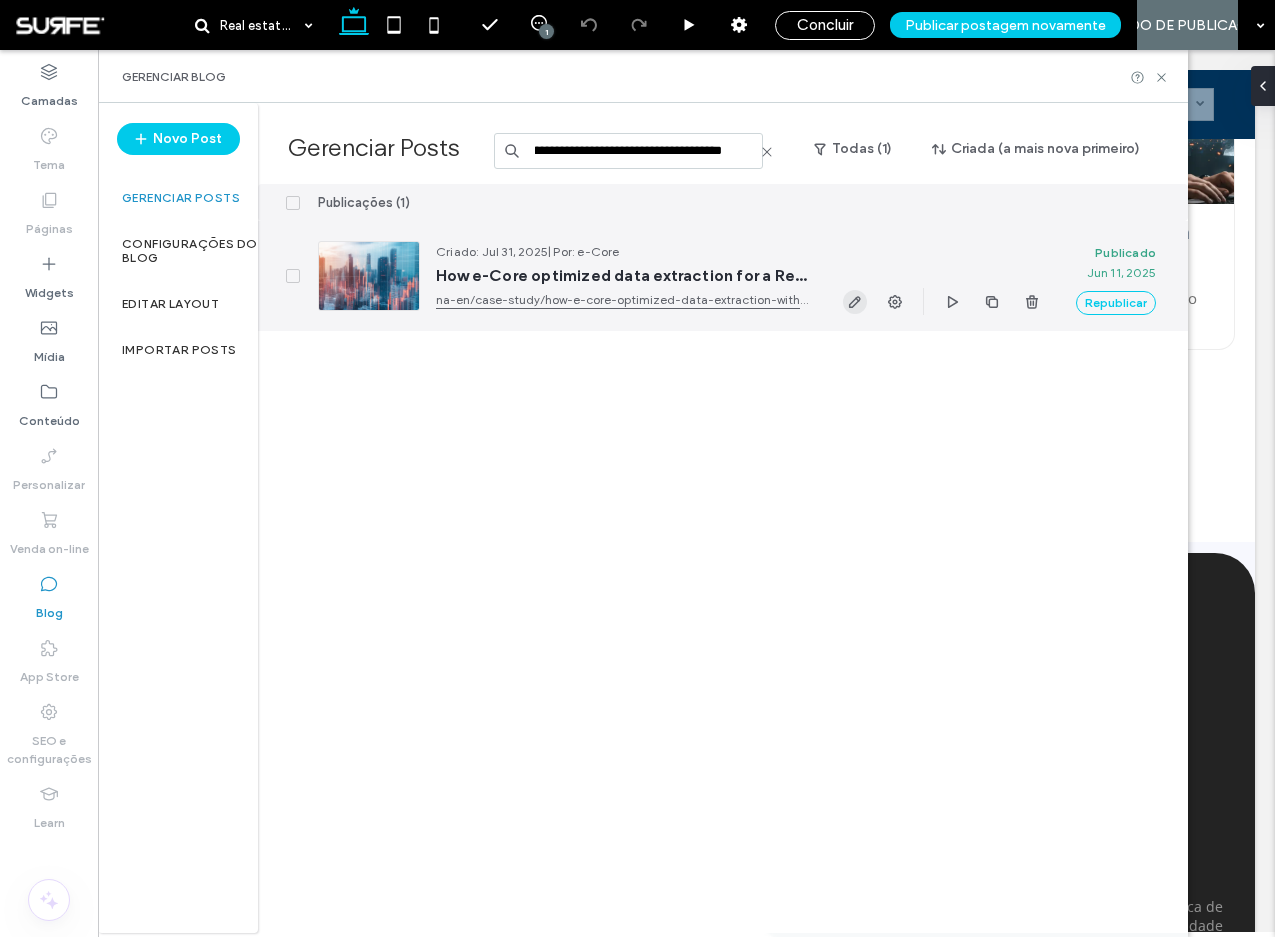 type on "**********" 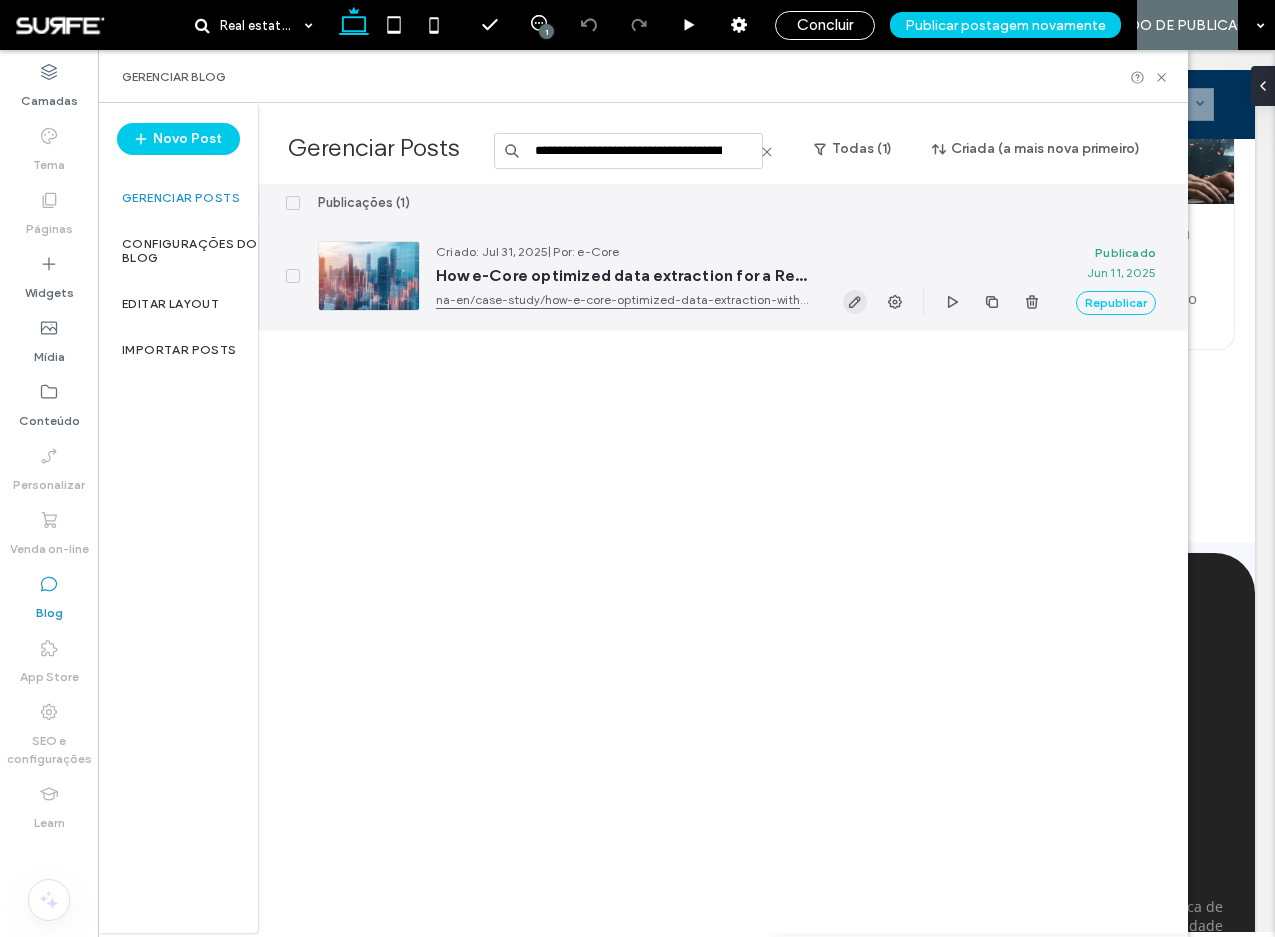 click 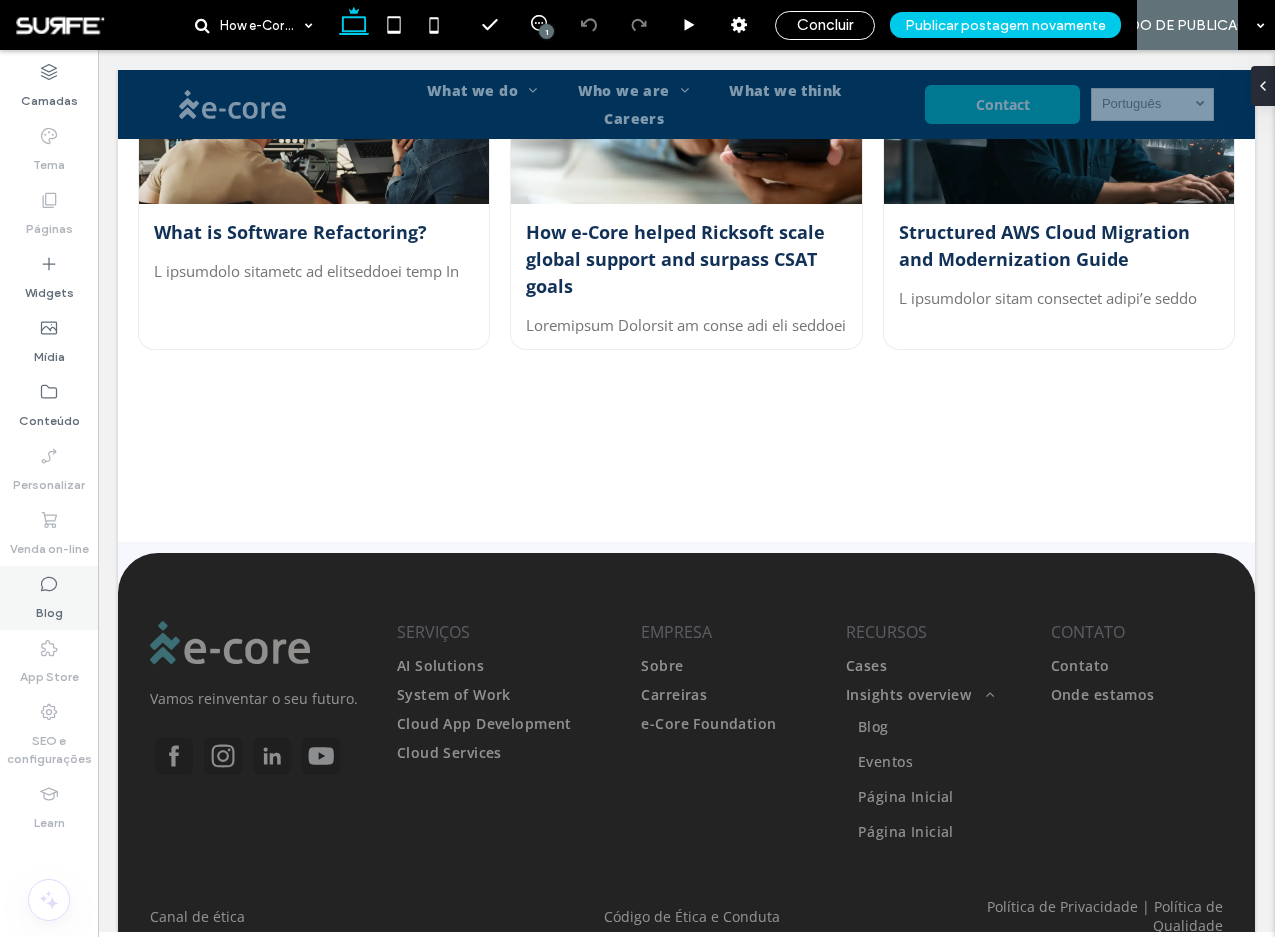 click on "Blog" at bounding box center [49, 598] 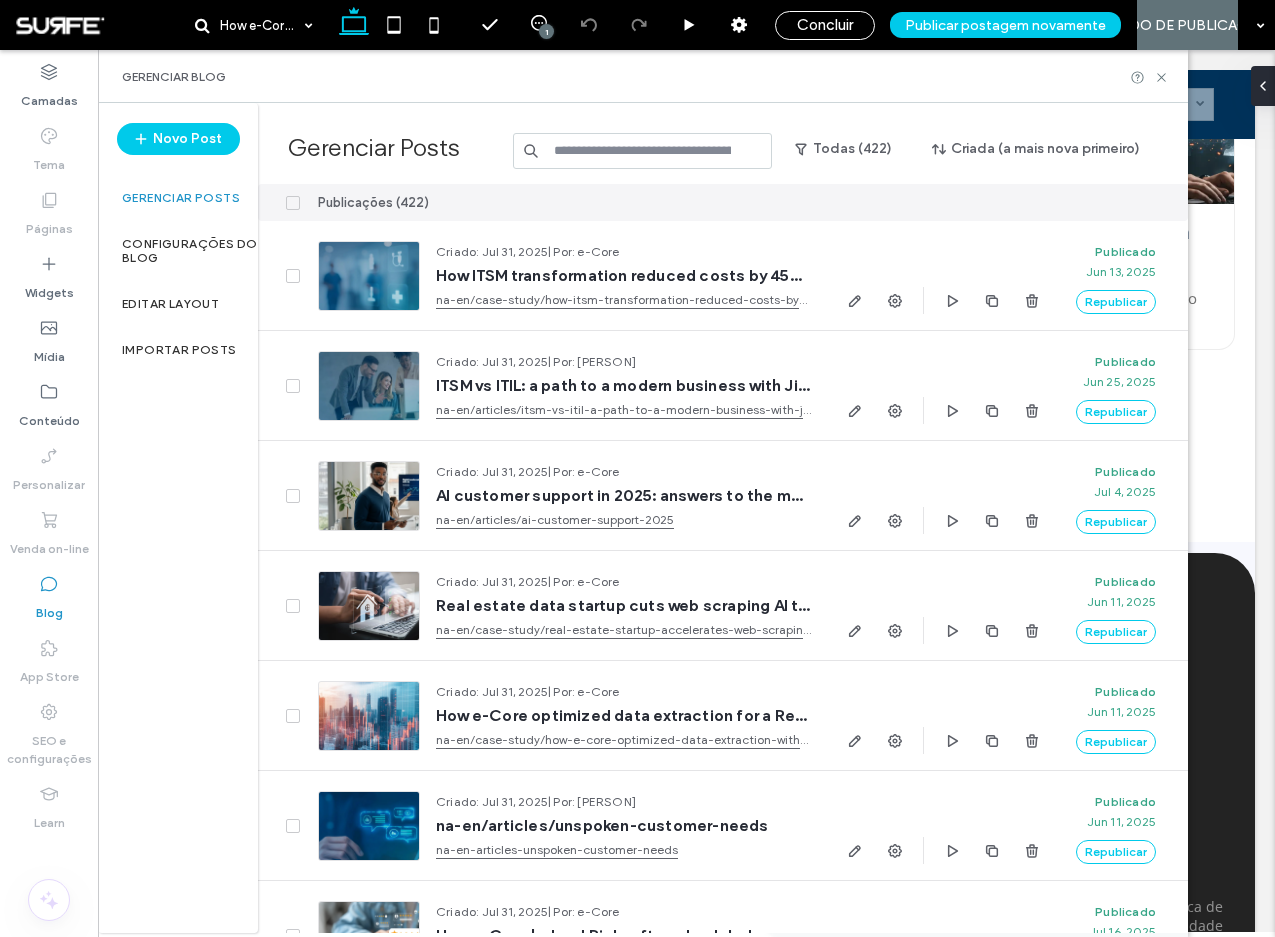 click at bounding box center [643, 151] 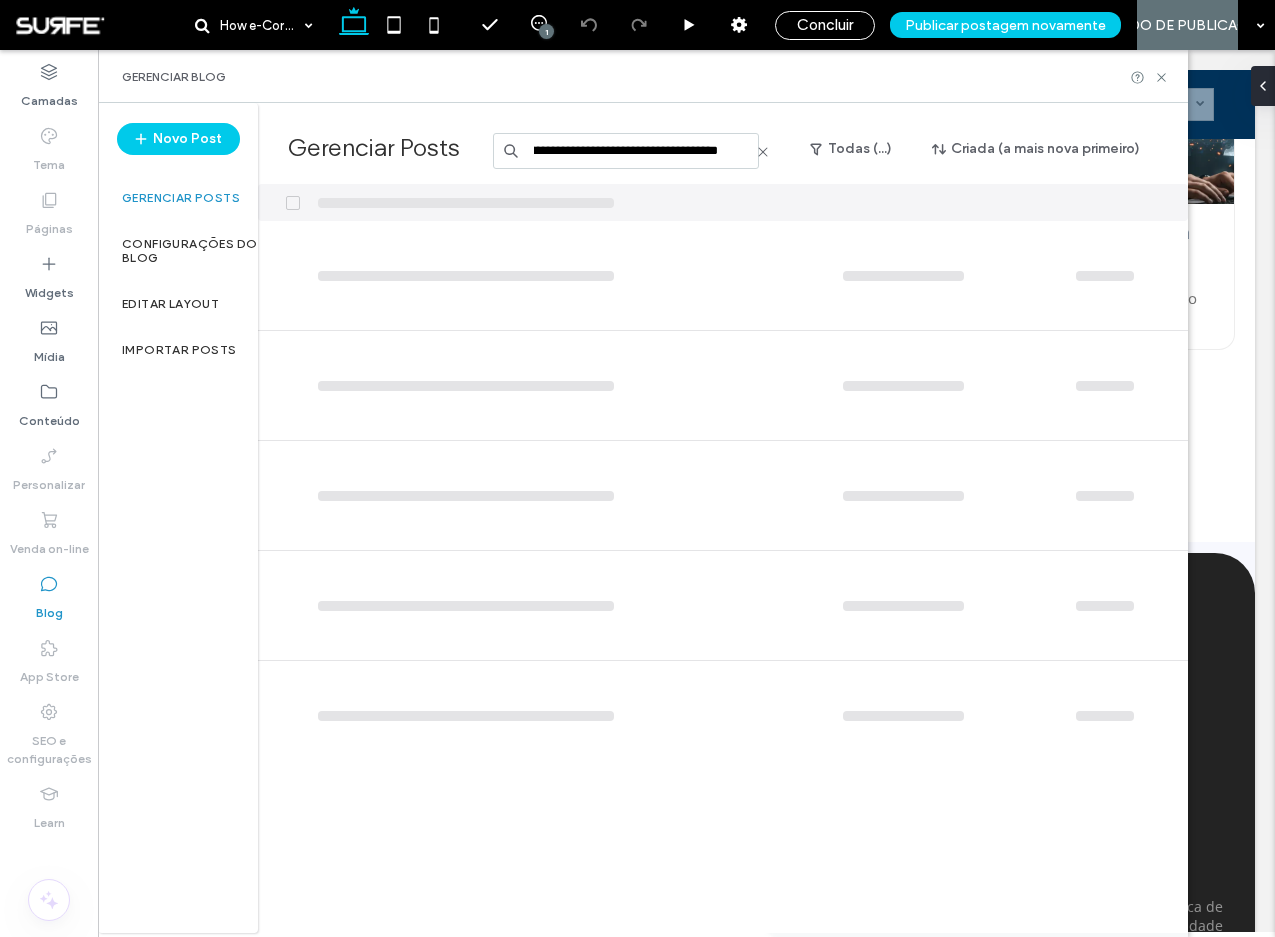scroll, scrollTop: 0, scrollLeft: 130, axis: horizontal 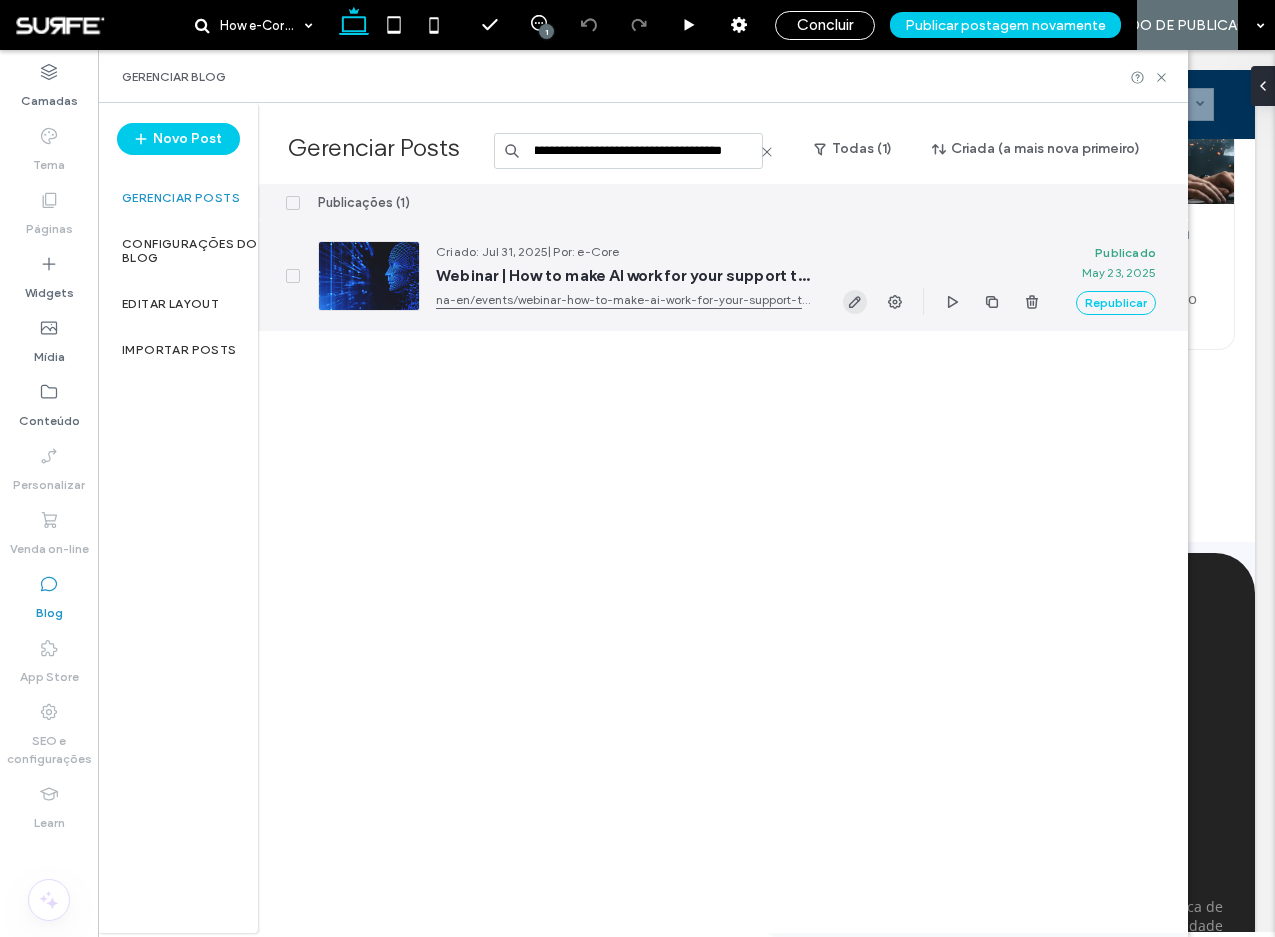 type on "**********" 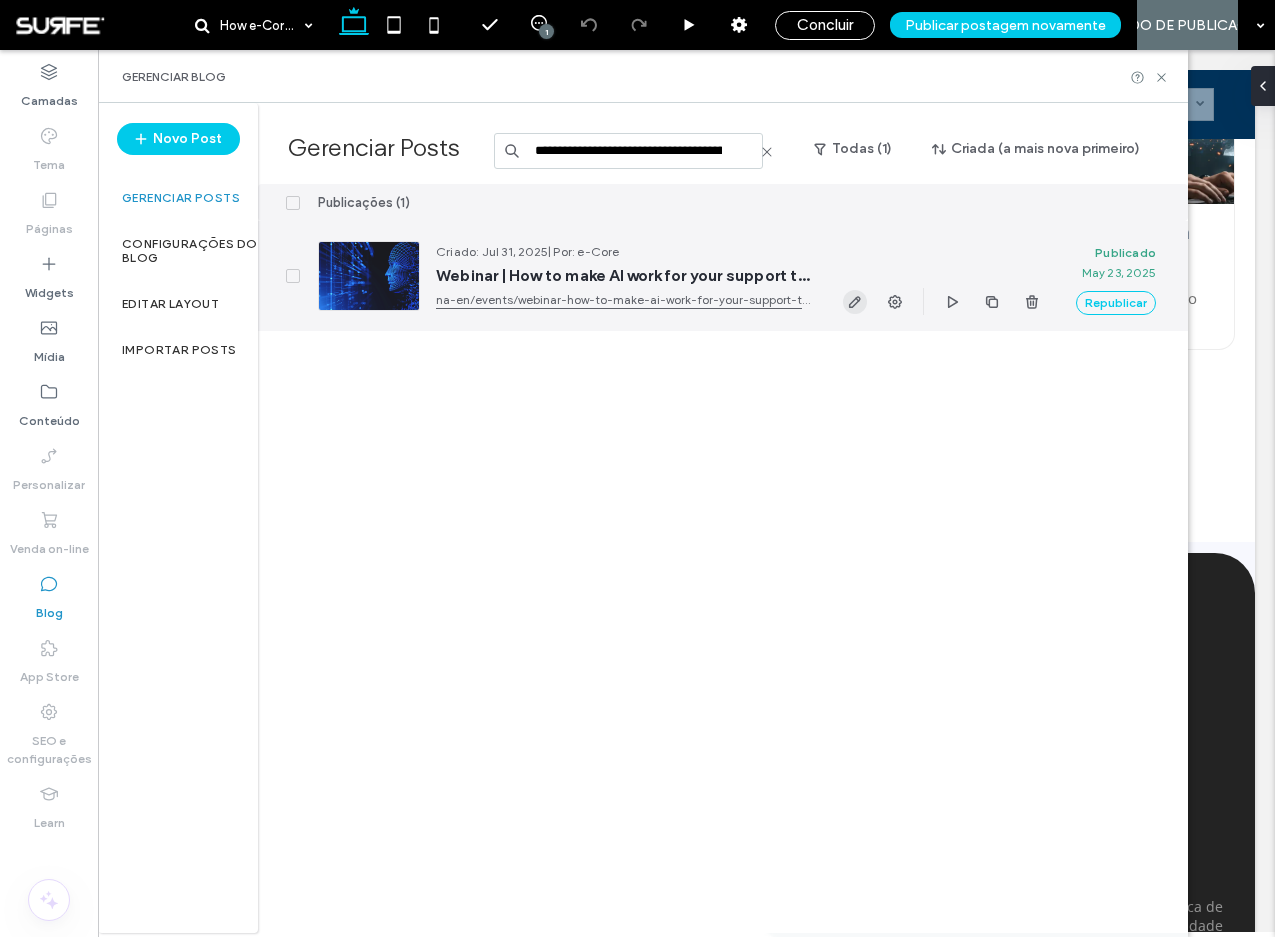 click at bounding box center [855, 302] 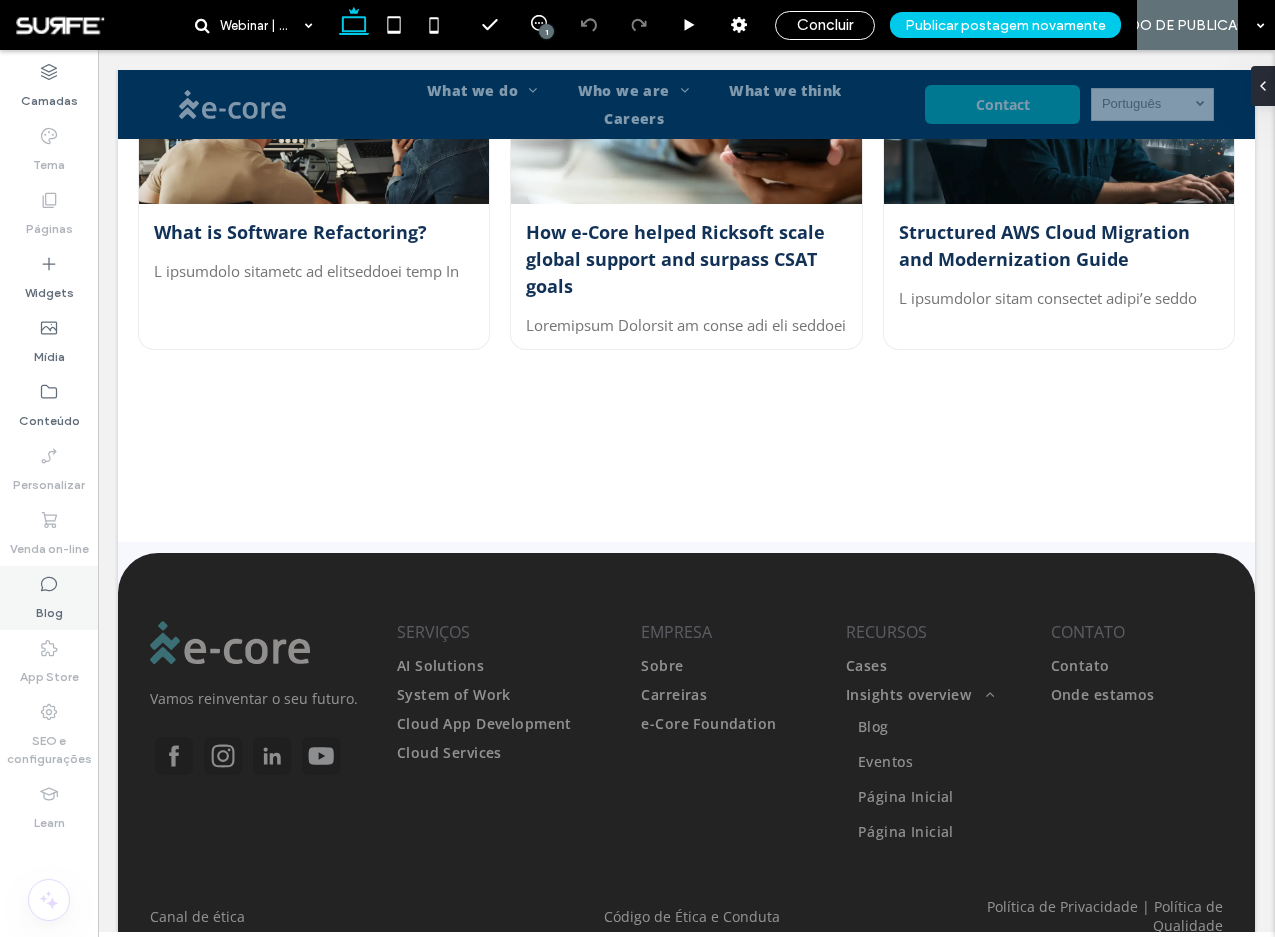 click on "Blog" at bounding box center [49, 608] 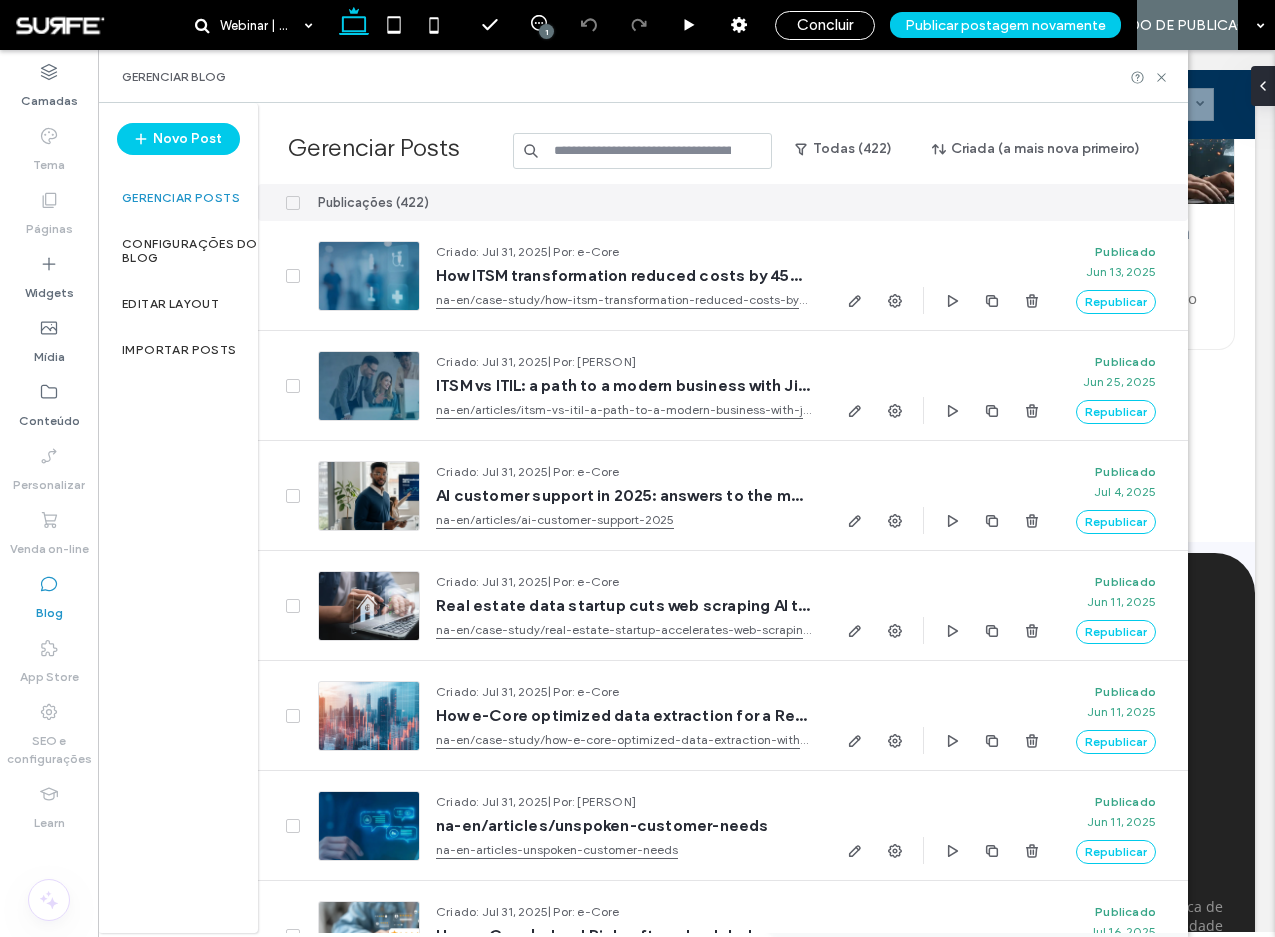 click at bounding box center [643, 151] 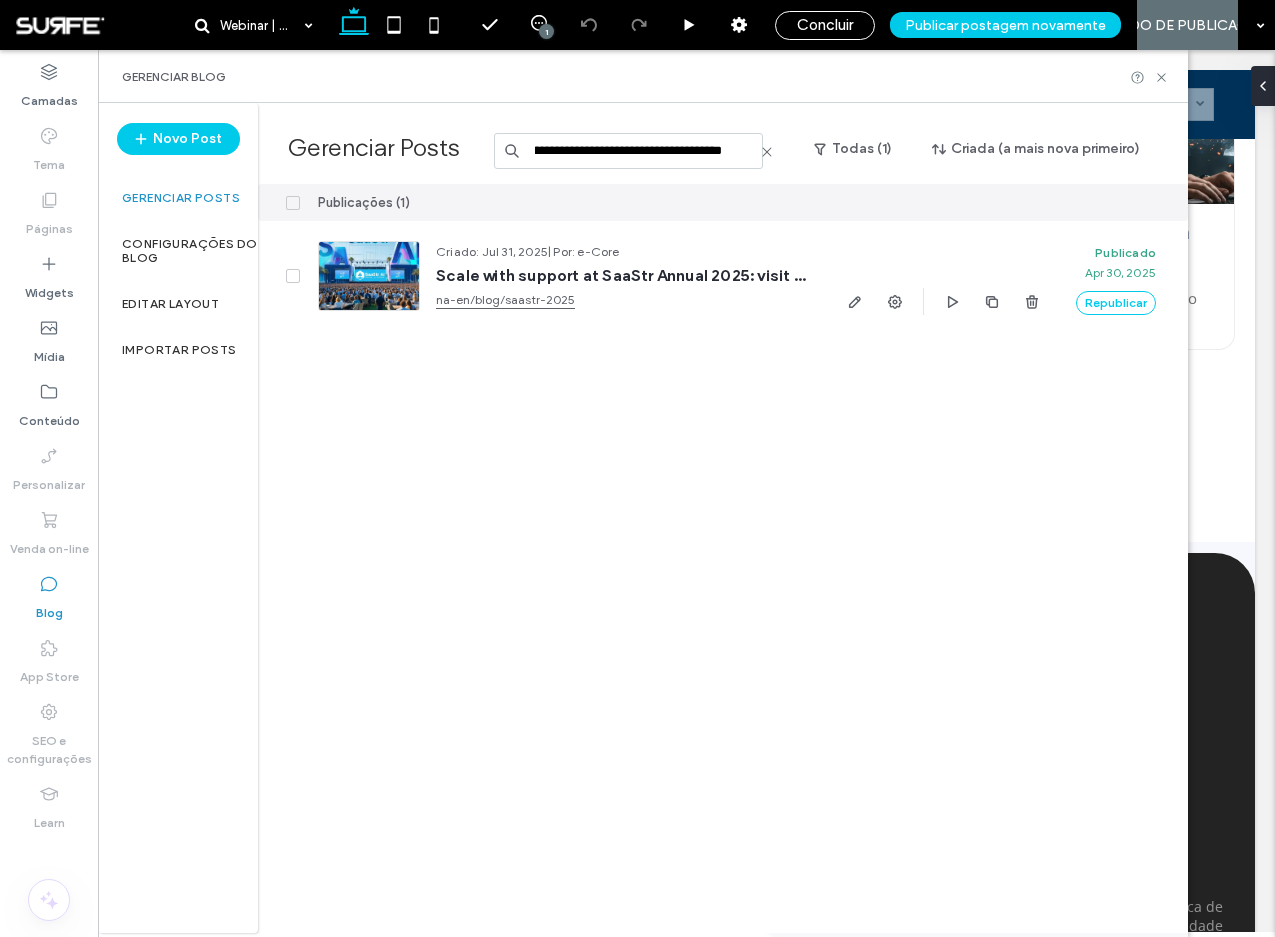 scroll, scrollTop: 0, scrollLeft: 286, axis: horizontal 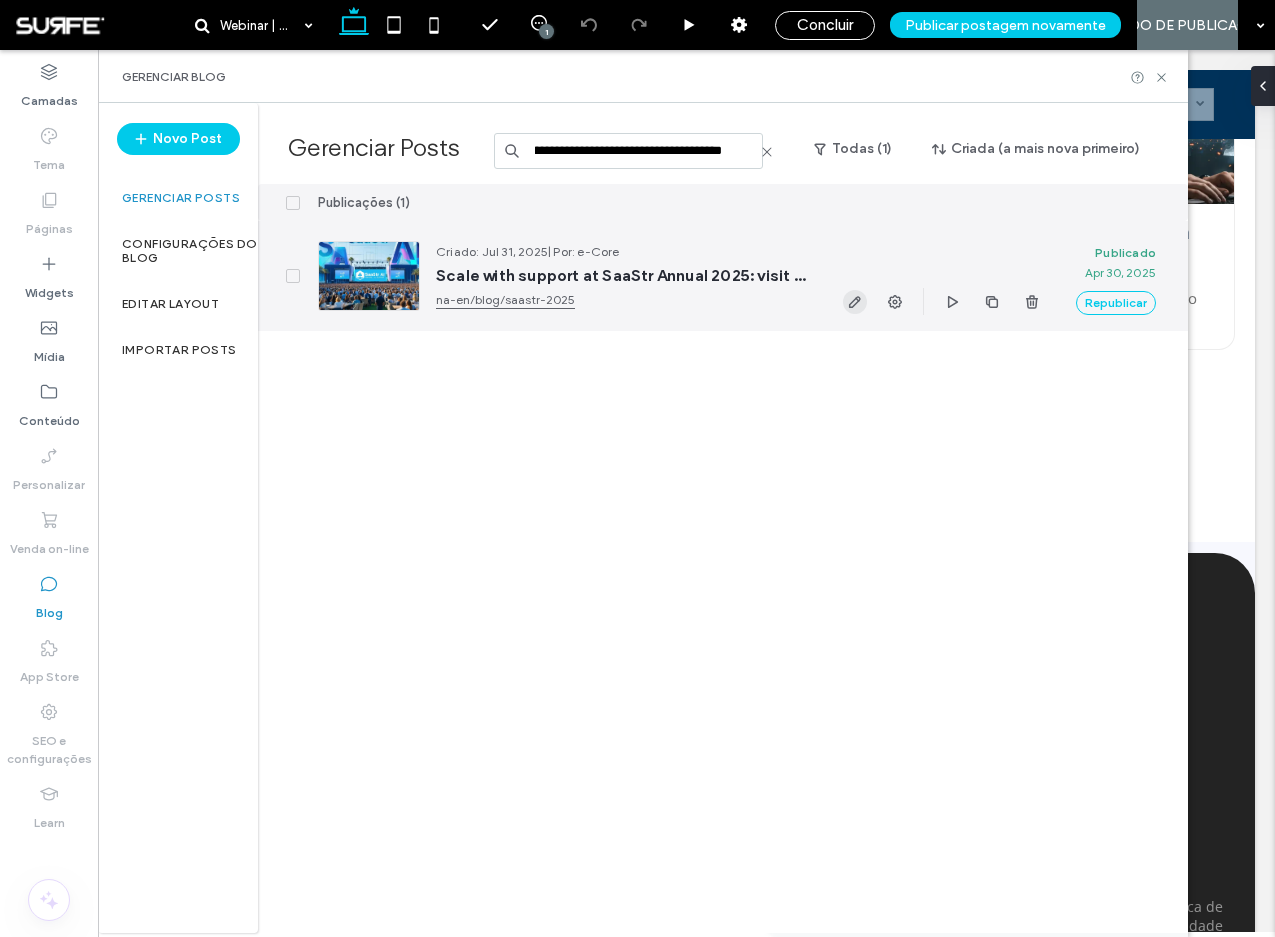 type on "**********" 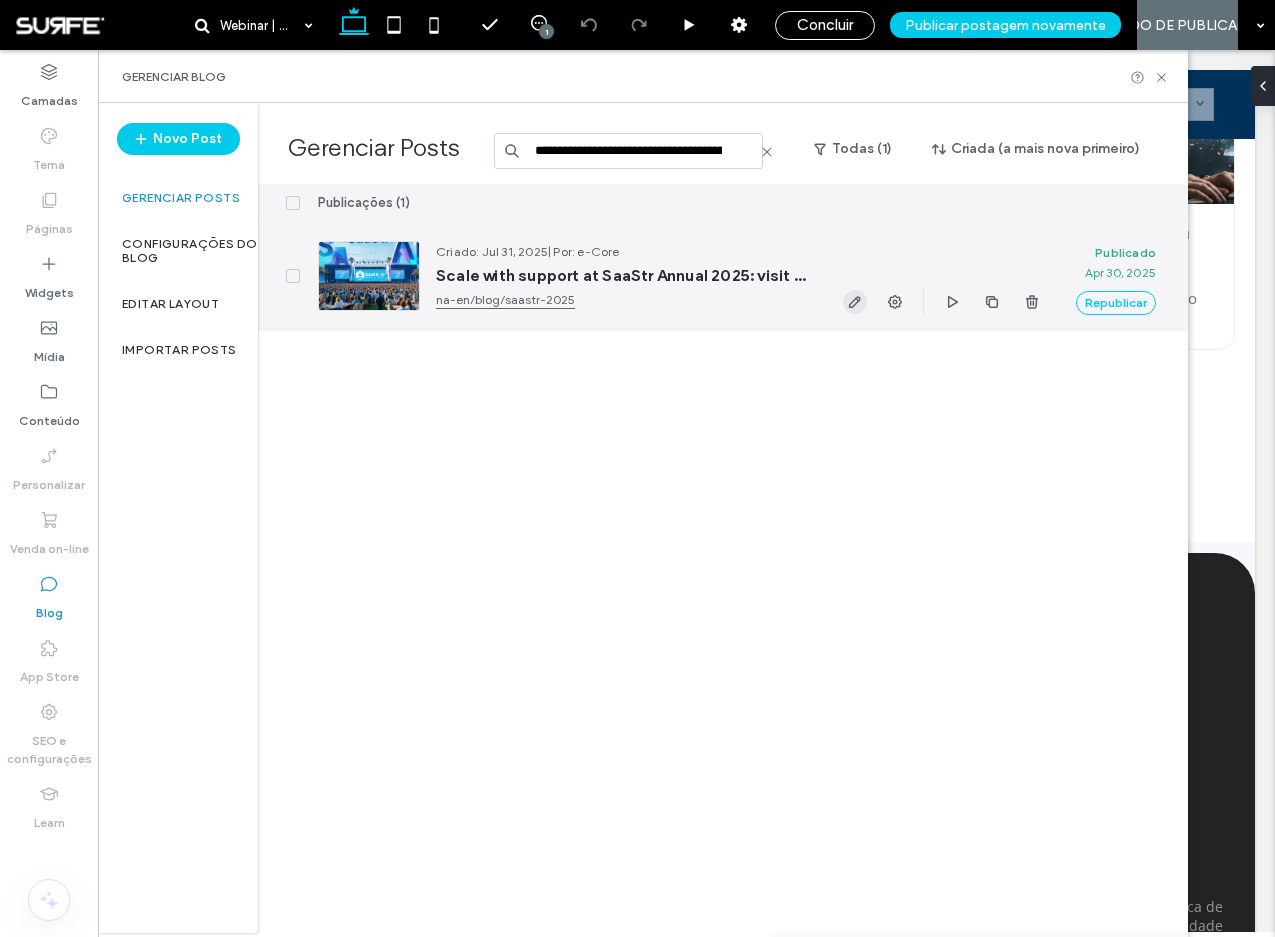 click 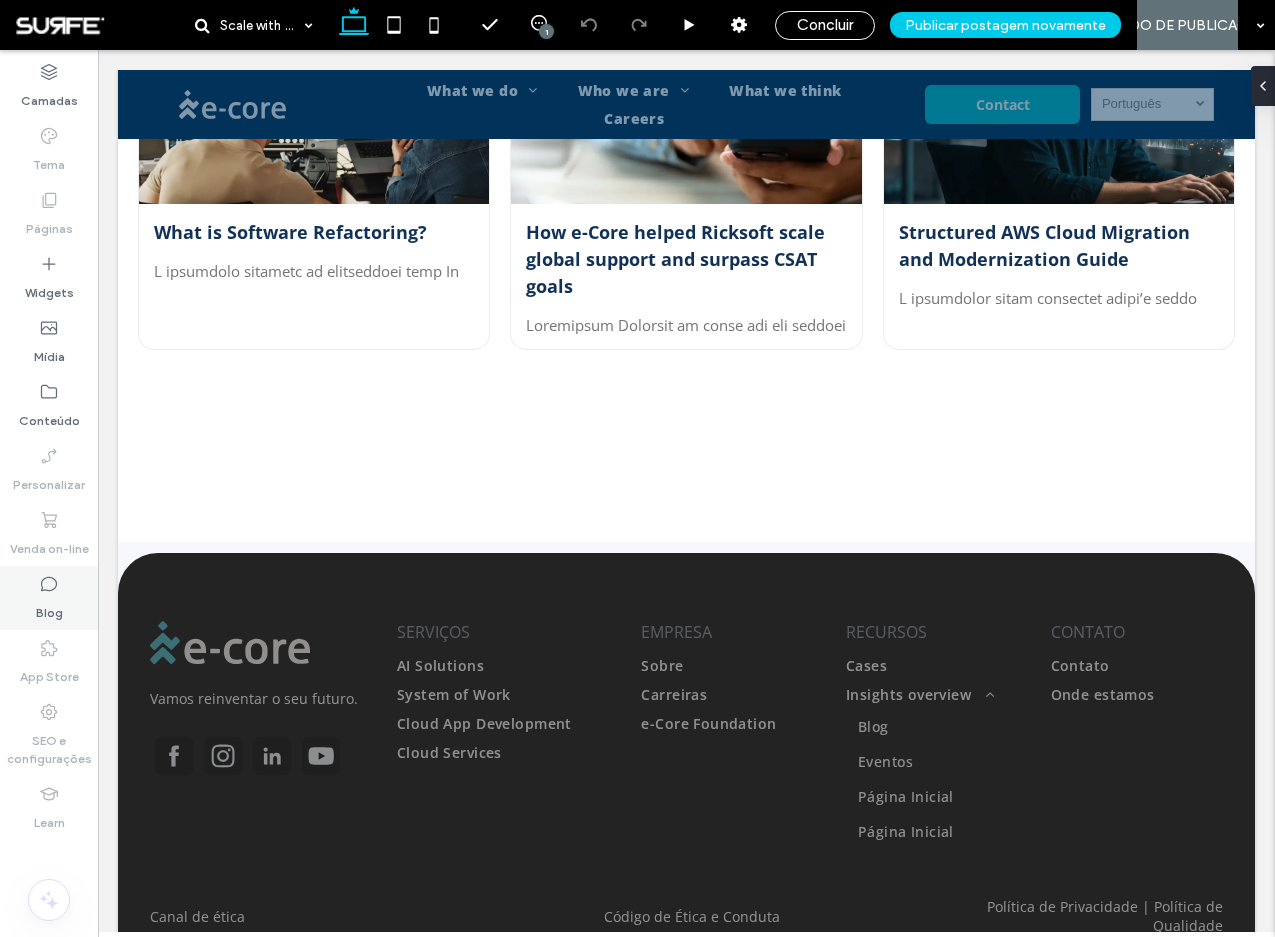 click on "Blog" at bounding box center [49, 608] 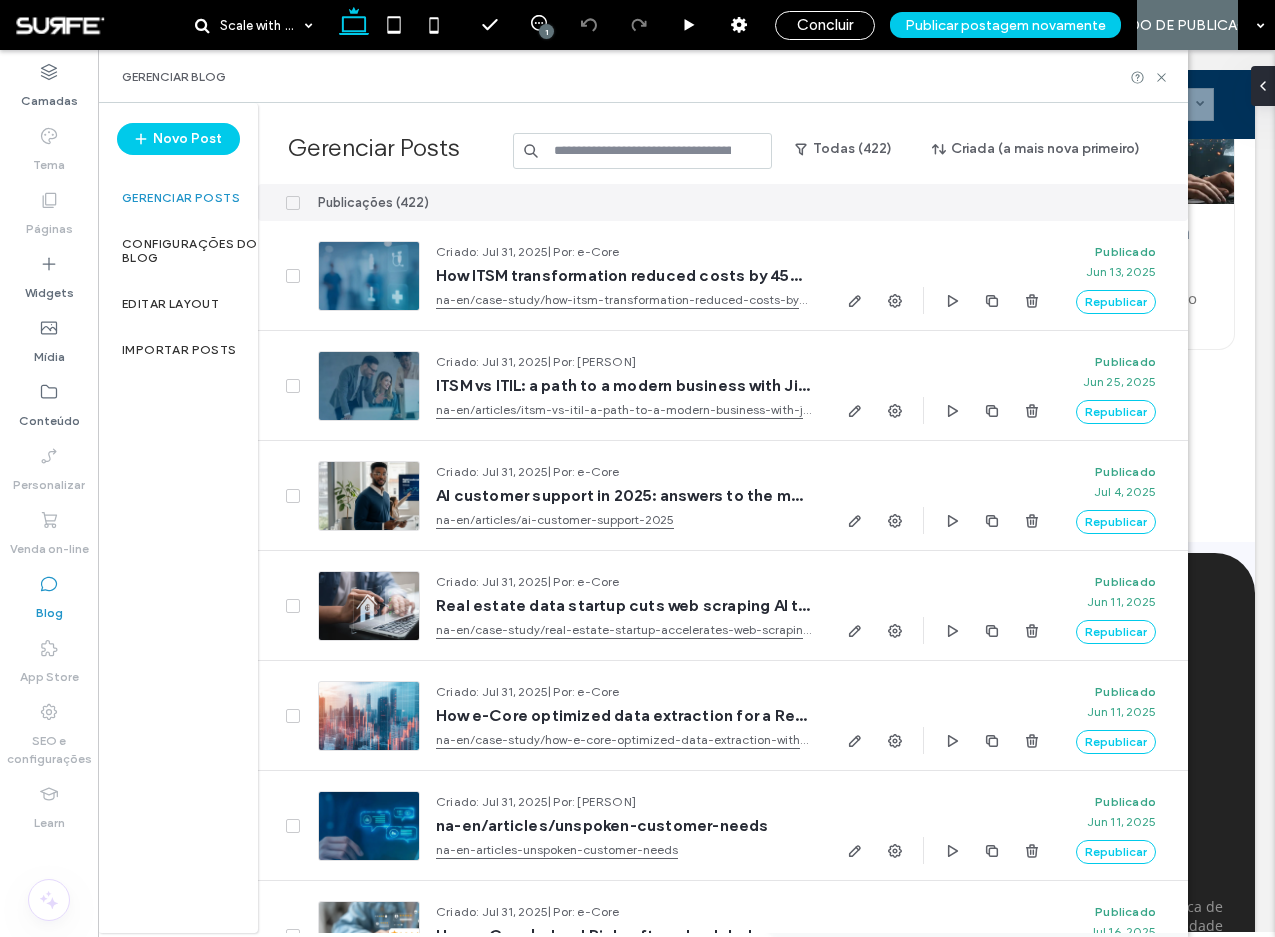 click at bounding box center (643, 151) 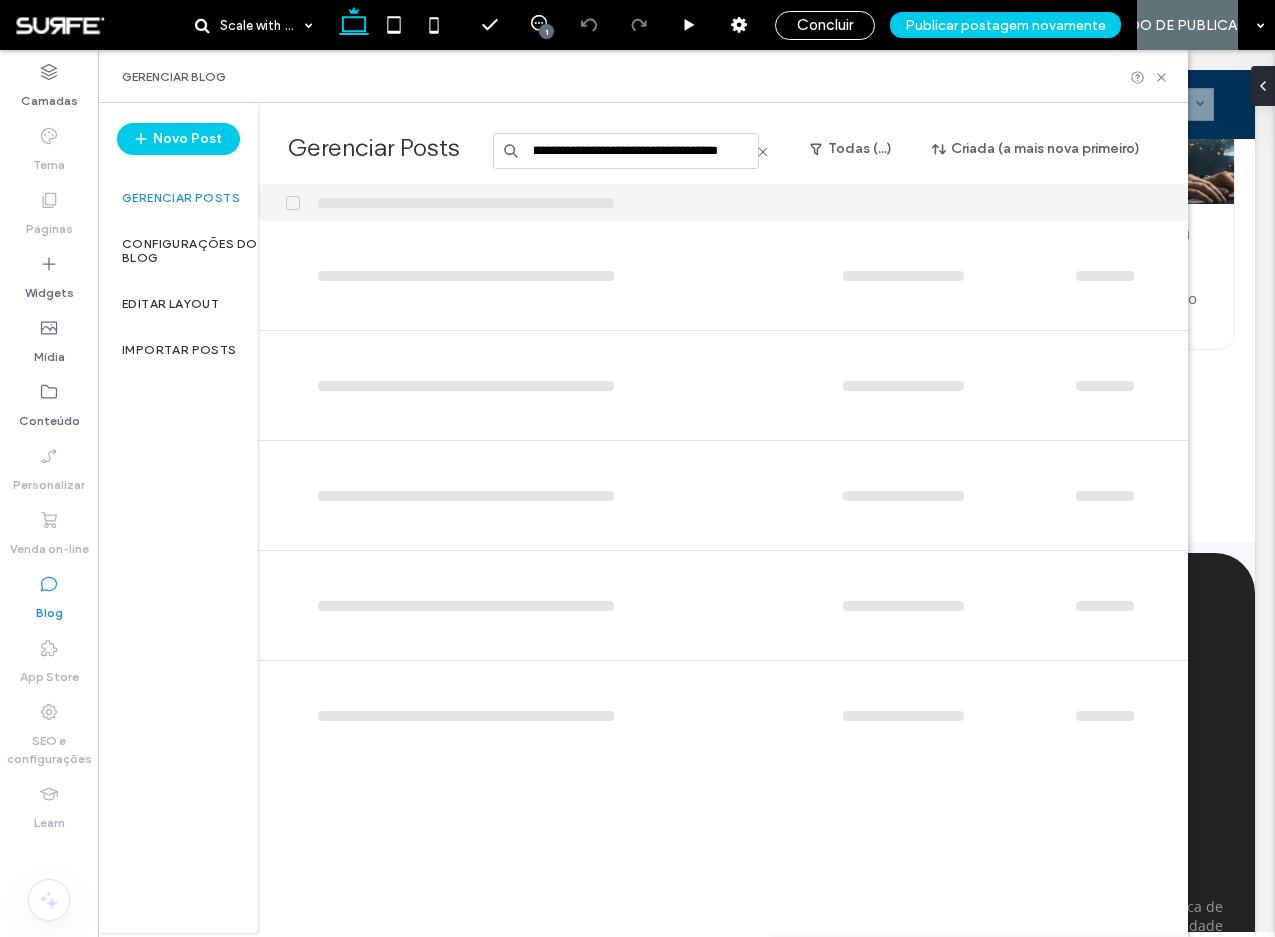 scroll, scrollTop: 0, scrollLeft: 196, axis: horizontal 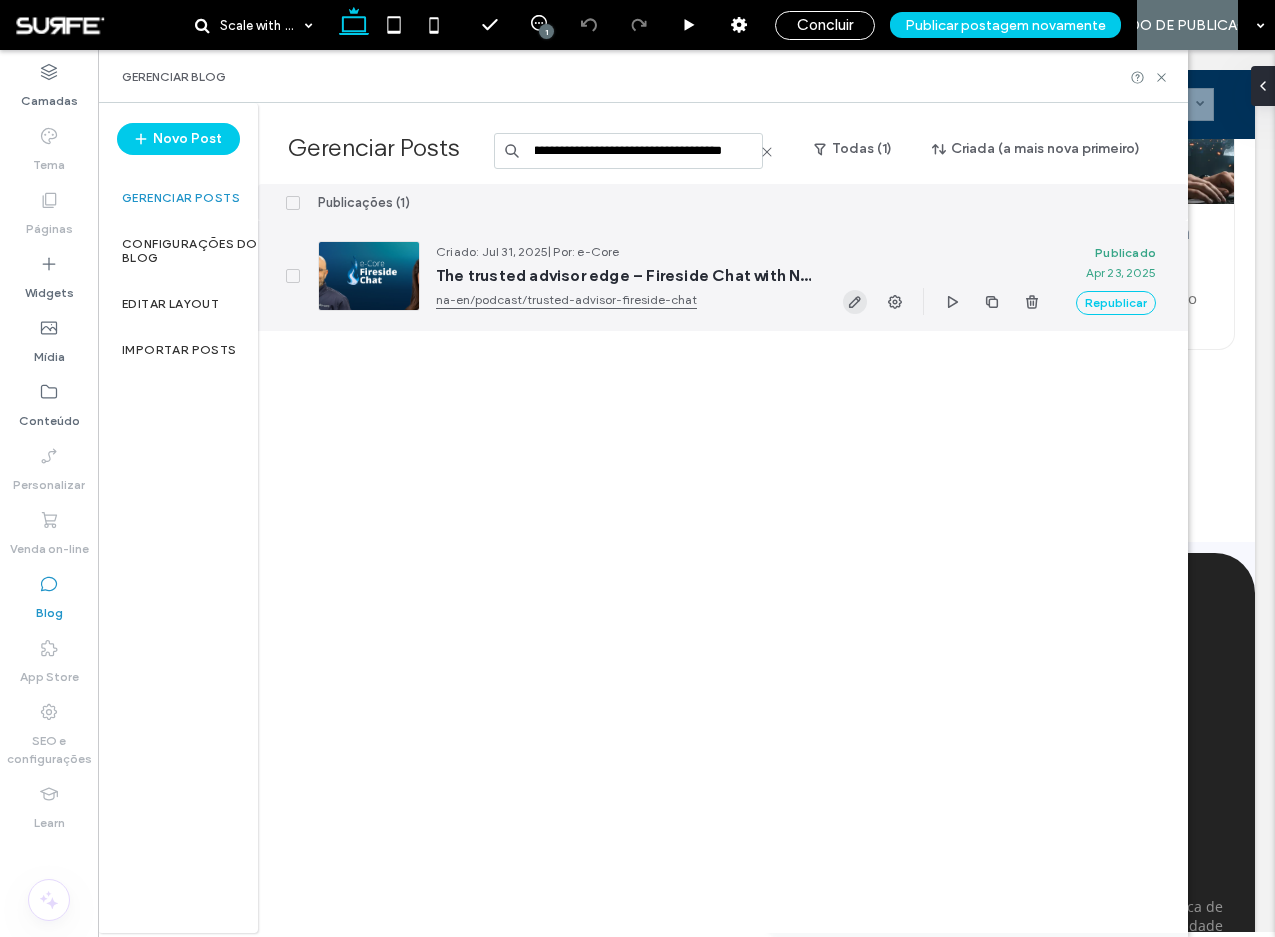 type on "**********" 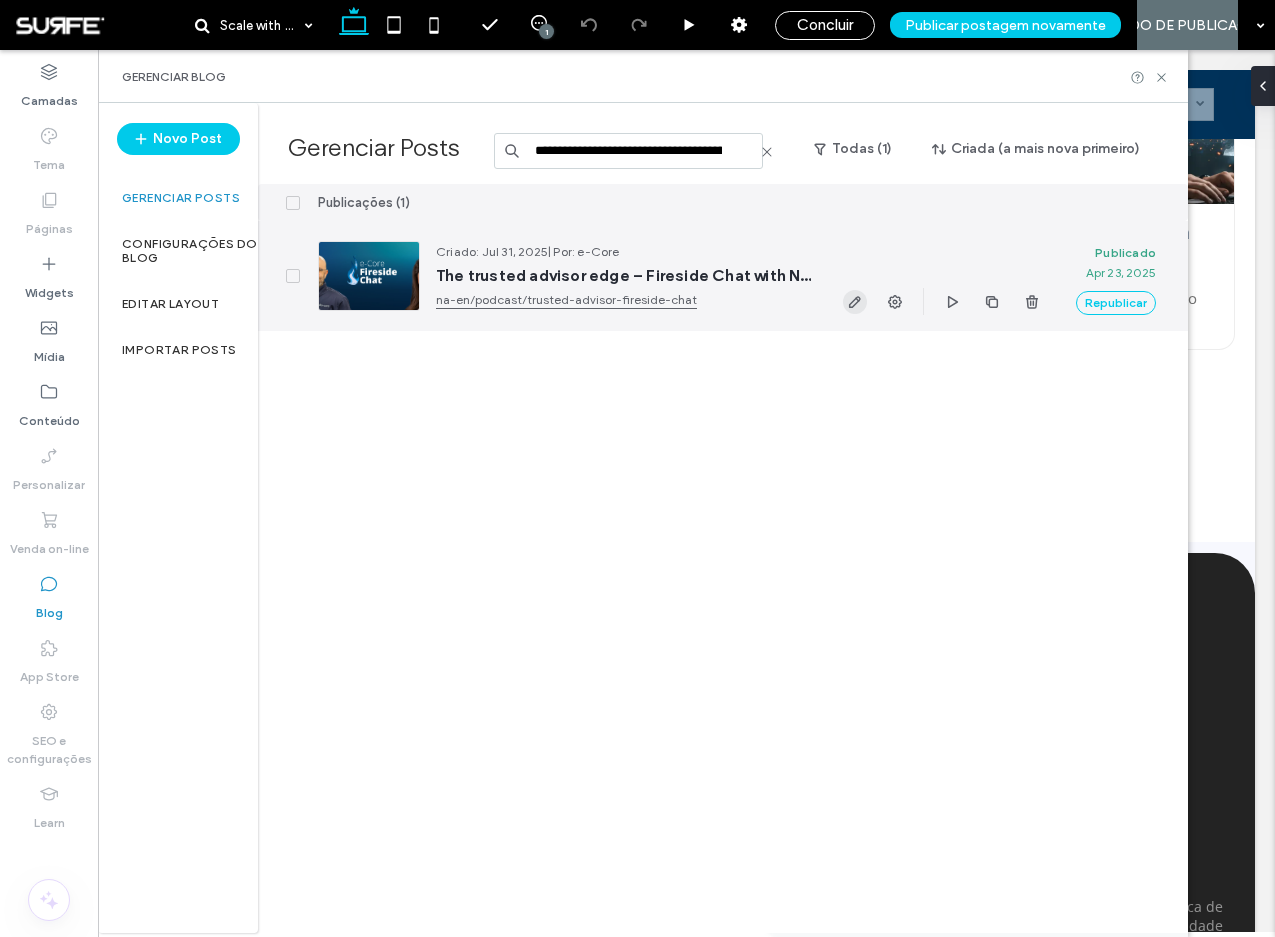 click 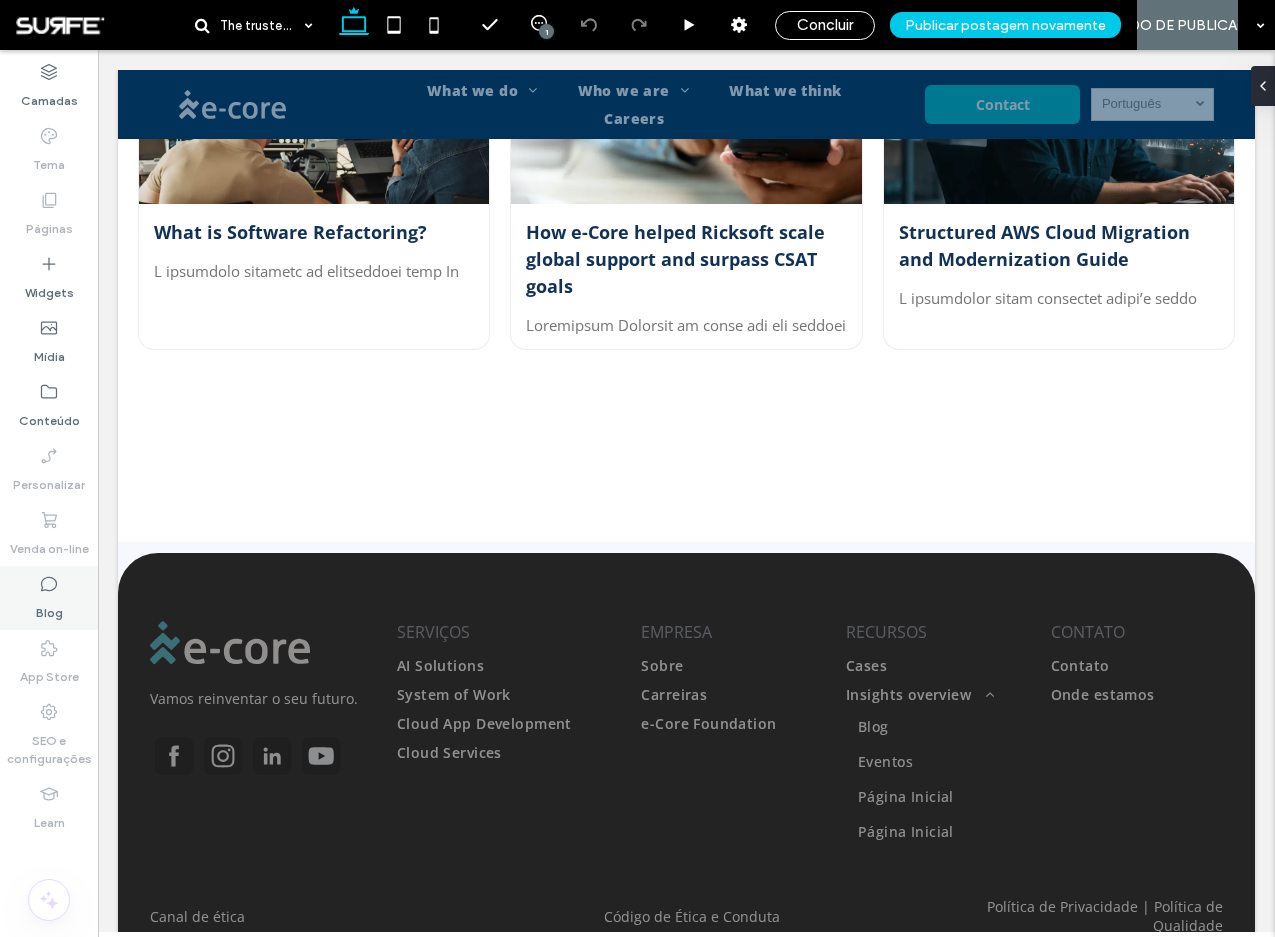 click 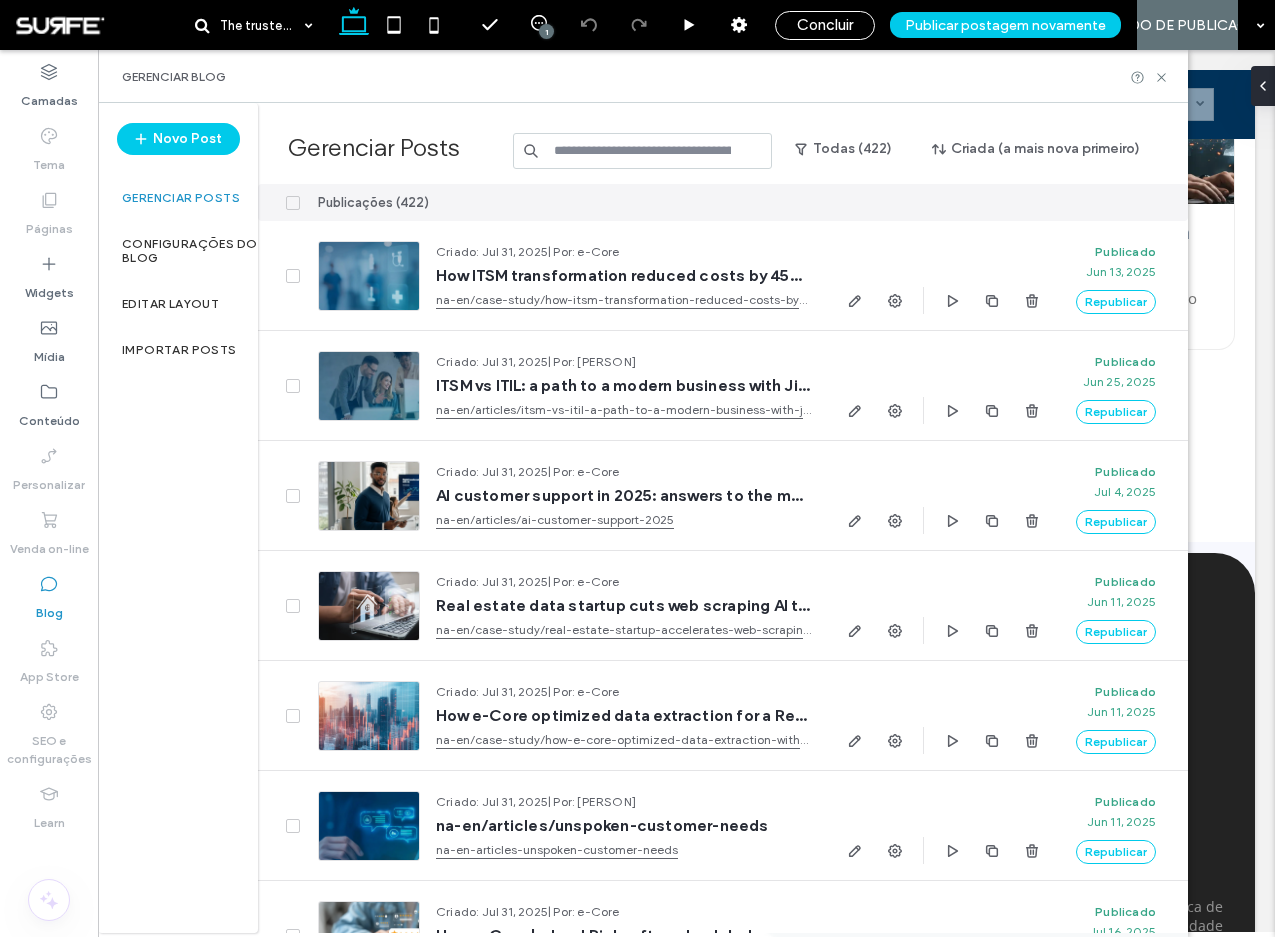 click at bounding box center (643, 151) 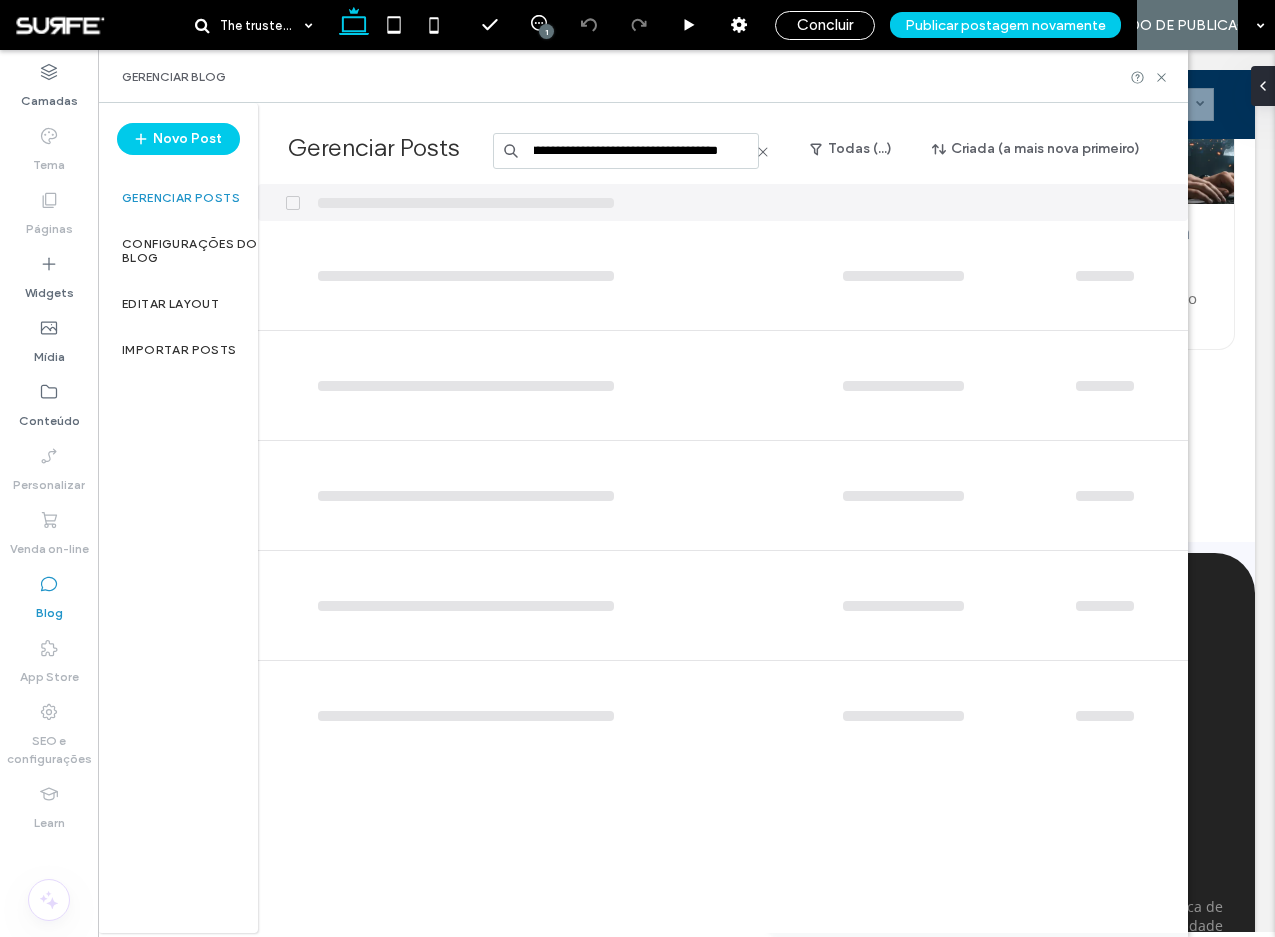scroll, scrollTop: 0, scrollLeft: 193, axis: horizontal 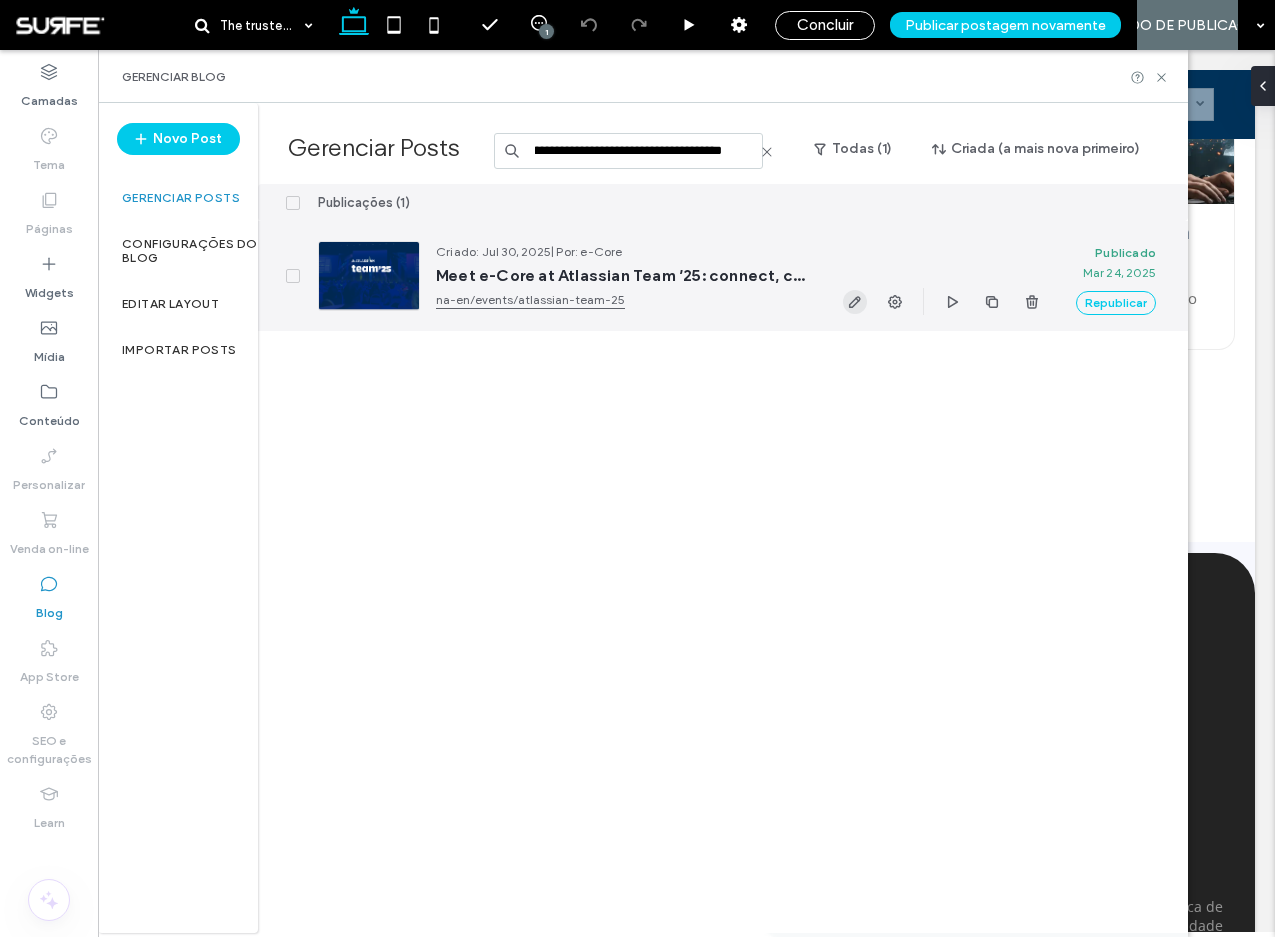 click at bounding box center (855, 302) 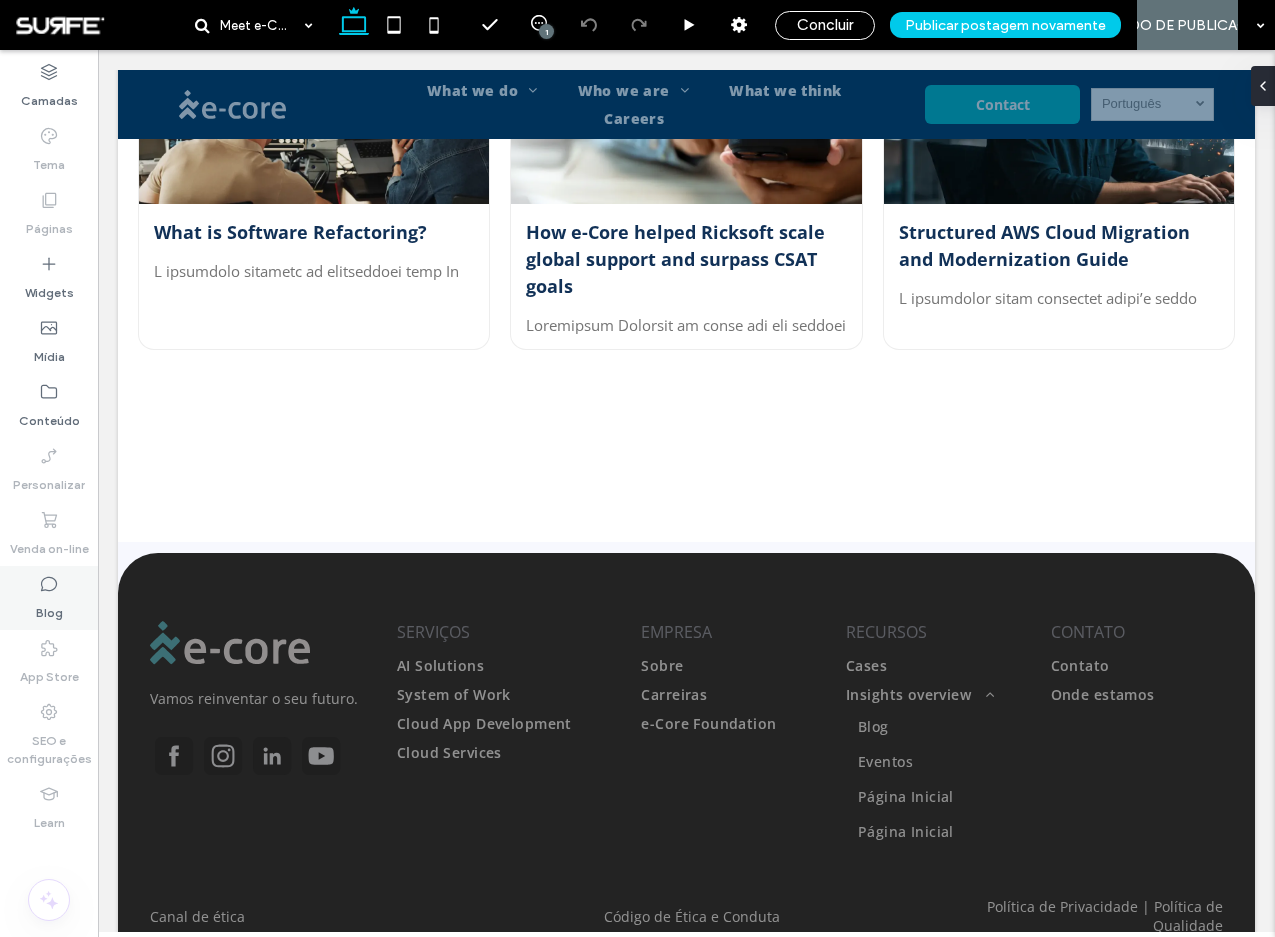 click on "Blog" at bounding box center (49, 598) 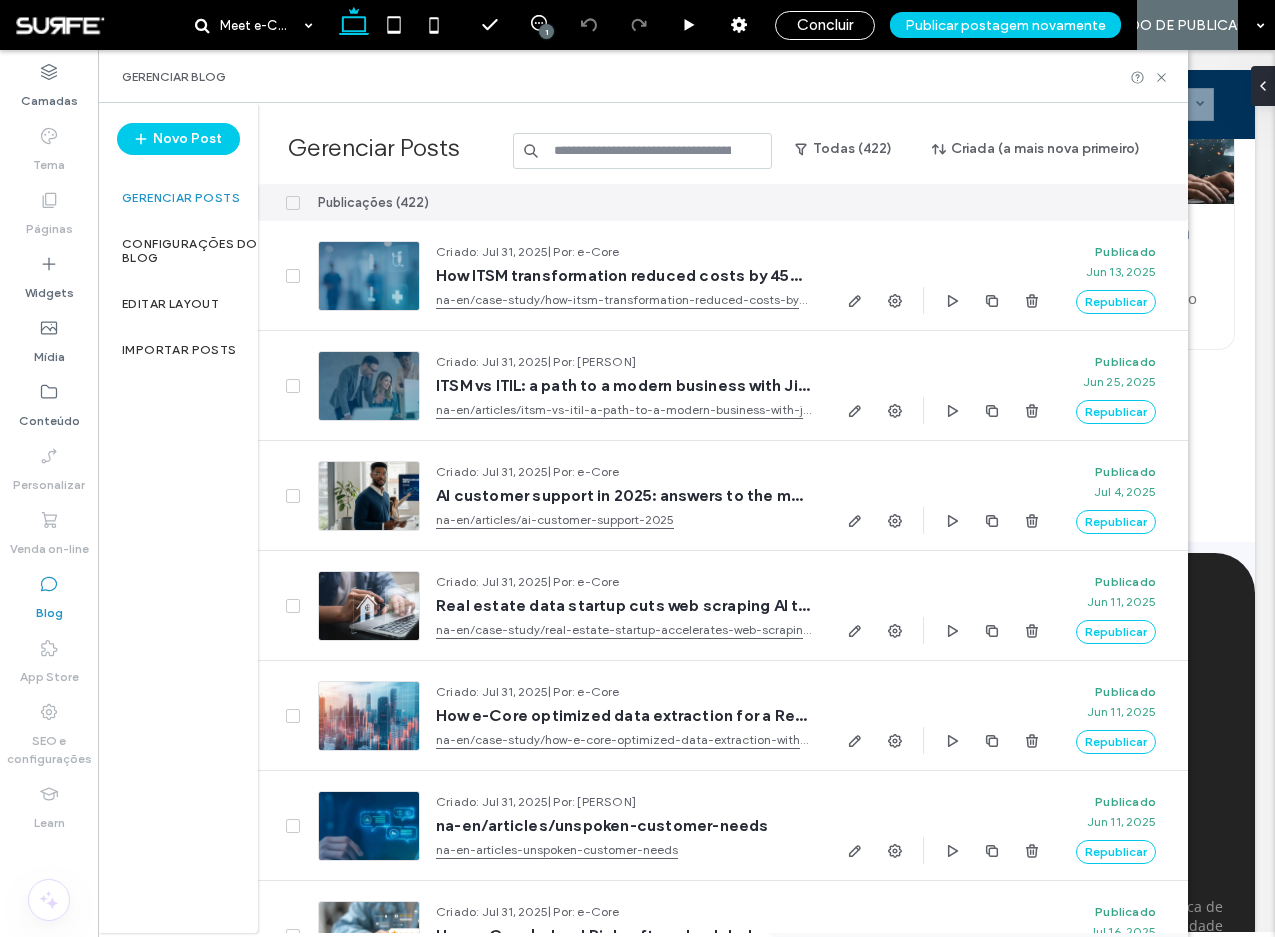 click at bounding box center [643, 151] 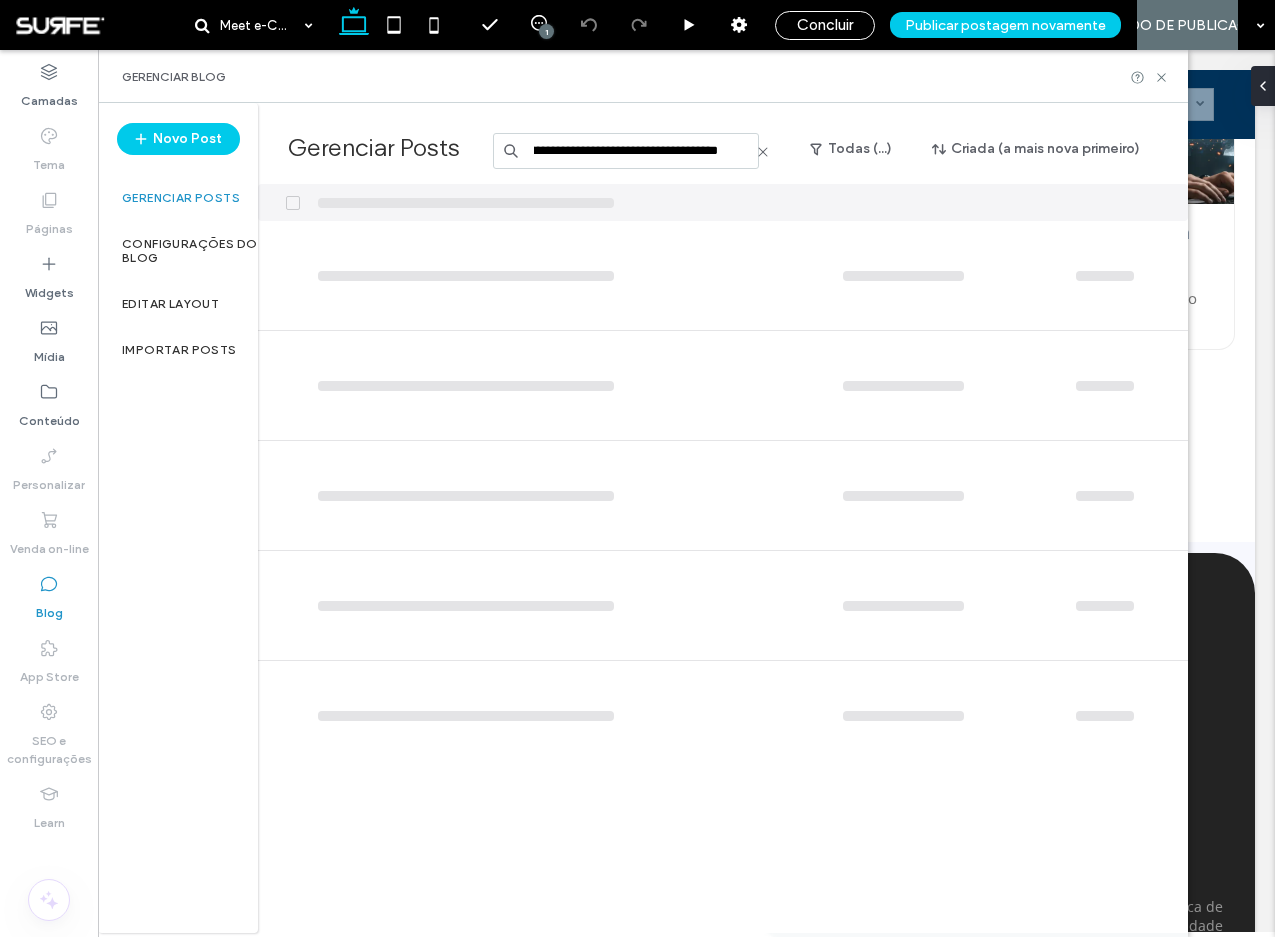 scroll, scrollTop: 0, scrollLeft: 161, axis: horizontal 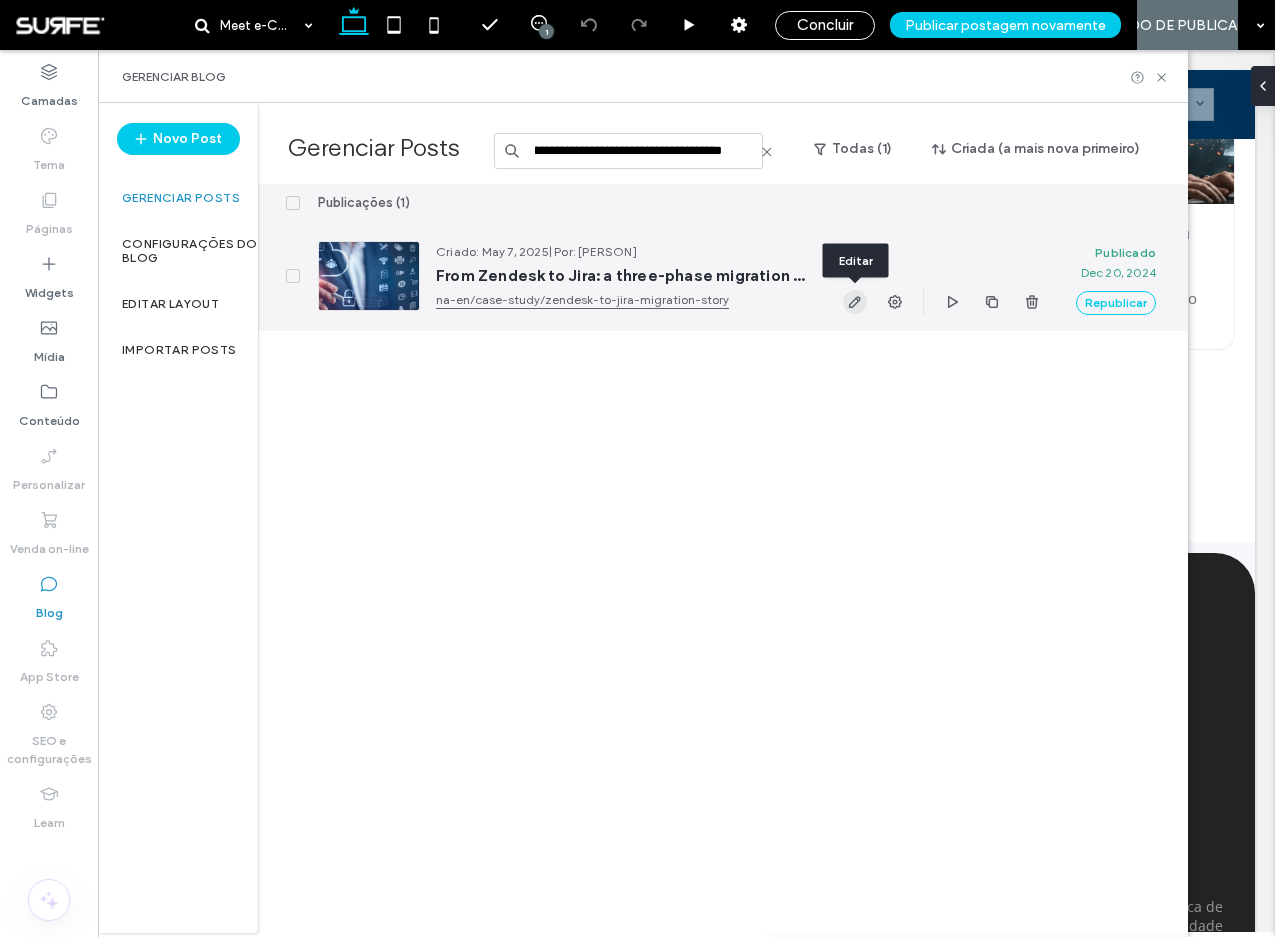 type on "**********" 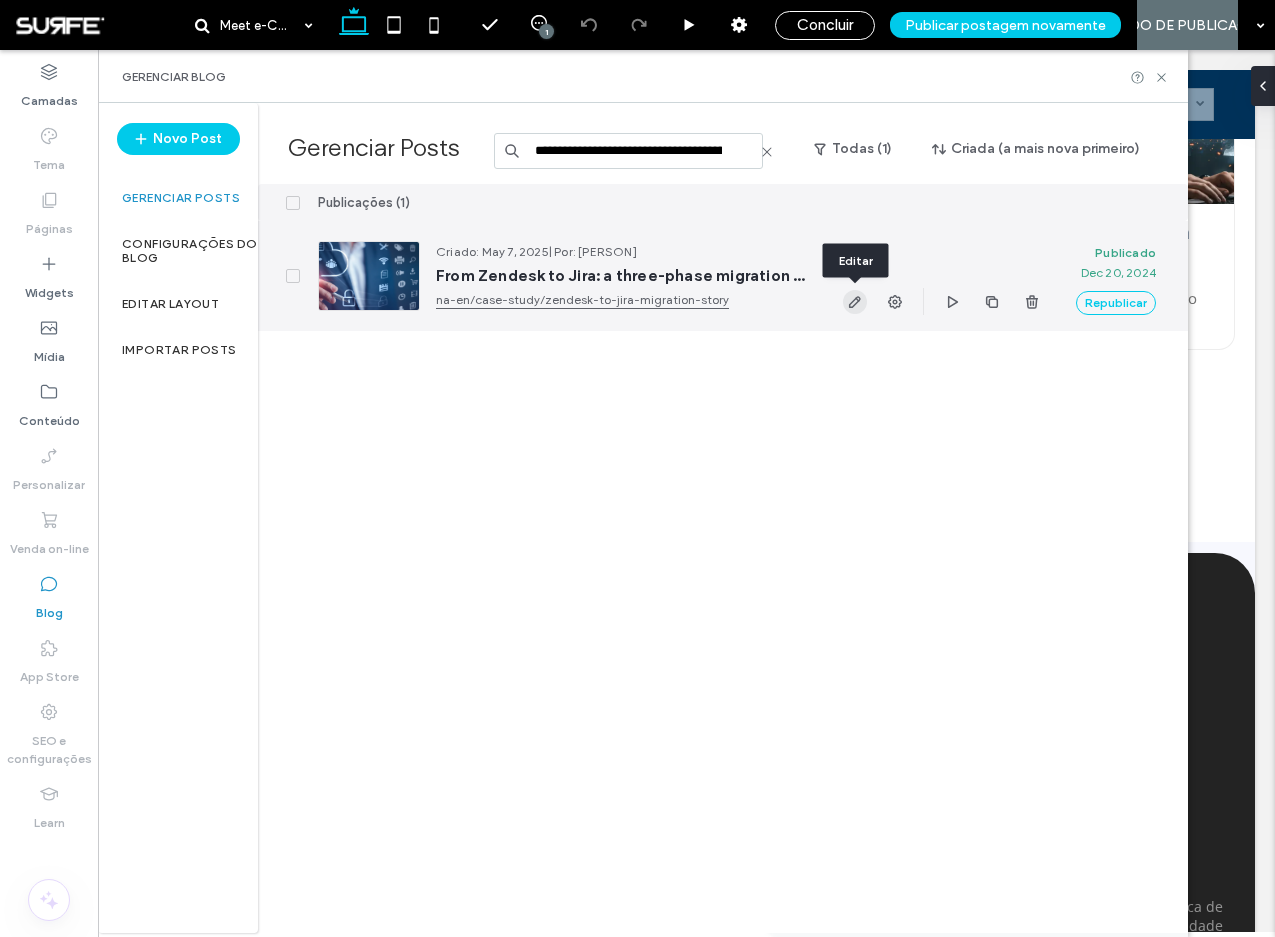 click 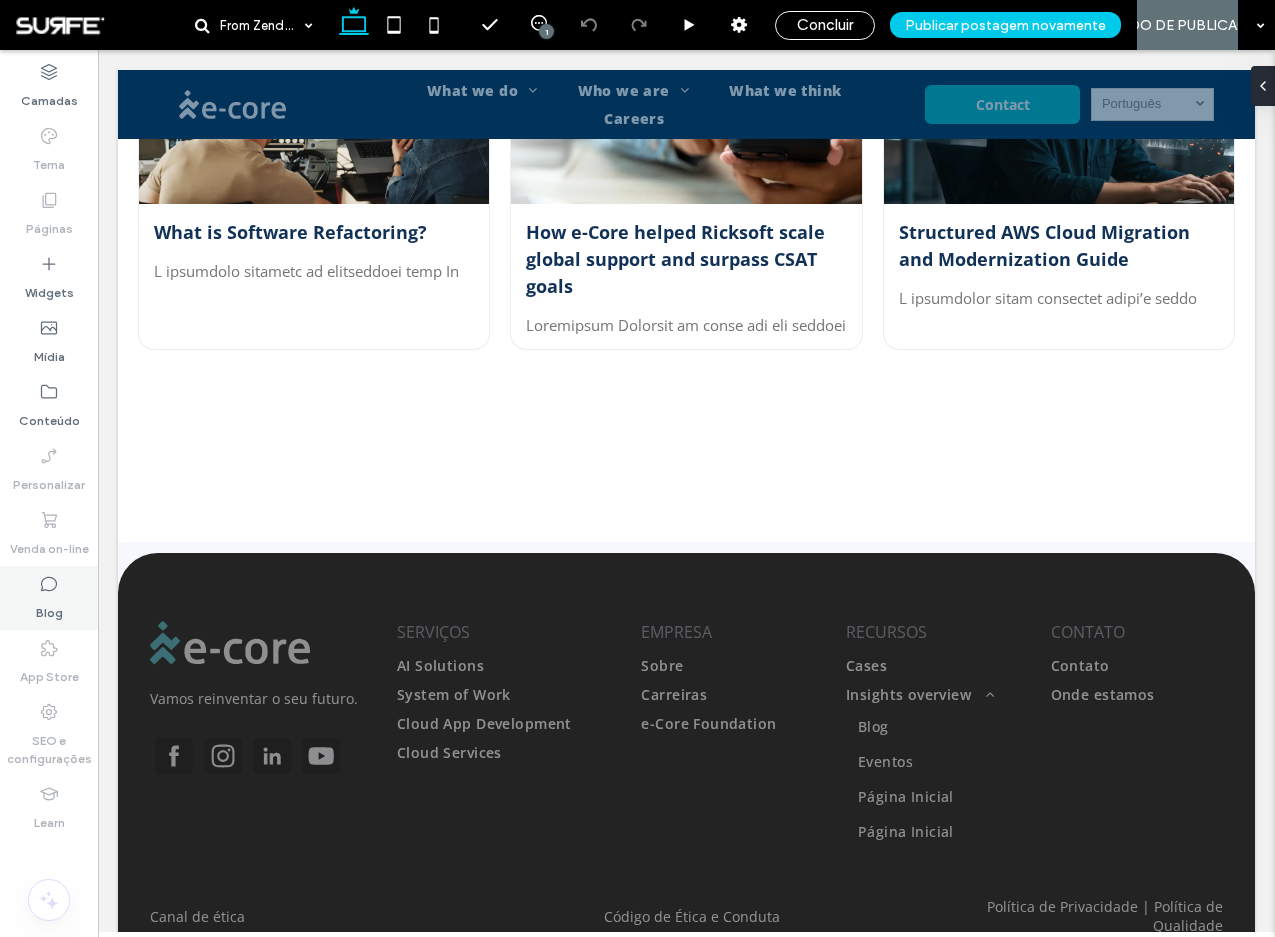 click 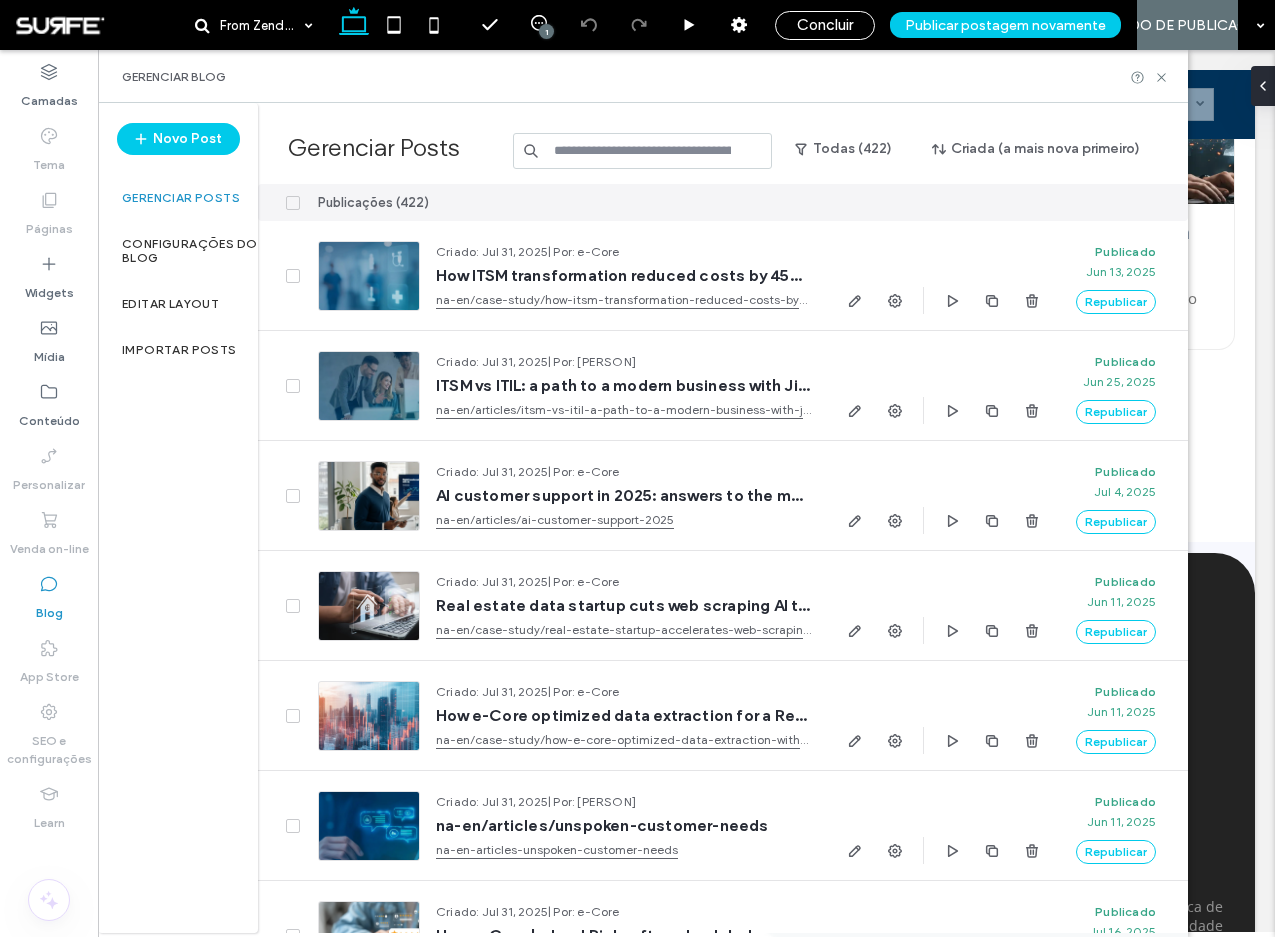 click at bounding box center [643, 151] 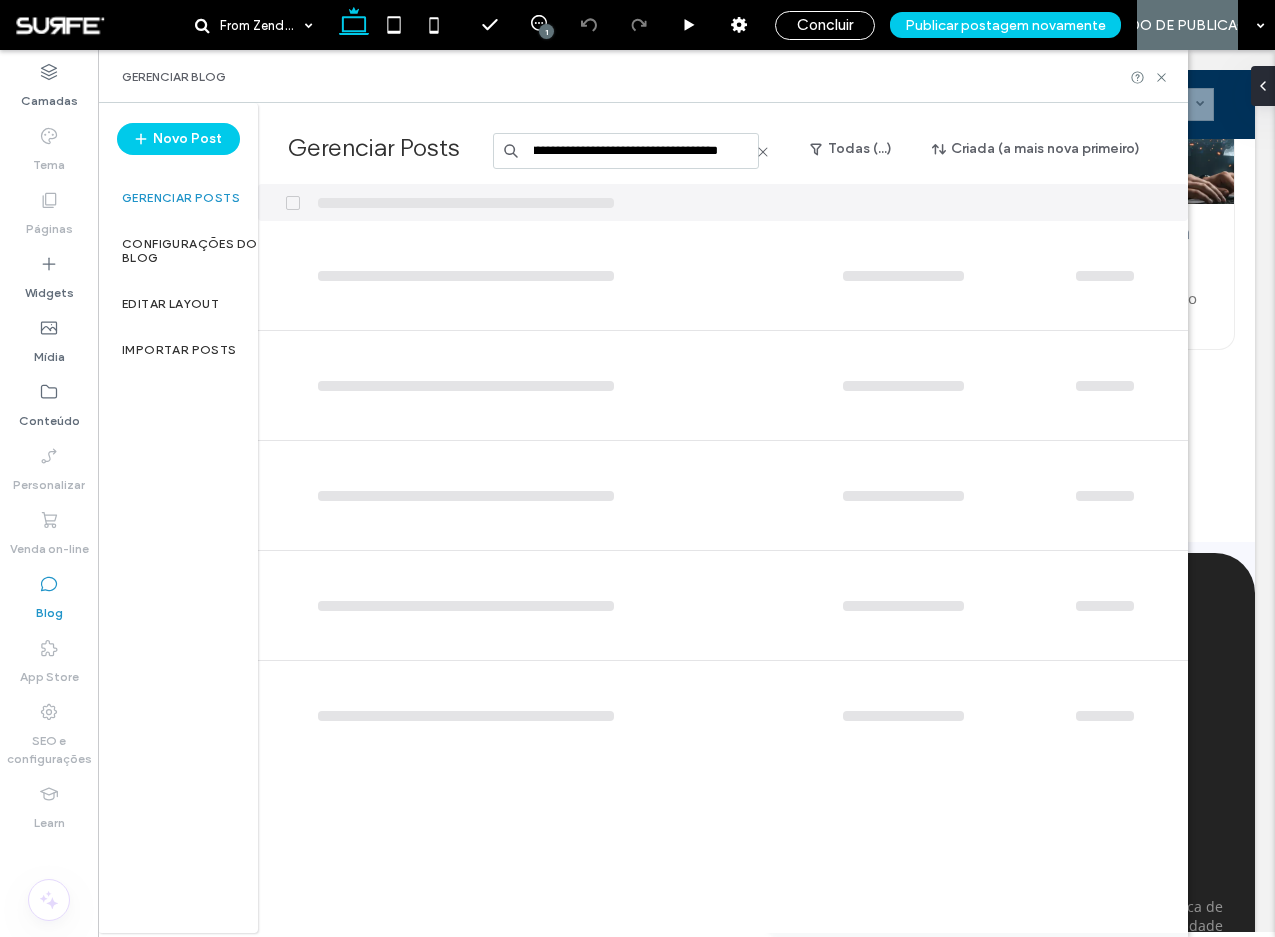 scroll, scrollTop: 0, scrollLeft: 227, axis: horizontal 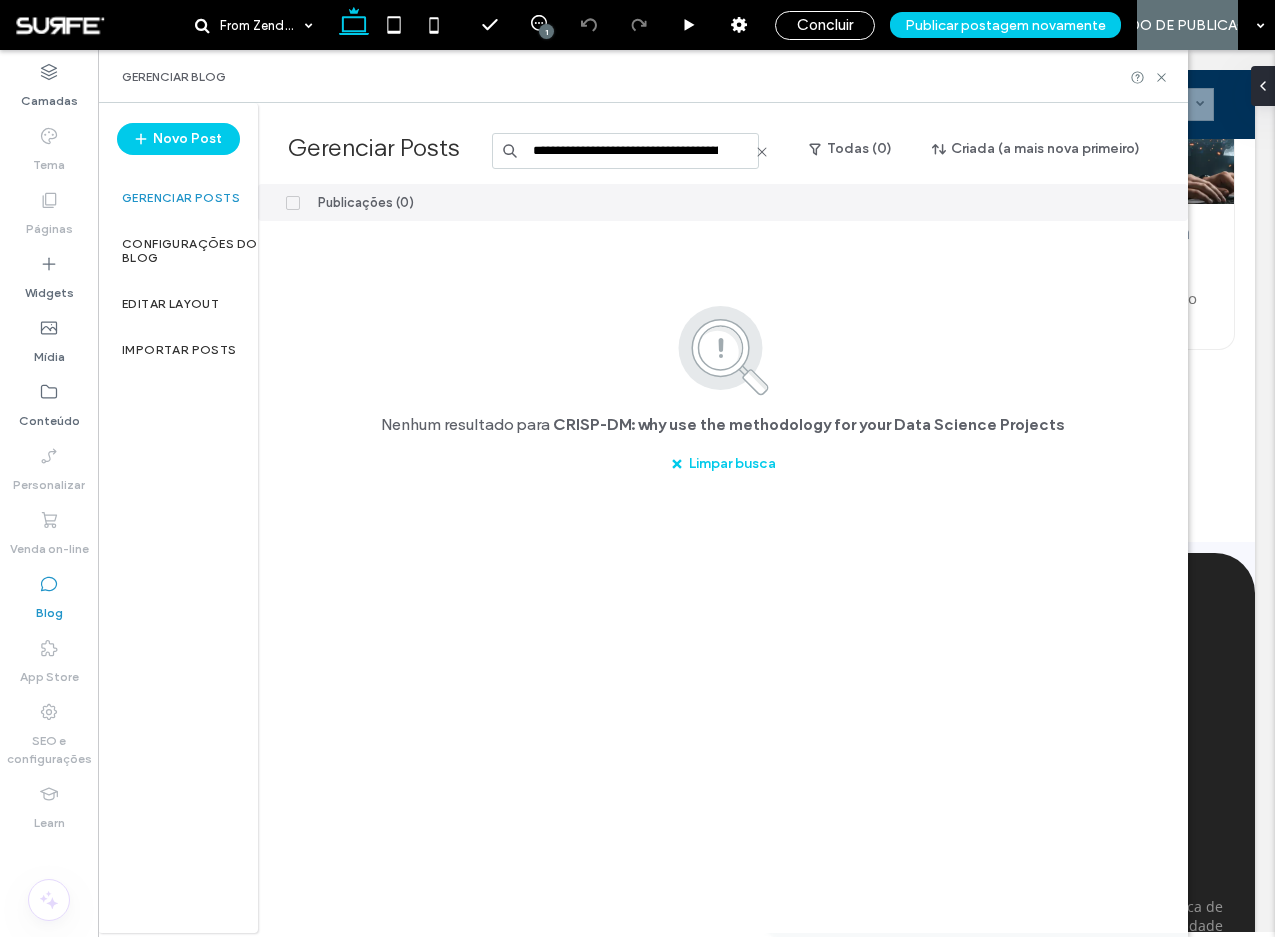 click on "**********" at bounding box center [625, 151] 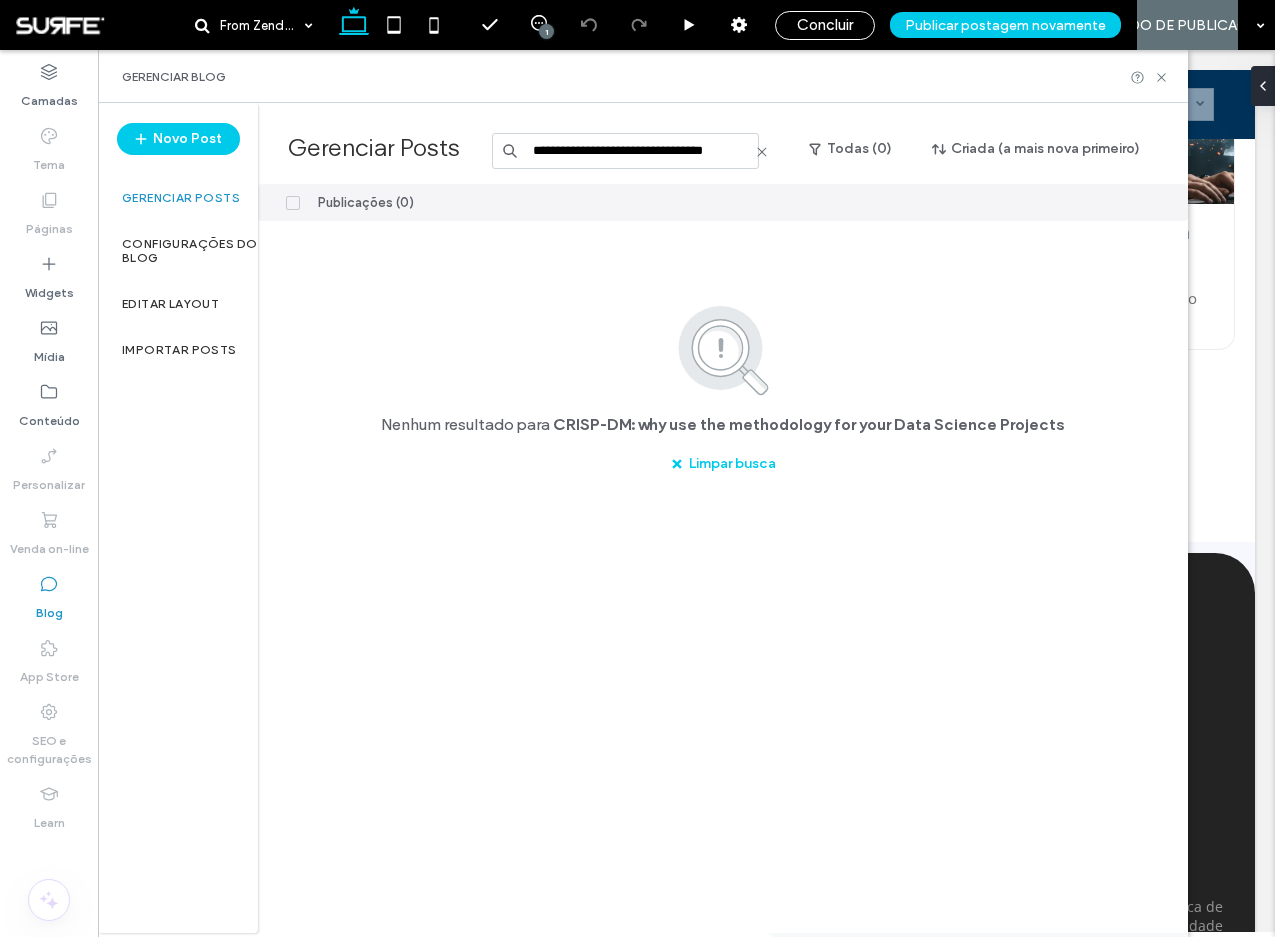 scroll, scrollTop: 0, scrollLeft: 27, axis: horizontal 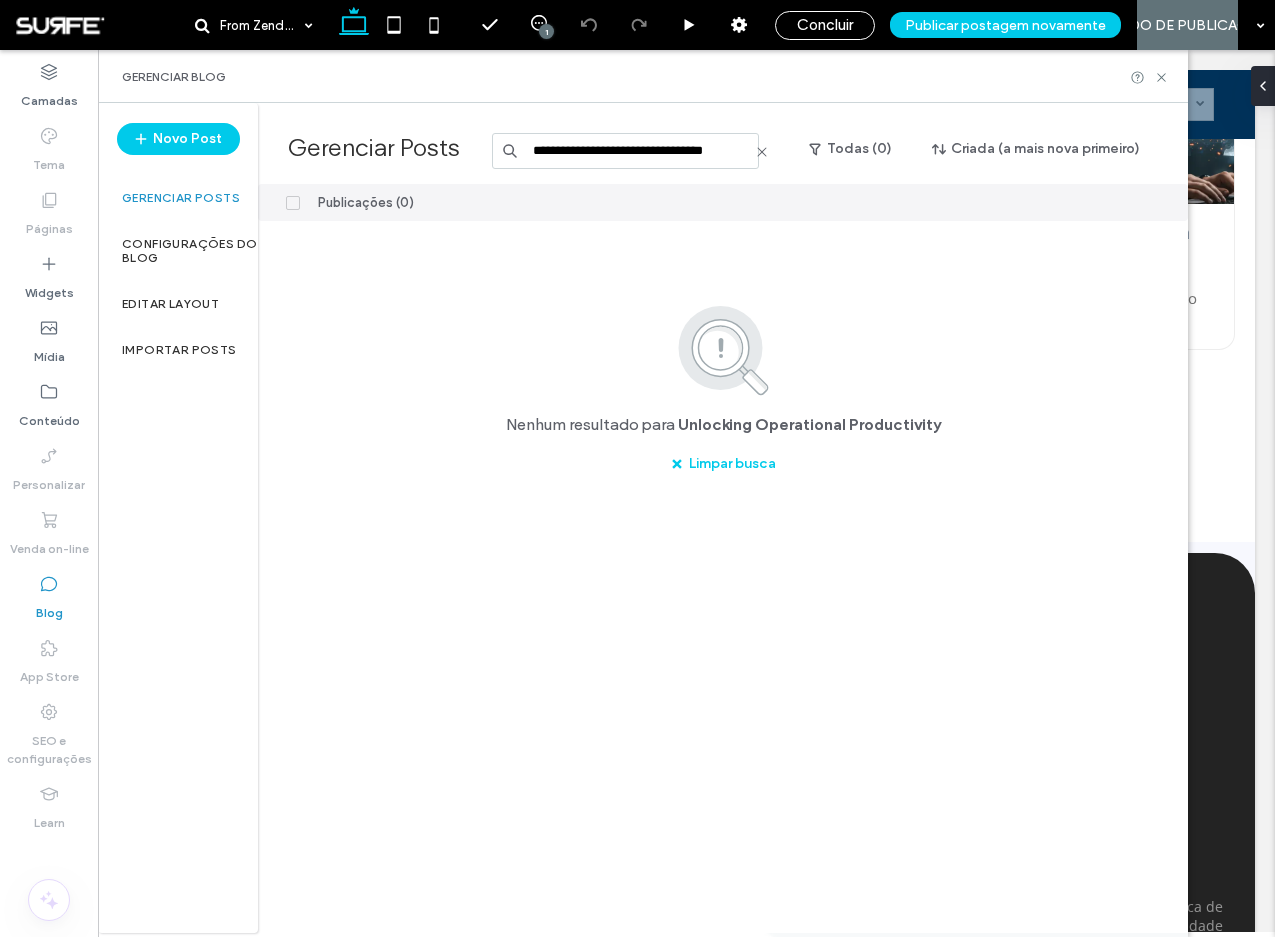 drag, startPoint x: 672, startPoint y: 143, endPoint x: 794, endPoint y: 162, distance: 123.47064 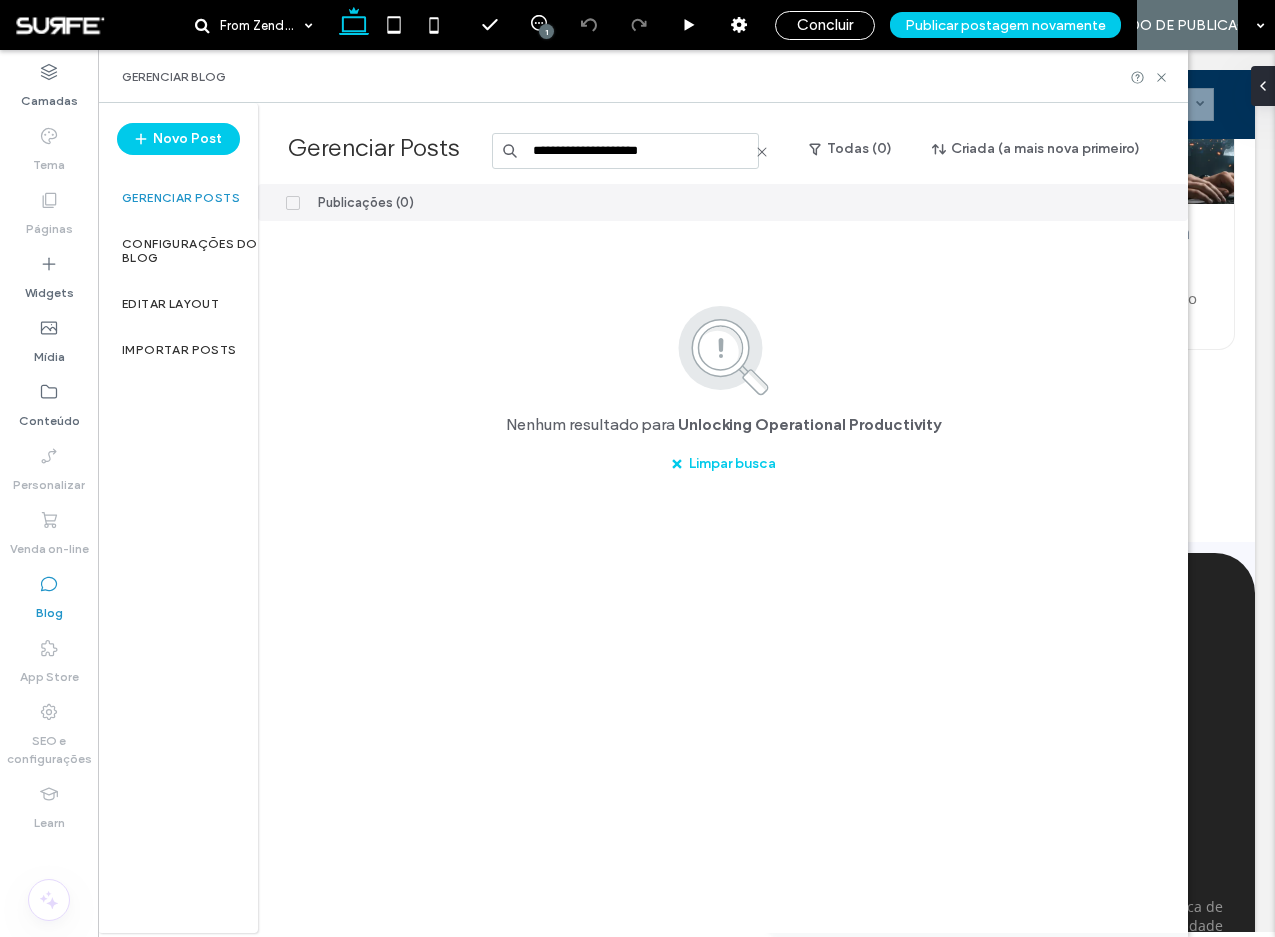 scroll, scrollTop: 0, scrollLeft: 0, axis: both 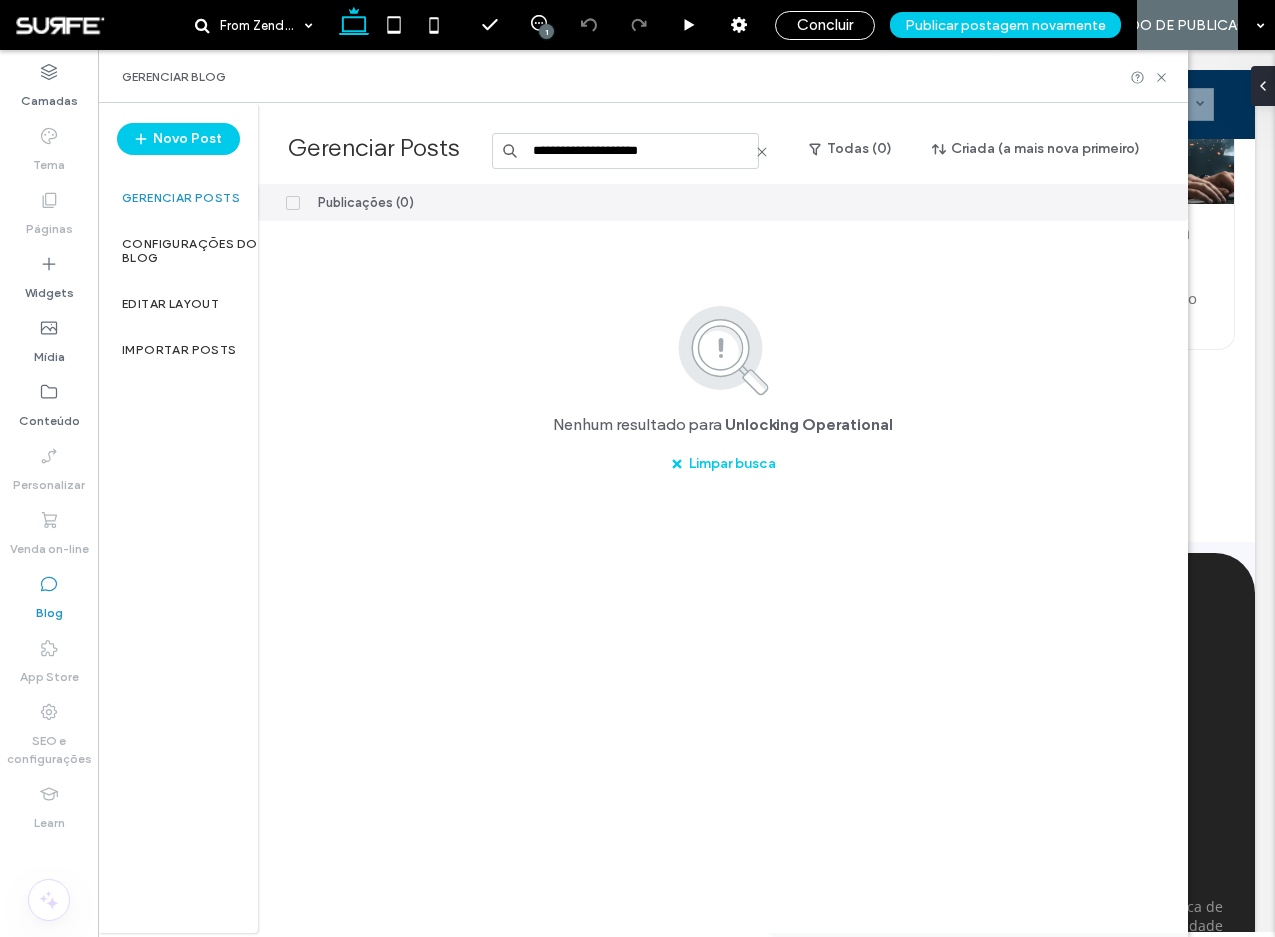 drag, startPoint x: 562, startPoint y: 147, endPoint x: 537, endPoint y: 152, distance: 25.495098 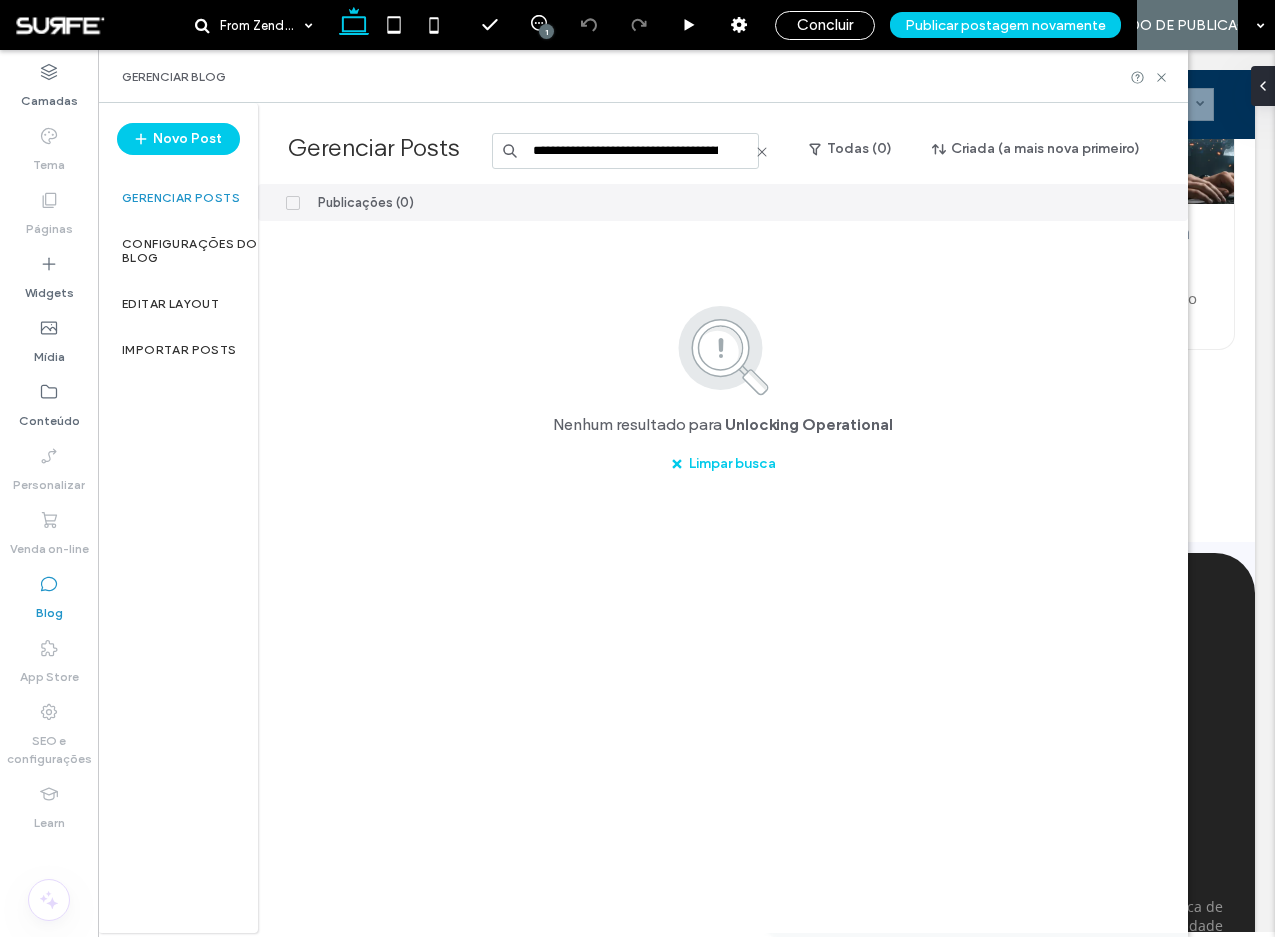 scroll, scrollTop: 0, scrollLeft: 222, axis: horizontal 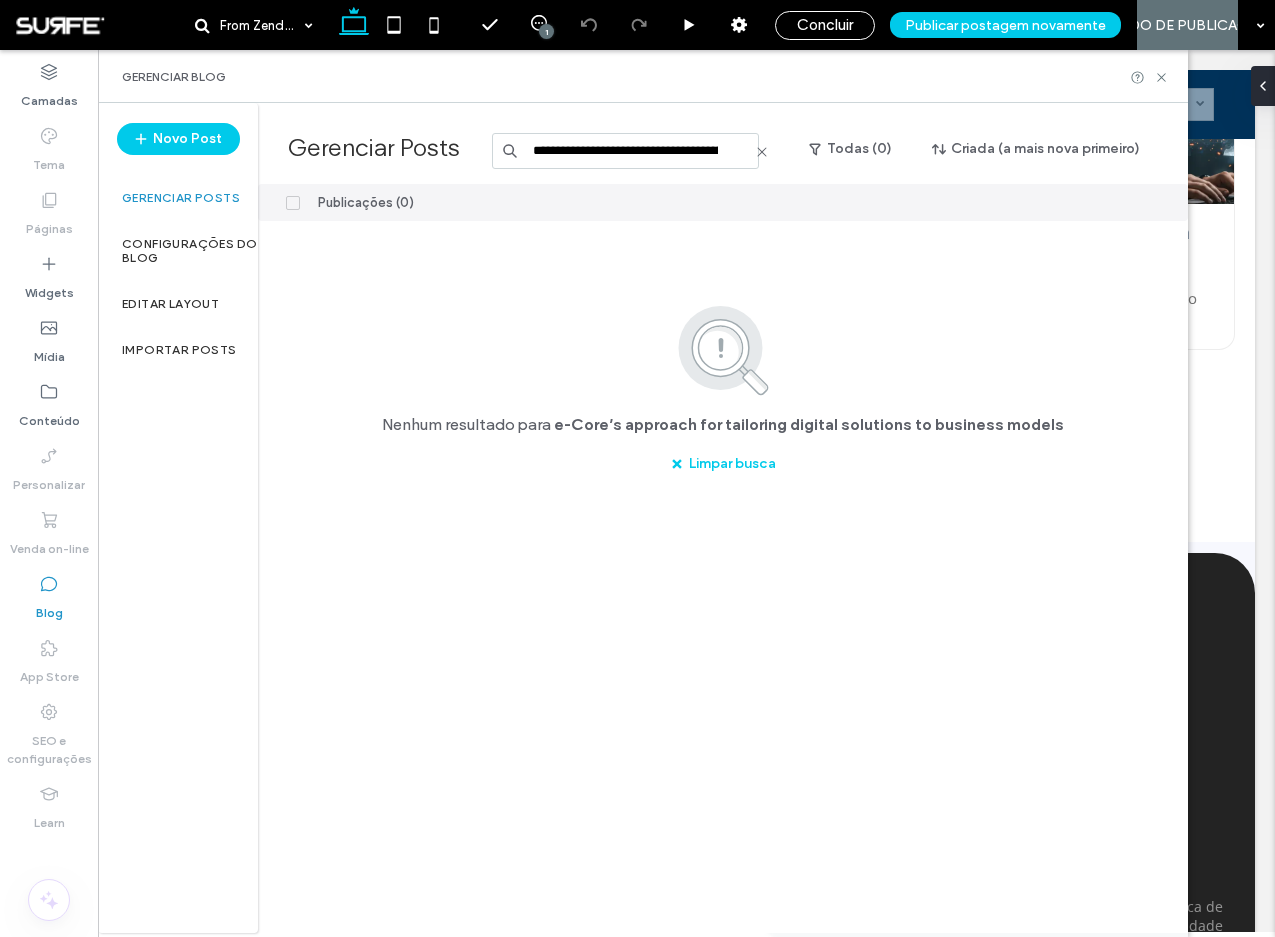 click on "**********" at bounding box center (625, 151) 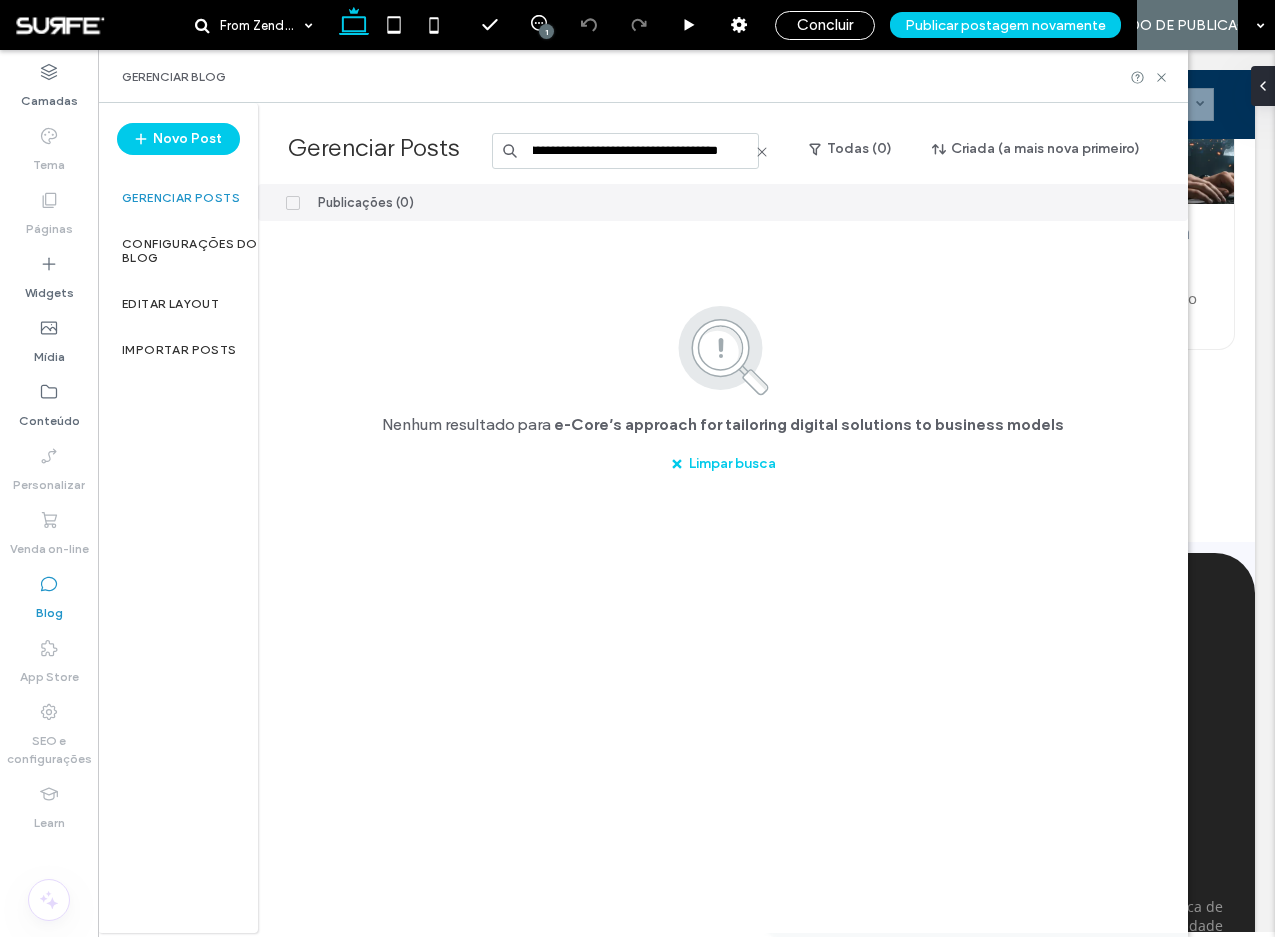 scroll, scrollTop: 0, scrollLeft: 0, axis: both 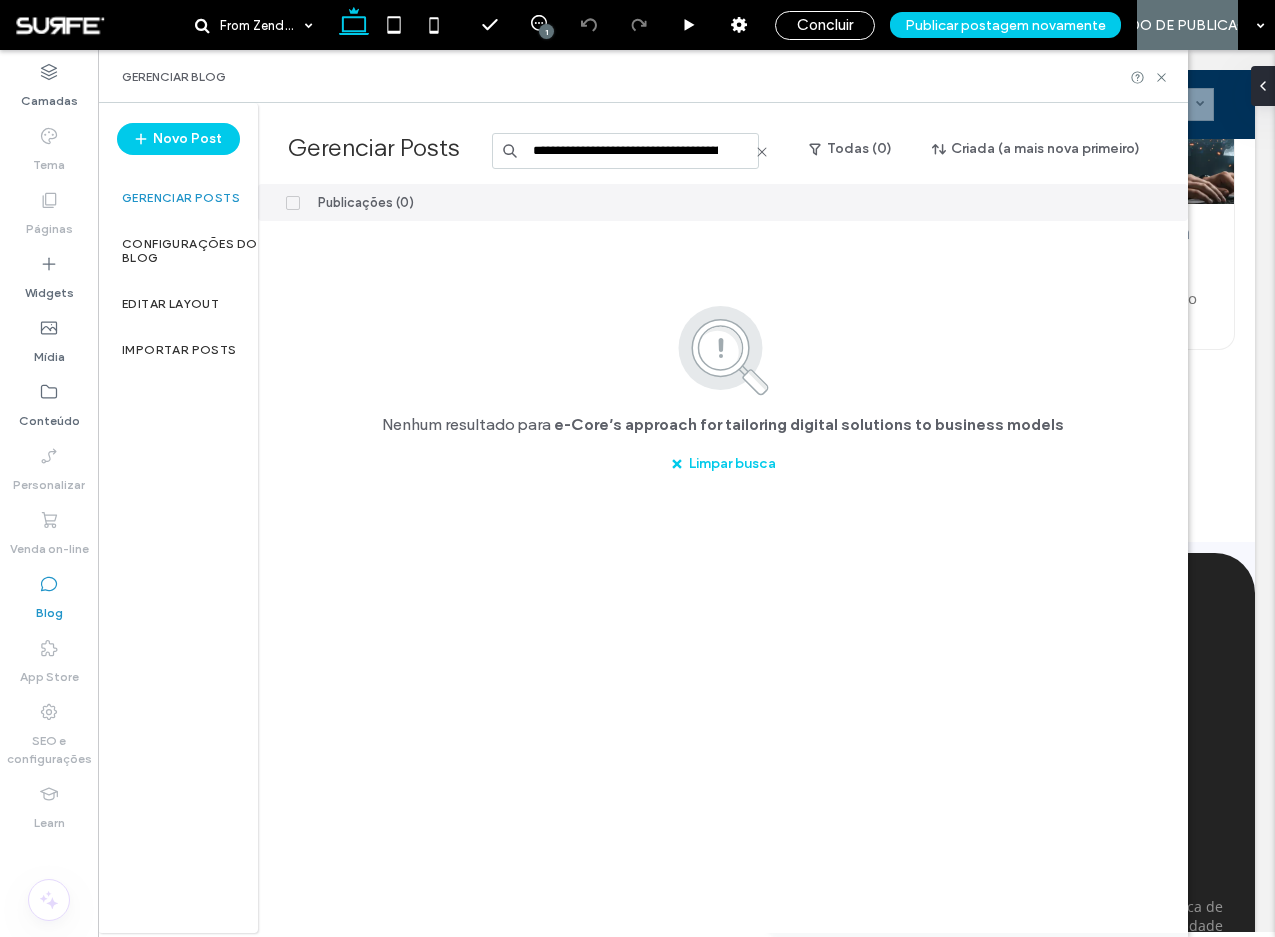 click on "Publicações (0)" at bounding box center [564, 202] 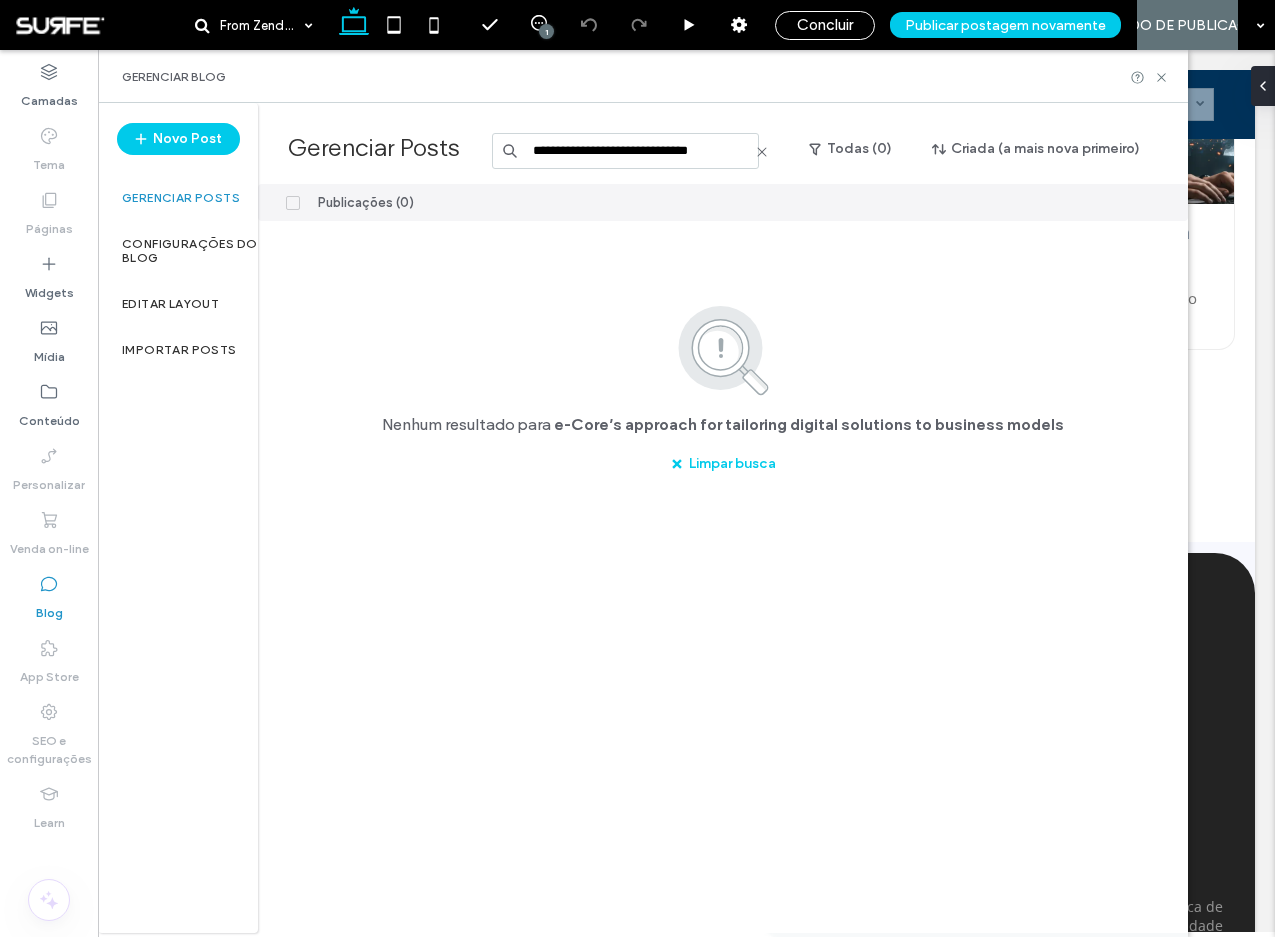 scroll, scrollTop: 0, scrollLeft: 14, axis: horizontal 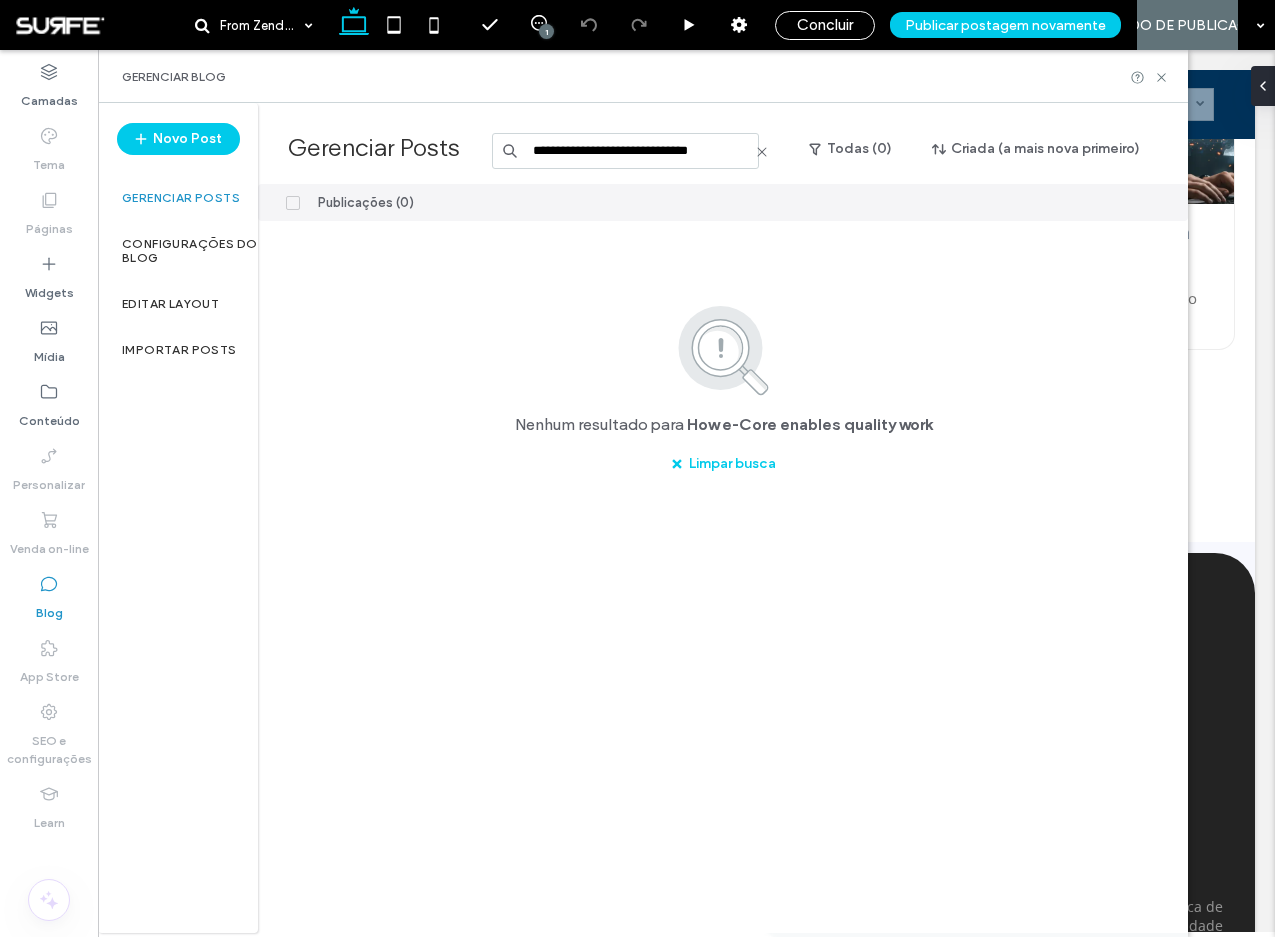 click on "**********" at bounding box center (625, 151) 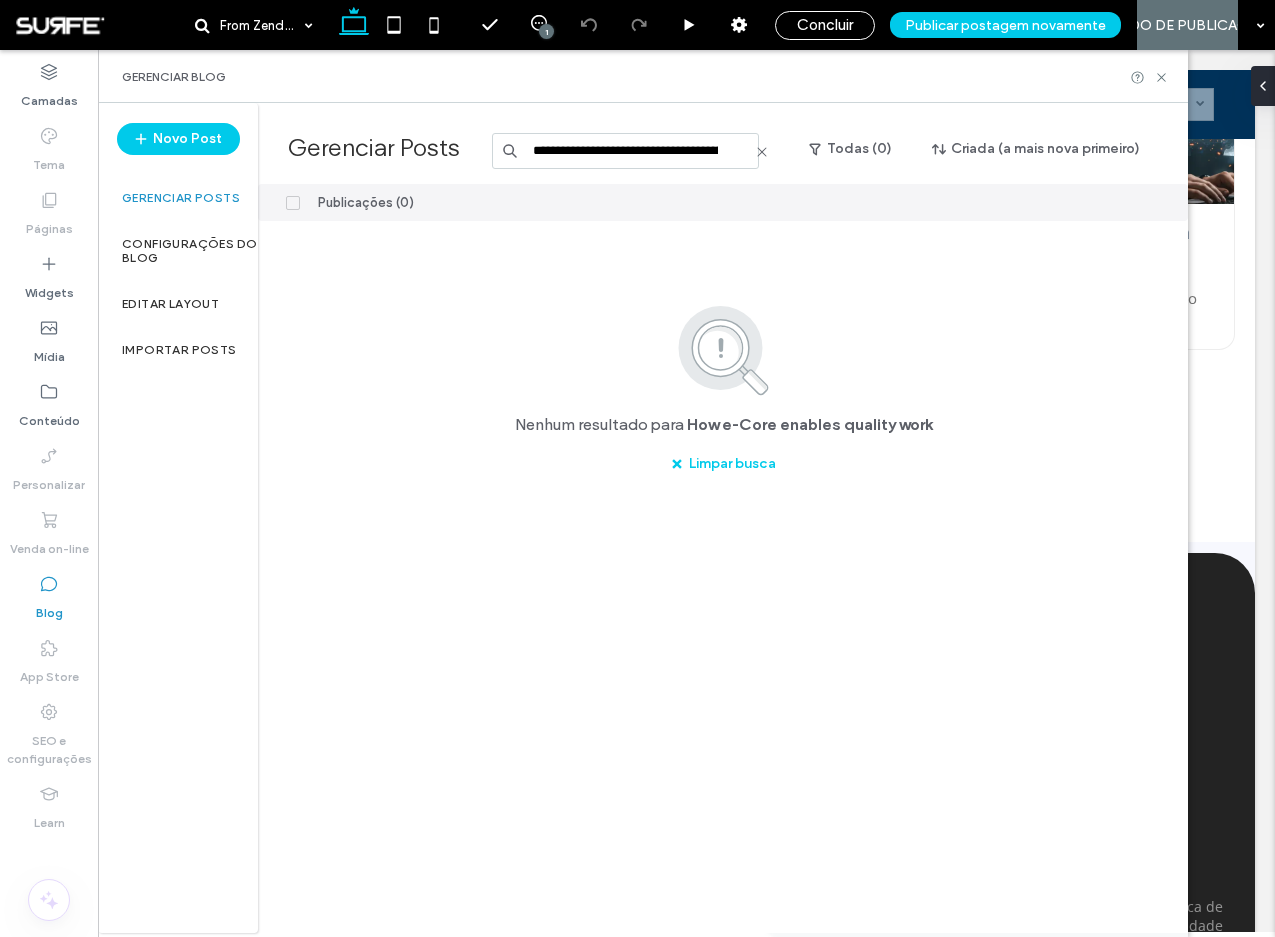 scroll, scrollTop: 0, scrollLeft: 320, axis: horizontal 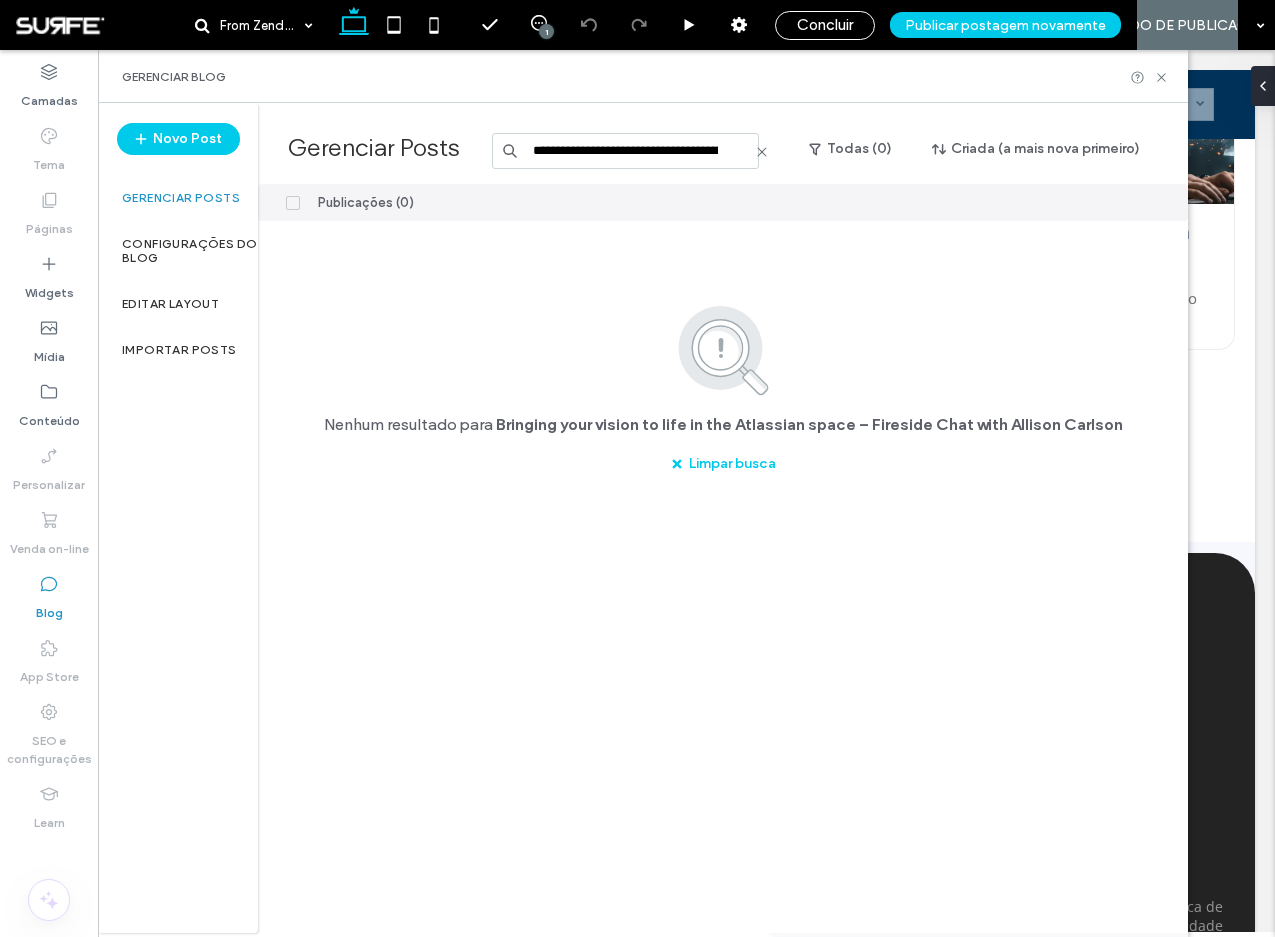 click on "**********" at bounding box center [625, 151] 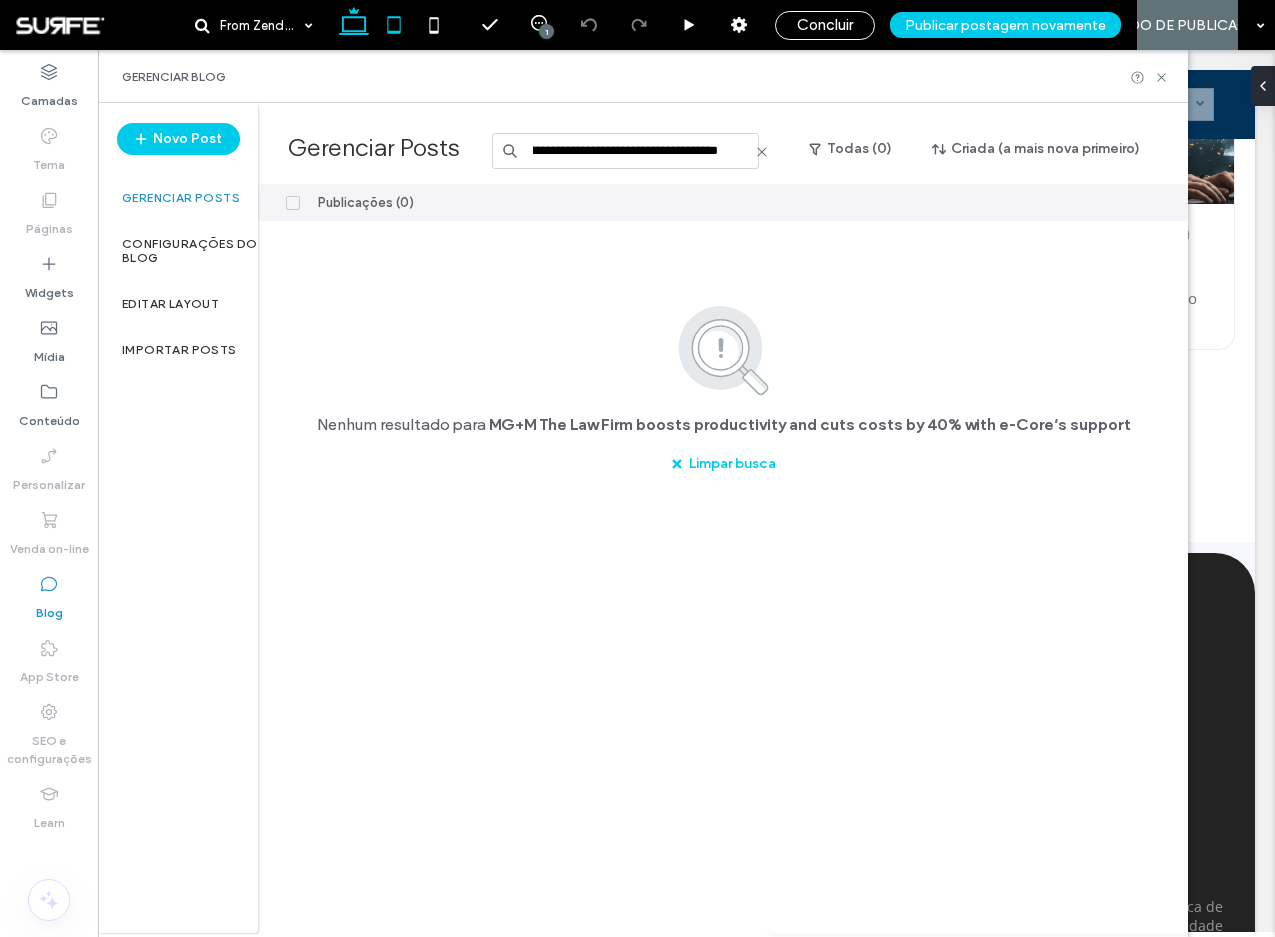scroll, scrollTop: 0, scrollLeft: 0, axis: both 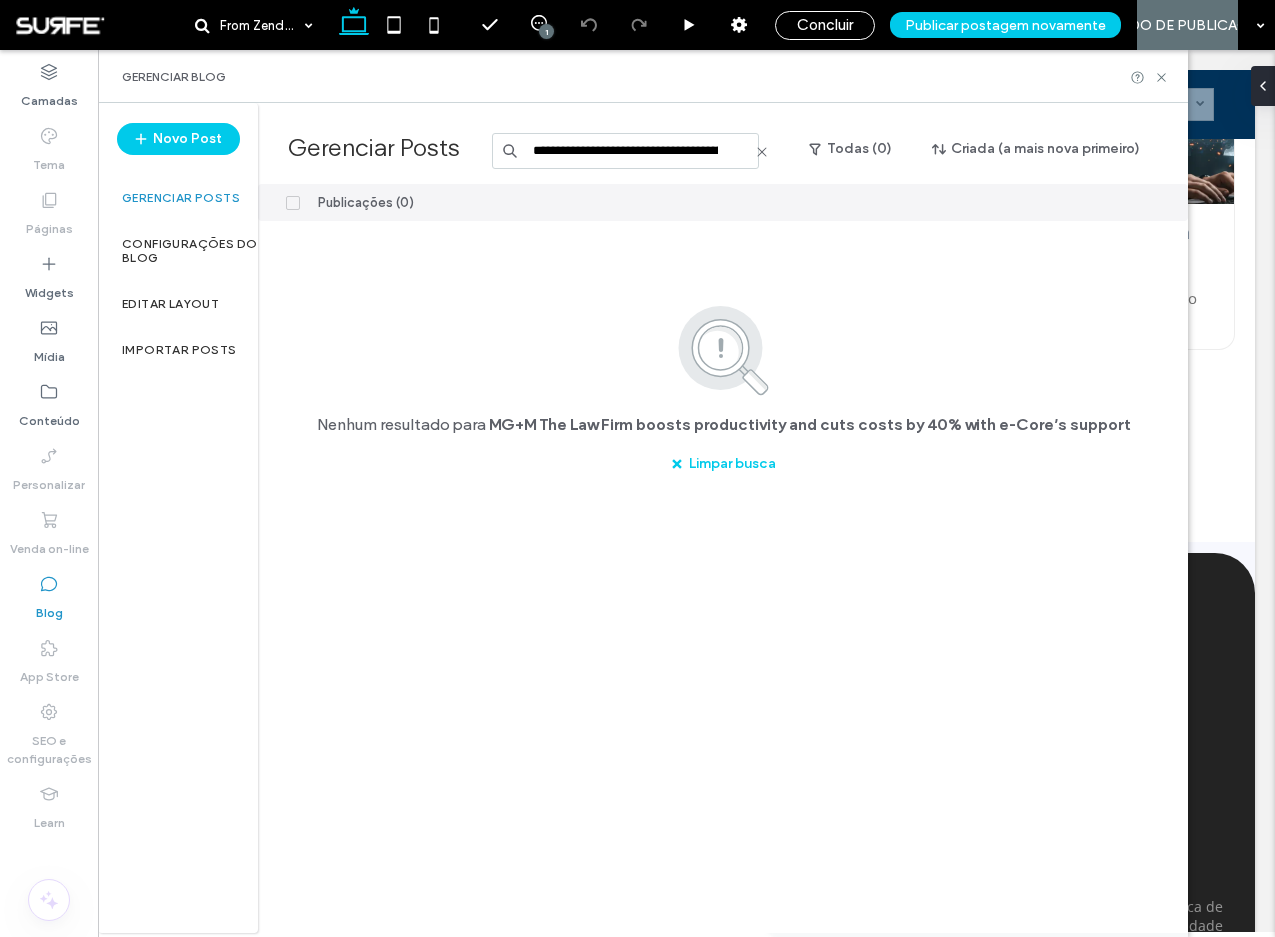 click on "**********" at bounding box center [625, 151] 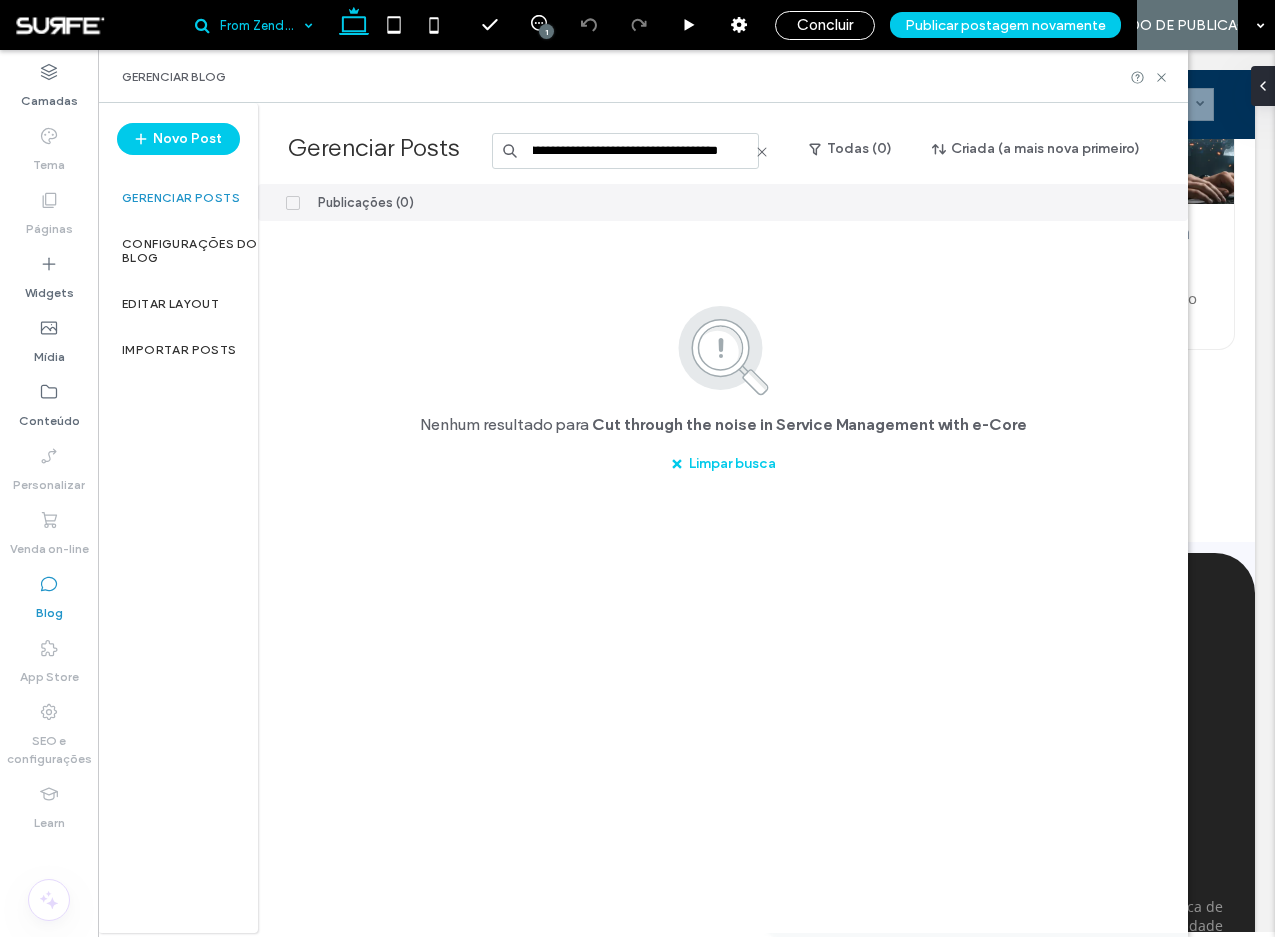 scroll, scrollTop: 0, scrollLeft: 0, axis: both 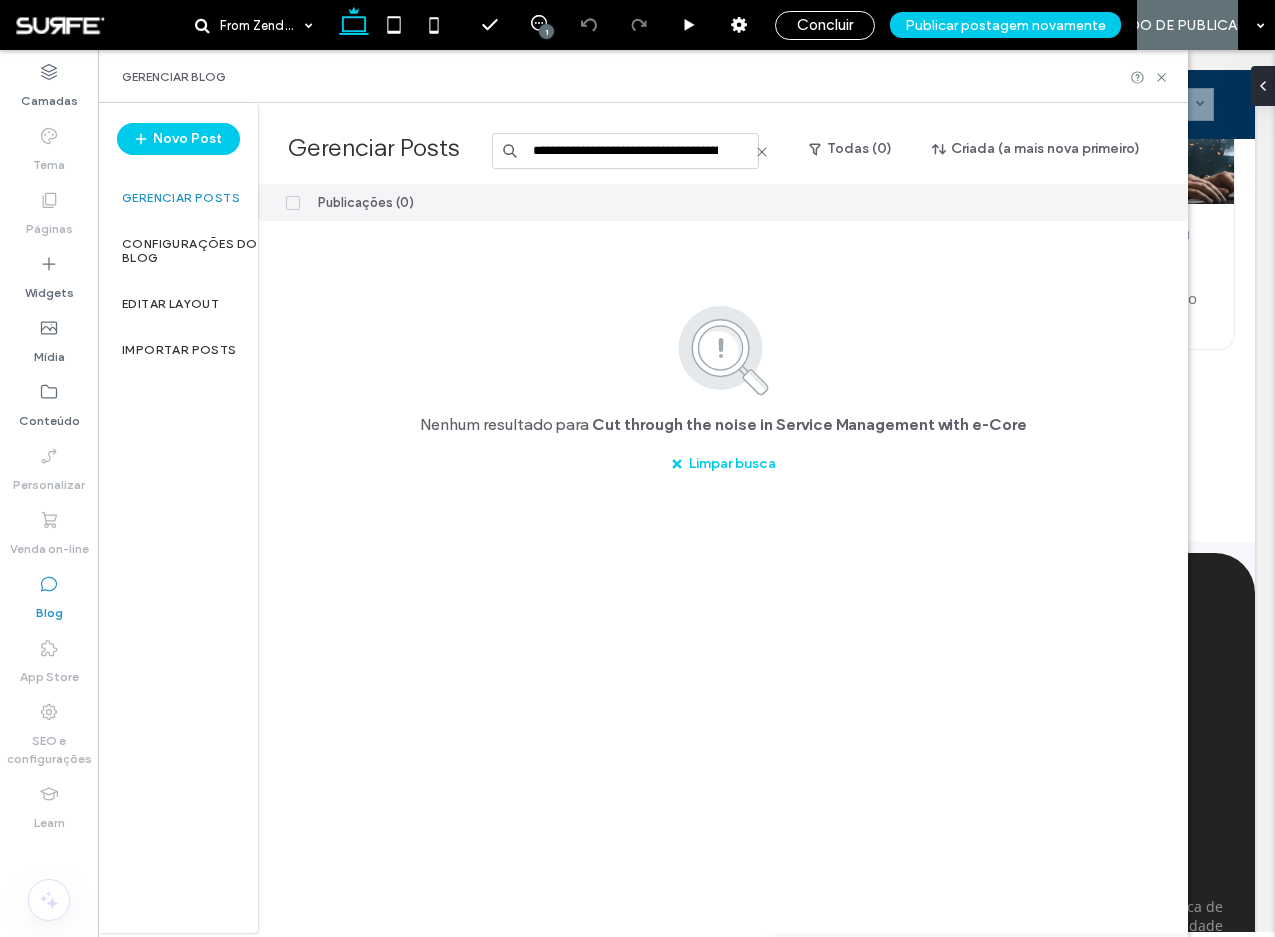 click on "**********" at bounding box center (625, 151) 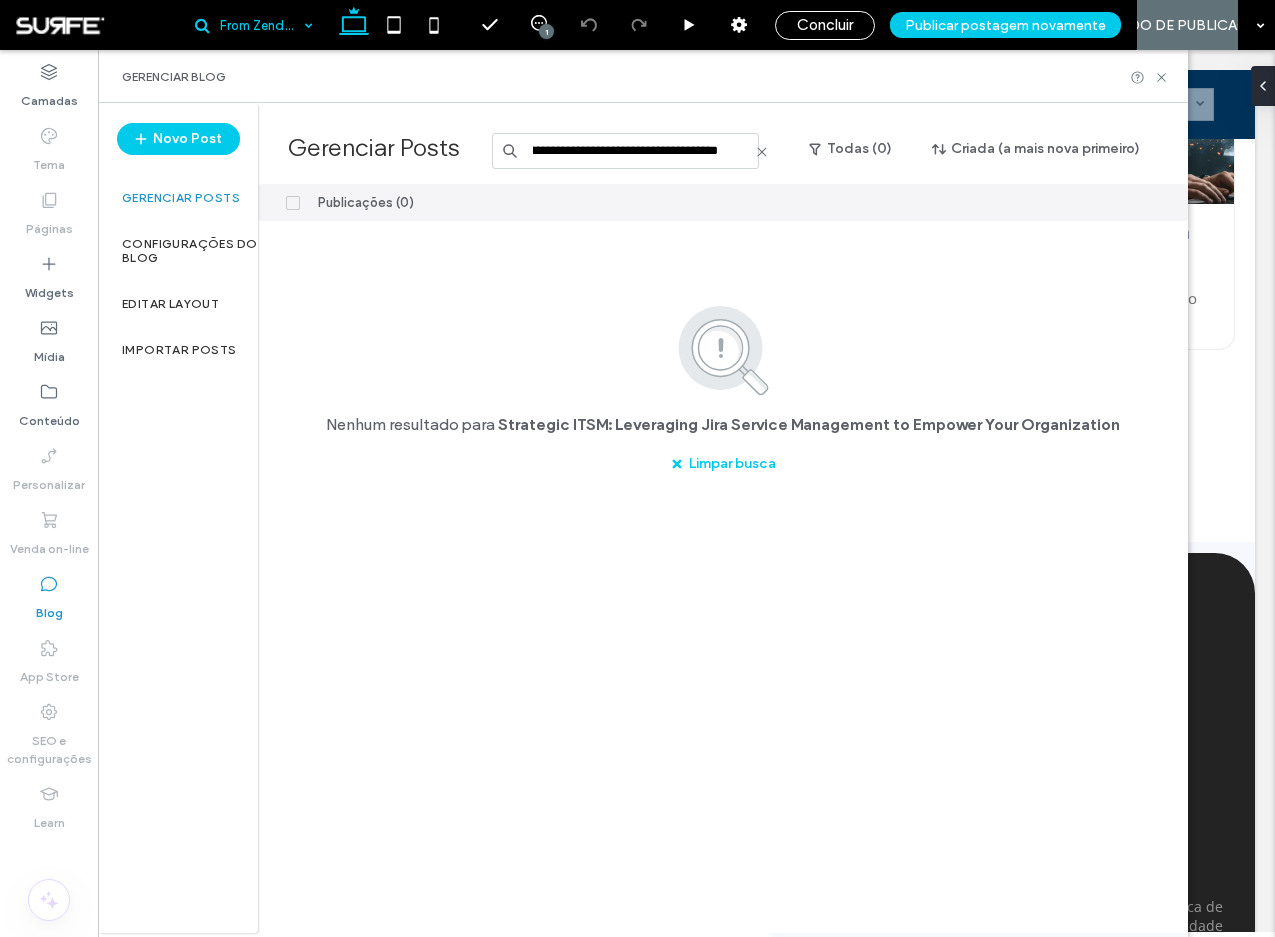 scroll, scrollTop: 0, scrollLeft: 0, axis: both 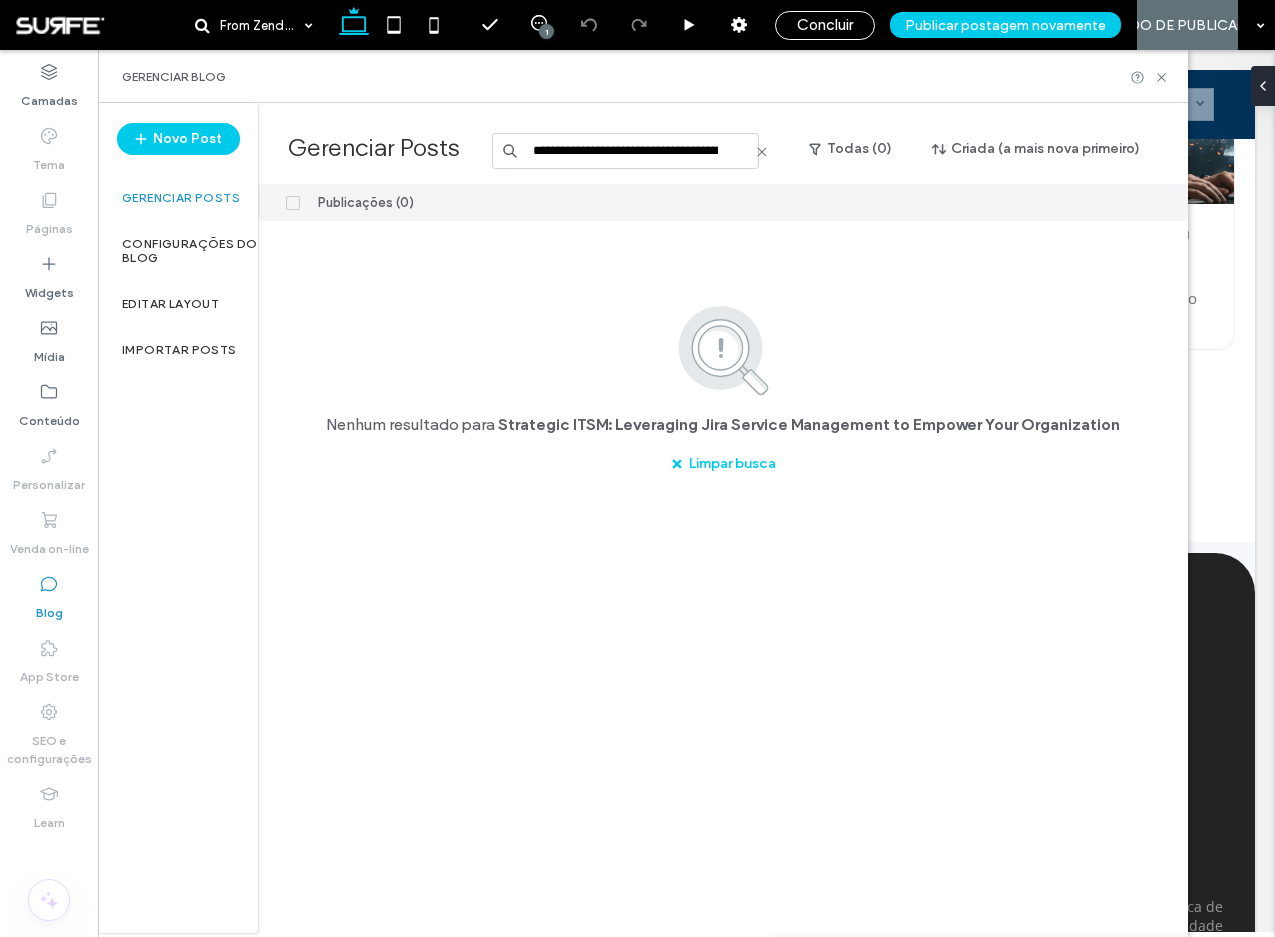 click on "**********" at bounding box center [625, 151] 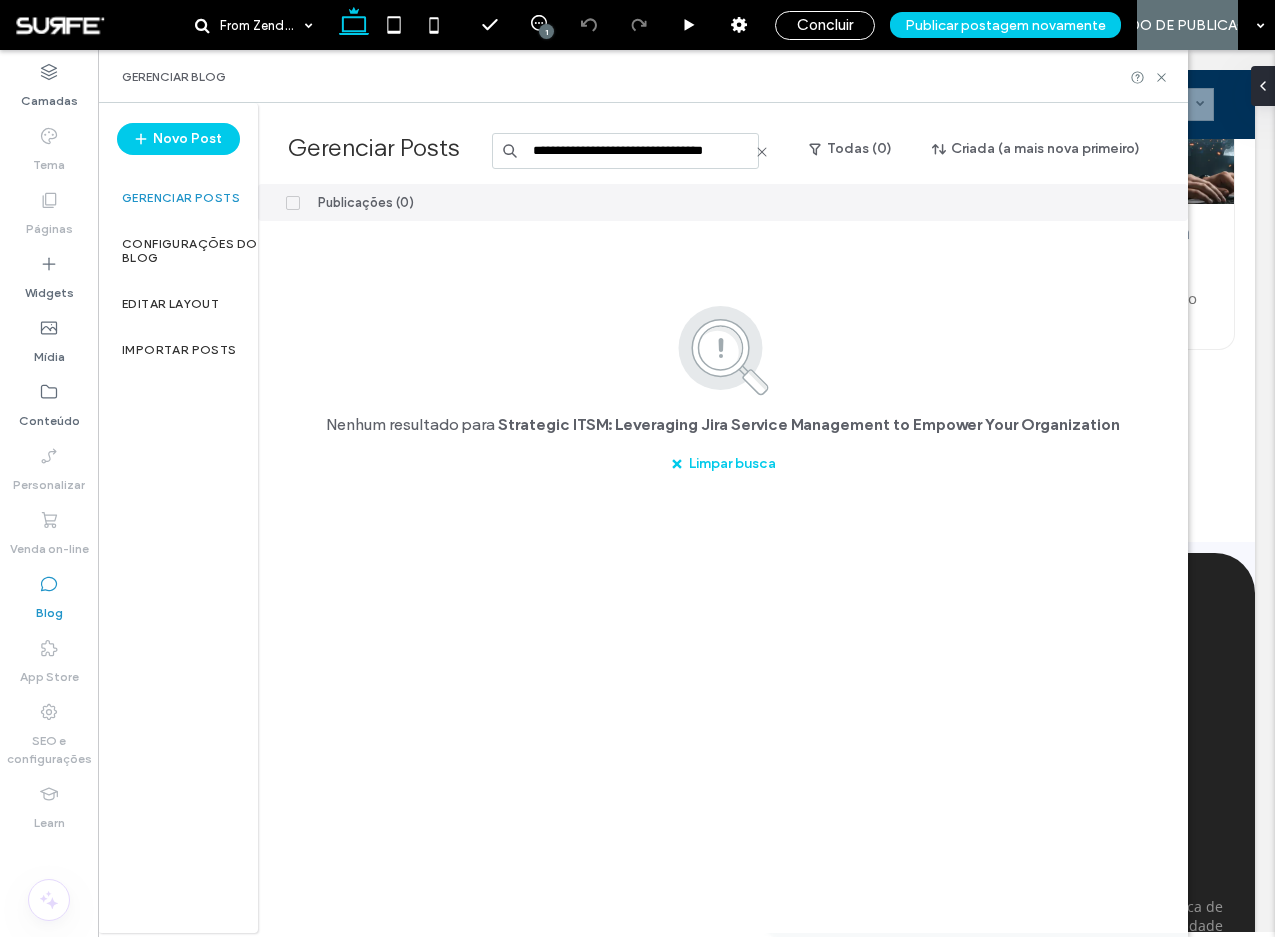 scroll, scrollTop: 0, scrollLeft: 29, axis: horizontal 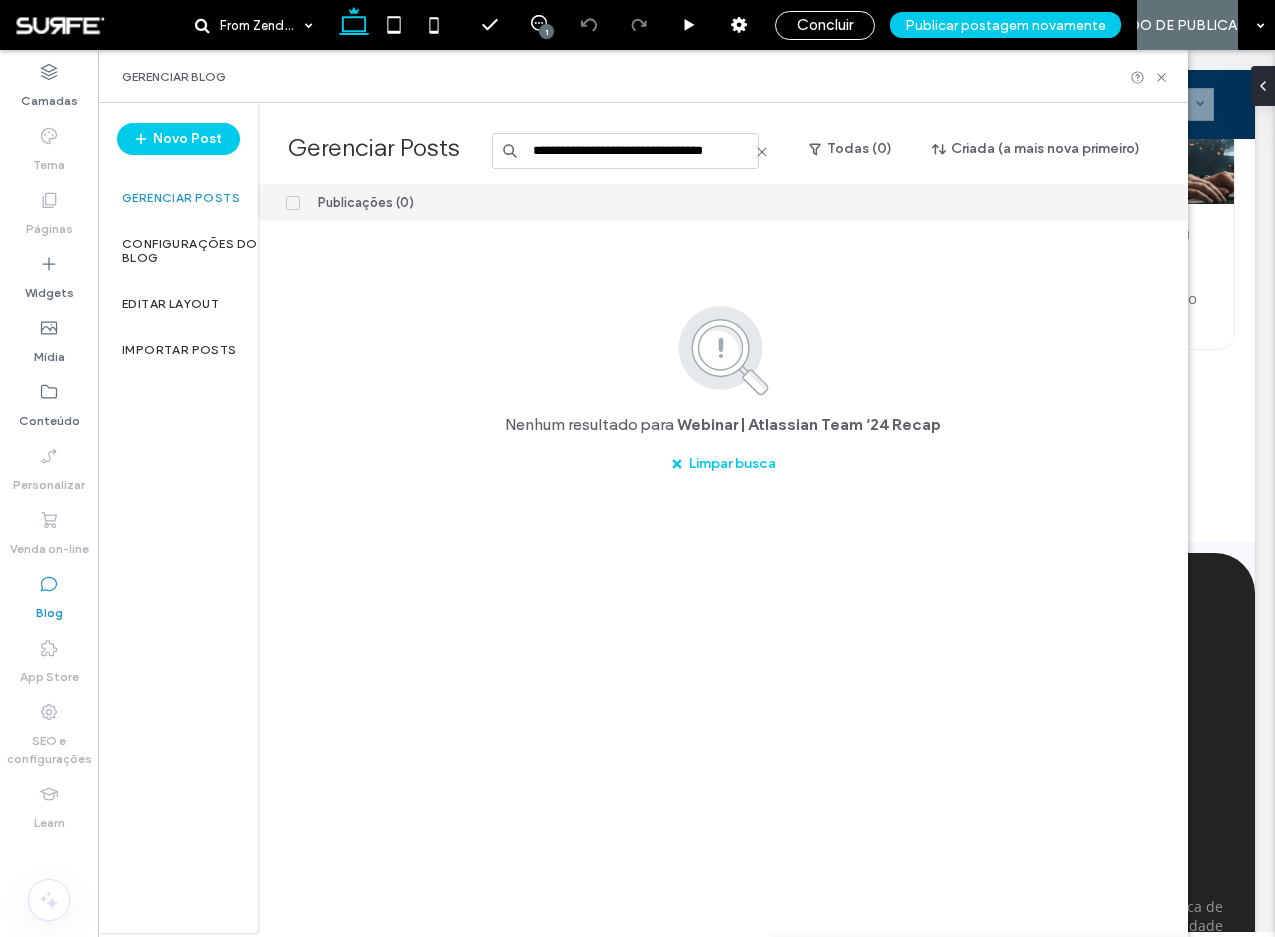 type on "**********" 